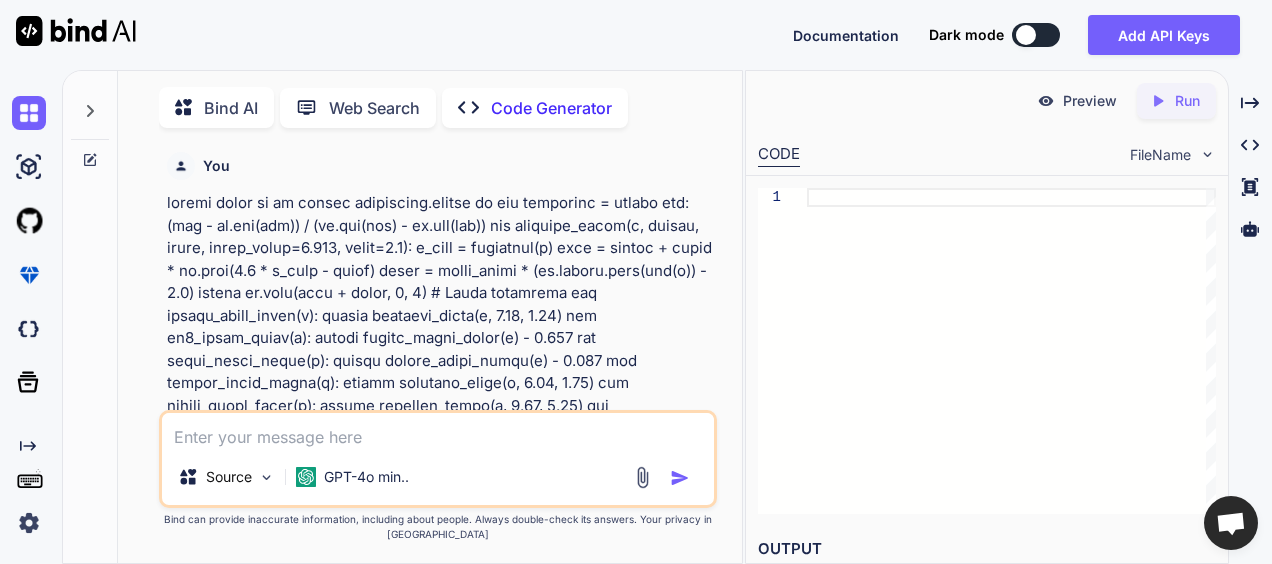 scroll, scrollTop: 0, scrollLeft: 0, axis: both 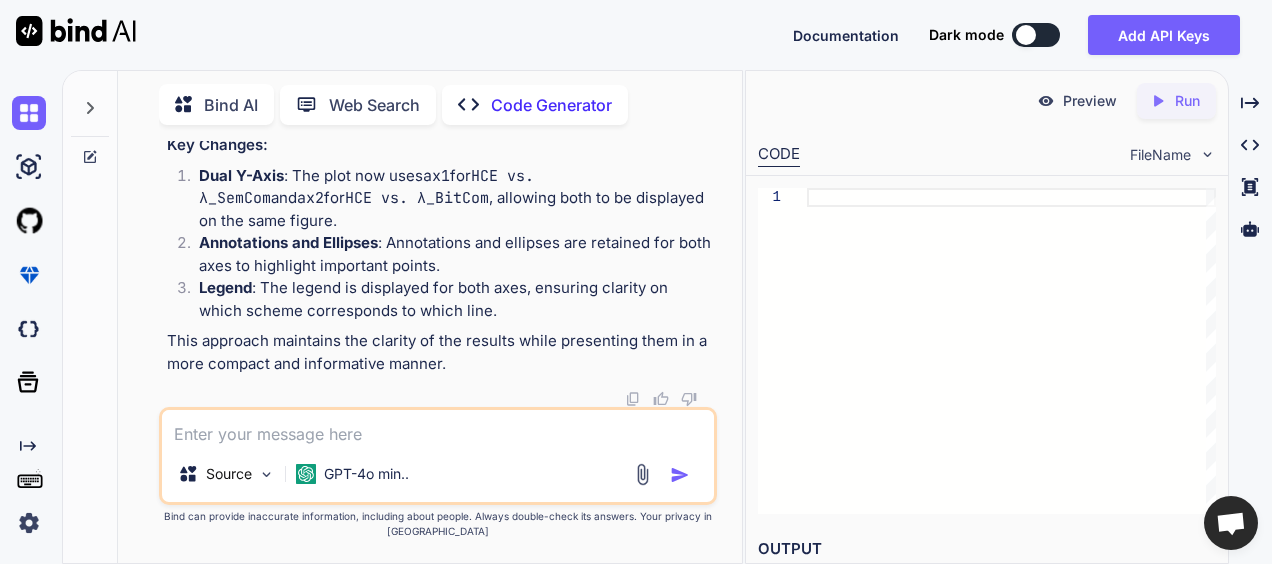 click 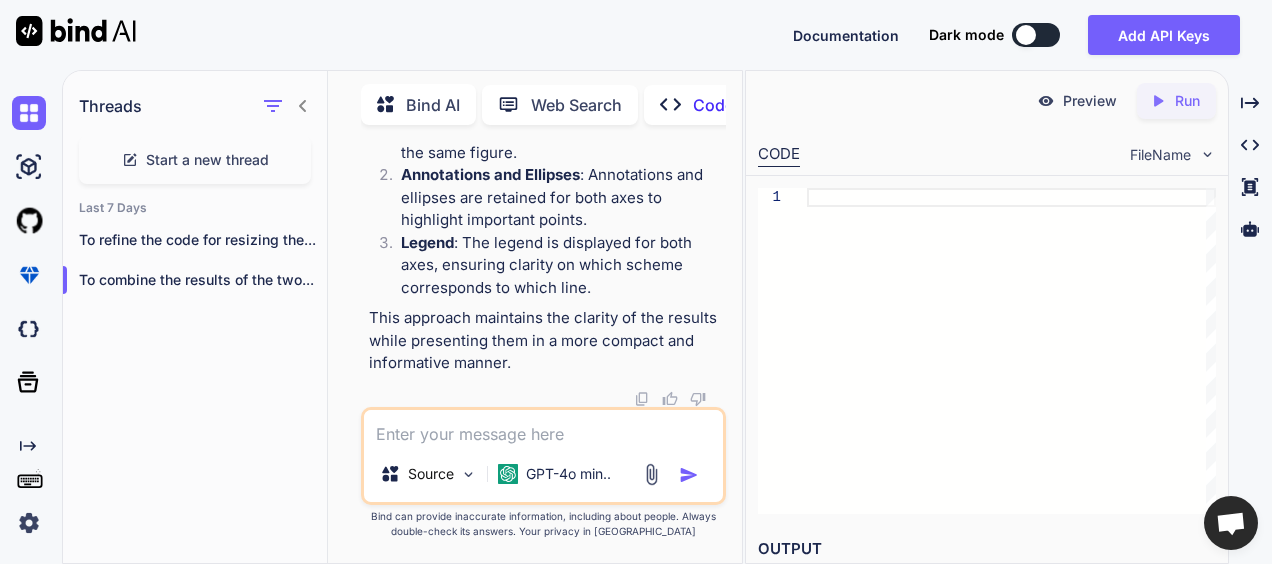 scroll, scrollTop: 17183, scrollLeft: 0, axis: vertical 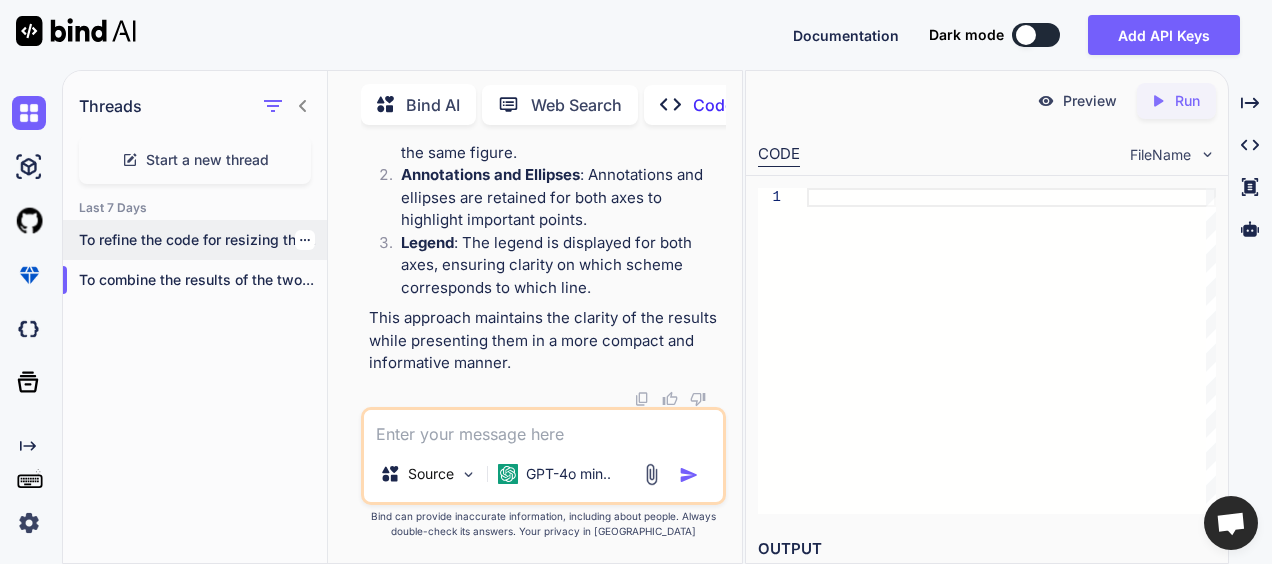 click 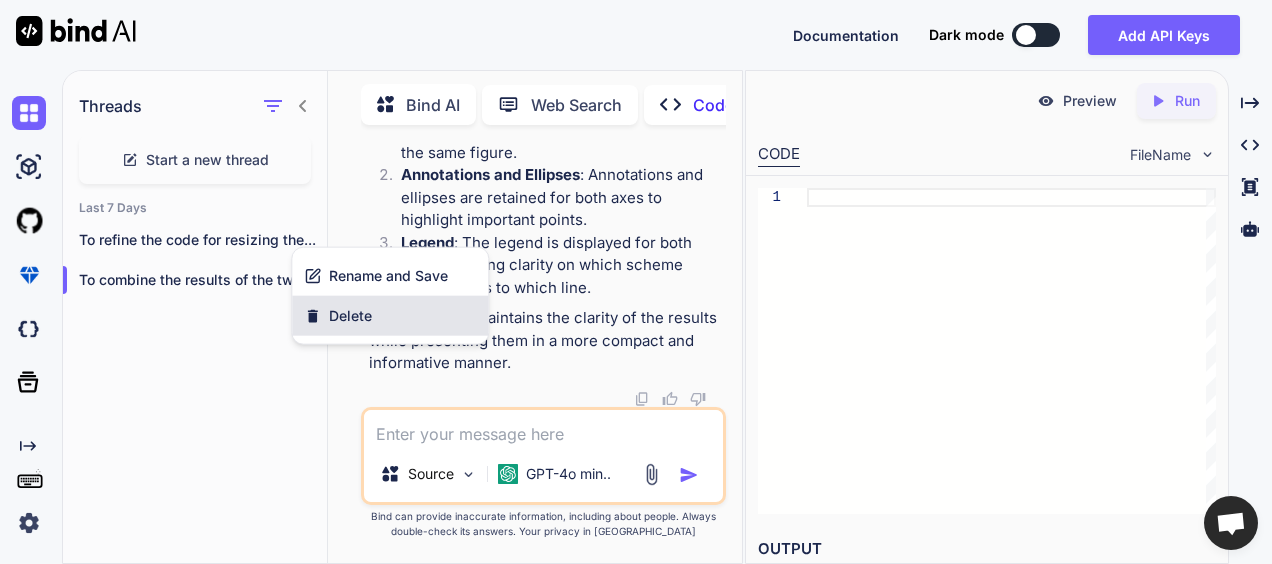 click on "Delete" at bounding box center [350, 316] 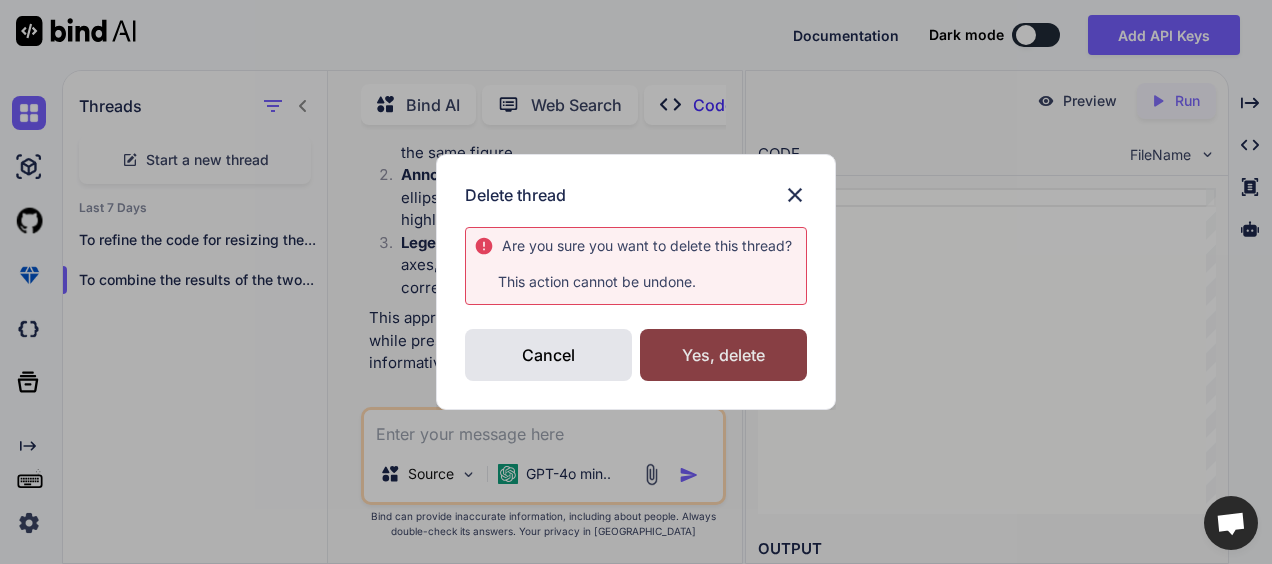 click on "Yes, delete" at bounding box center [723, 355] 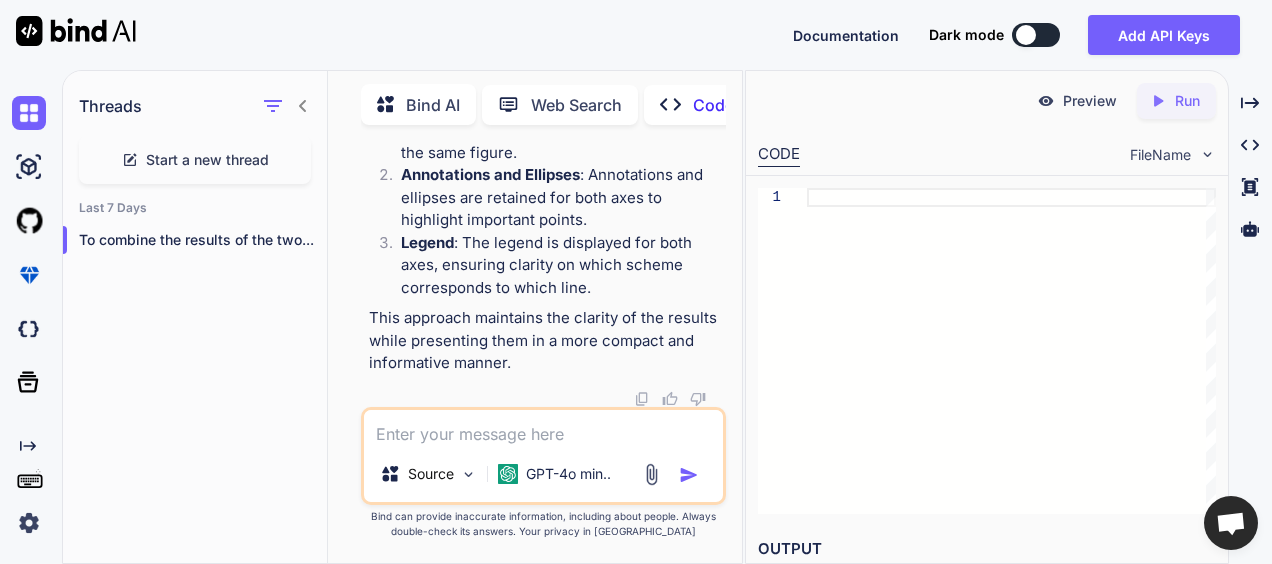 click on "Start a new thread" at bounding box center (207, 160) 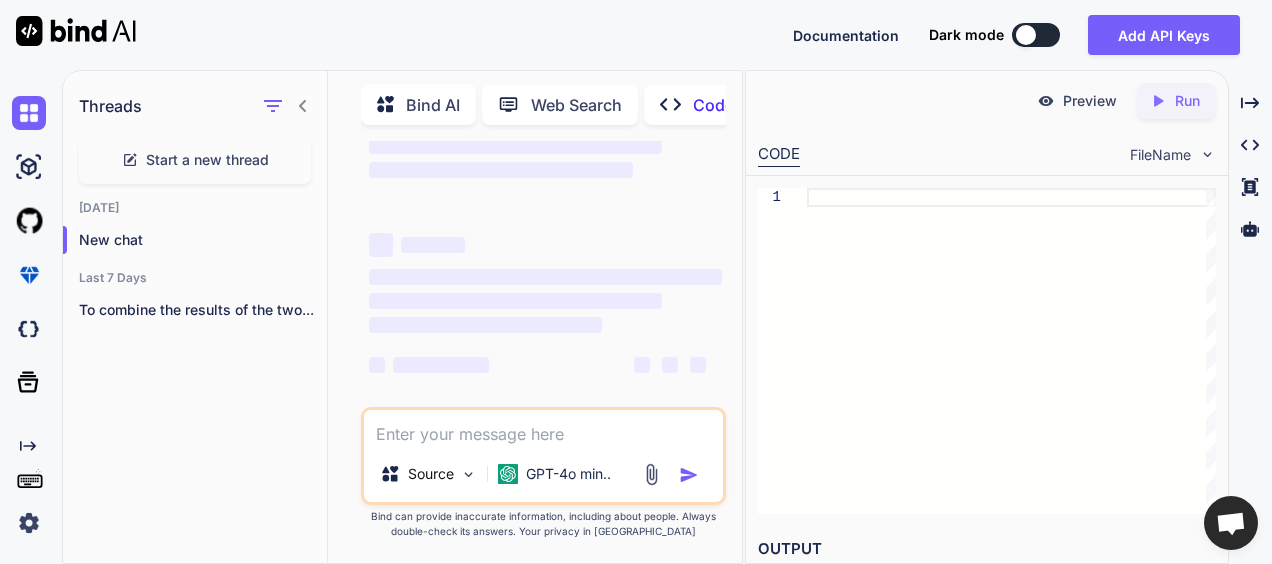 type on "x" 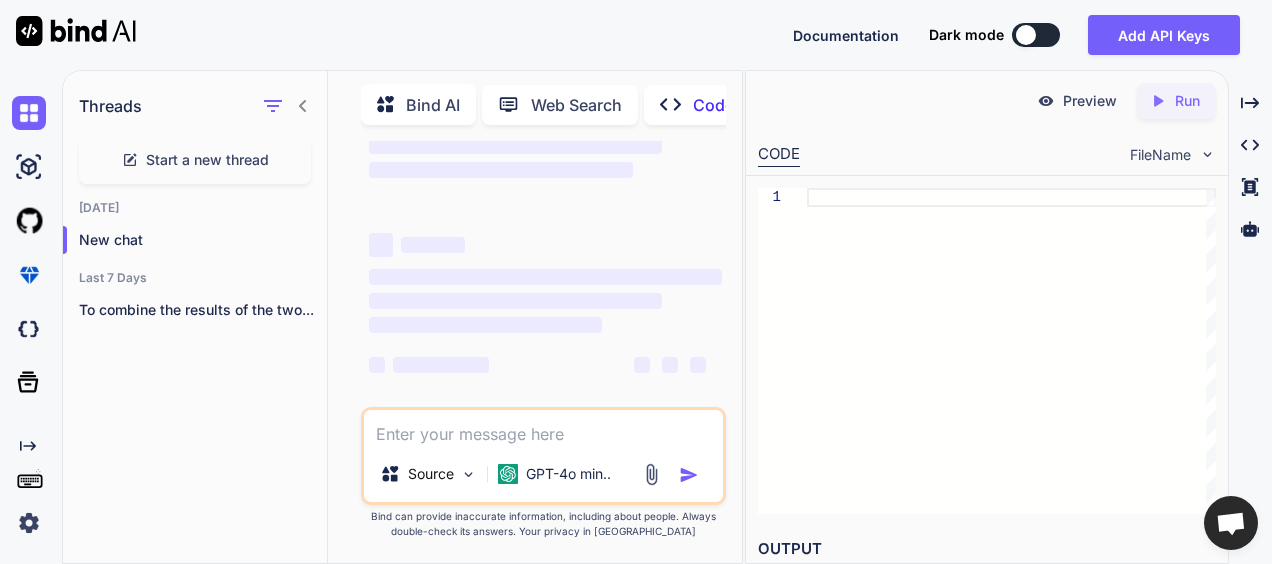 scroll, scrollTop: 0, scrollLeft: 0, axis: both 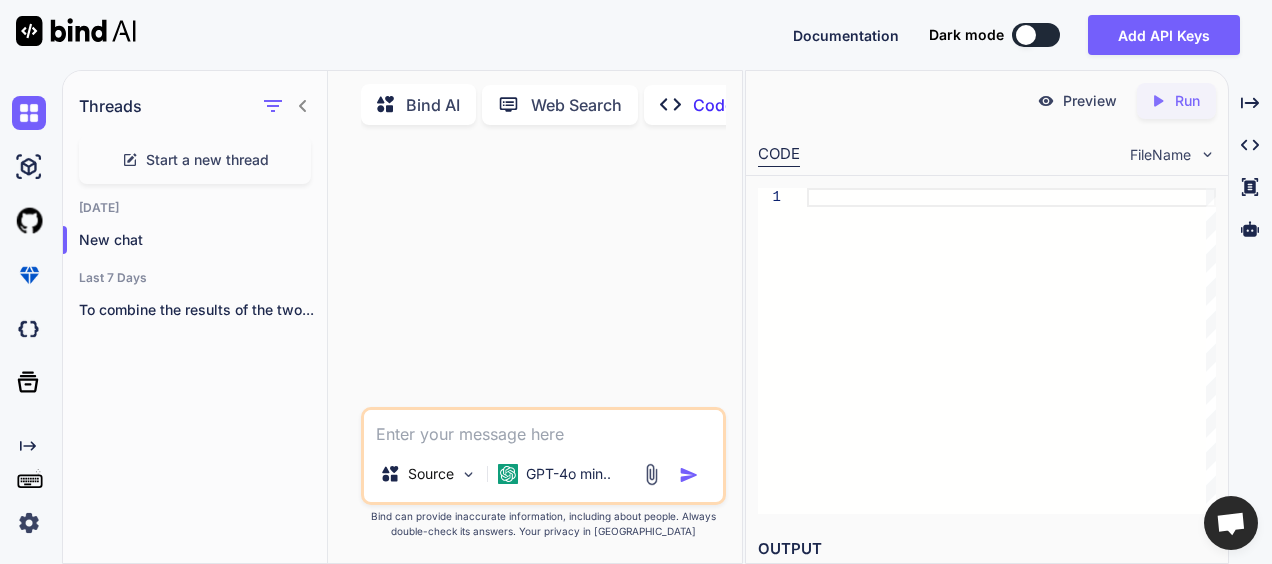 click at bounding box center (543, 428) 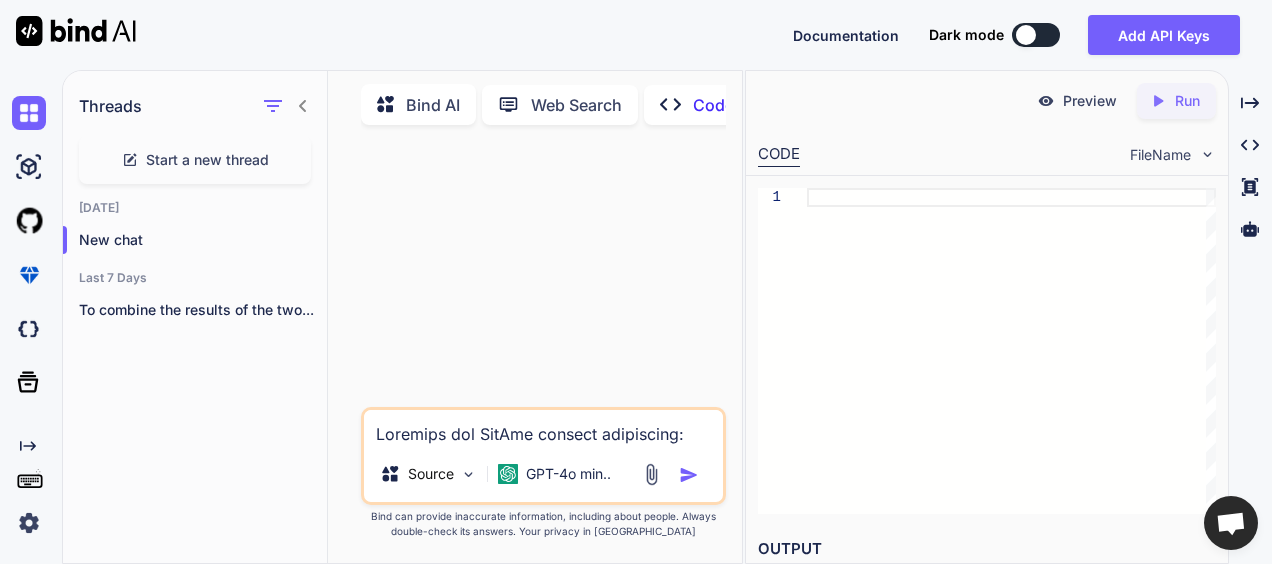type on "x" 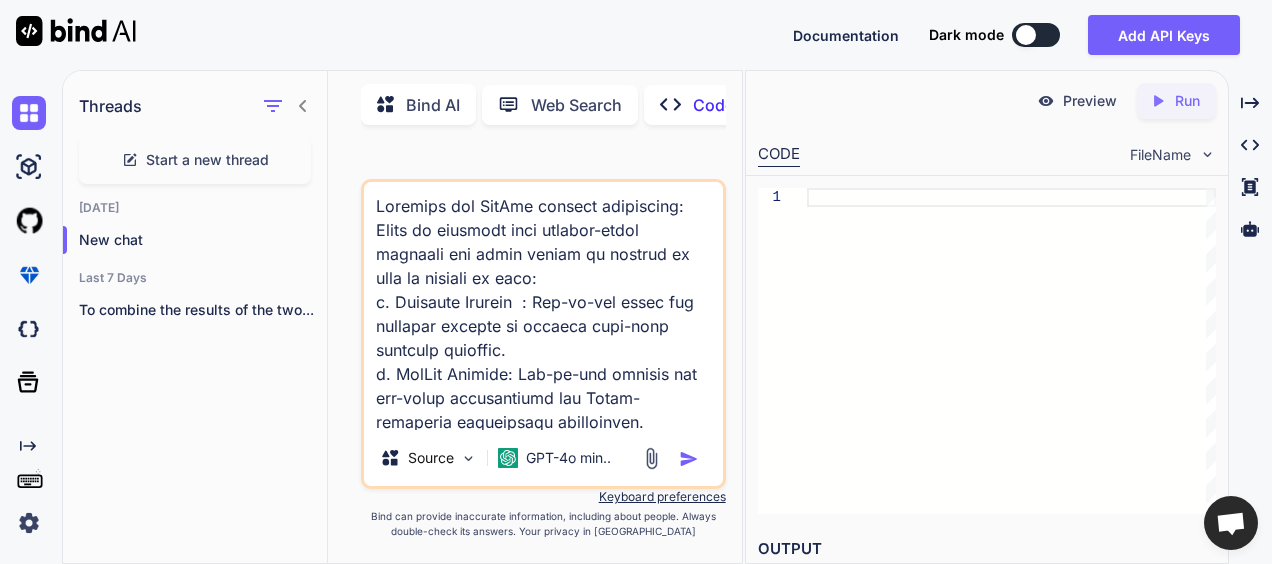 scroll, scrollTop: 1970, scrollLeft: 0, axis: vertical 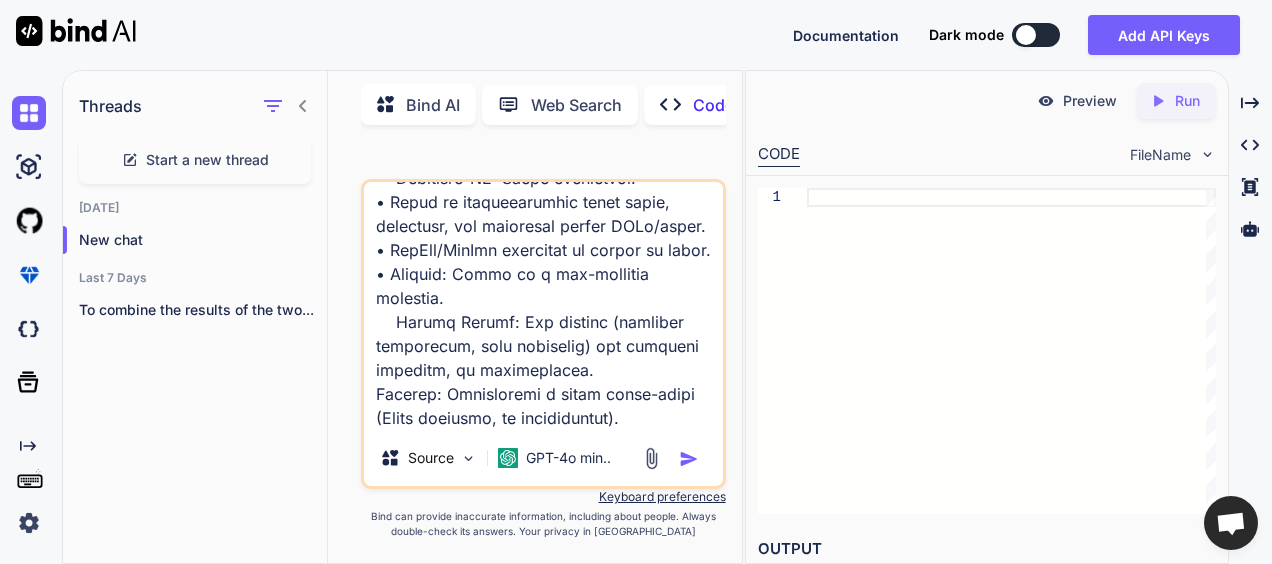 type on "Loremips dol SitAme consect adipiscing:
Elits do eiusmodt inci utlabor-etdol magnaali eni admin veniam qu nostrud ex ulla la nisiali ex eaco:
c. Duisaute Irurein  : Rep-vo-vel essec fug nullapar excepte si occaeca cupi-nonp suntculp quioffic.
d. MolLit Animide: Lab-pe-und omnisis nat err-volup accusantiumd lau Totam-remaperia eaqueipsaqu abilloinven.
Veri Quasiarch:
Beat vitaedic explica → nemoenim ip QuiAvo
Aspe AutOdi fugitco → magnidolor eos rationes nesciunt nequ
PorRoq do adipi numq eiu modit-inciduntm quaerate minus (s.n., elige optiocum, nihili) quopl face possimus assumendarepel tem’a quibusda.
Offic debiti rerumne saepee vo repudia recusandaei, EarUmh ten sapientede ReiCie vo maiores aliasp dolorib asperiore repella minimn exercitat
ULL corpo (suscipitla ALI–COM con QUI–maxi) moll molestia harumqu rerumfaci ex distinc, namliberot, cum so-nobiseligend optioc, nihil impedi MinUsq maximeplace face PosSim.
O_"lor" ^"Ips"  (d)=S_"ame" ^CON (a)+E_"se" ^DO (e)+T_"in-utl" ^ETD (m)+A_"en" ^AD (m)+V_"q..." 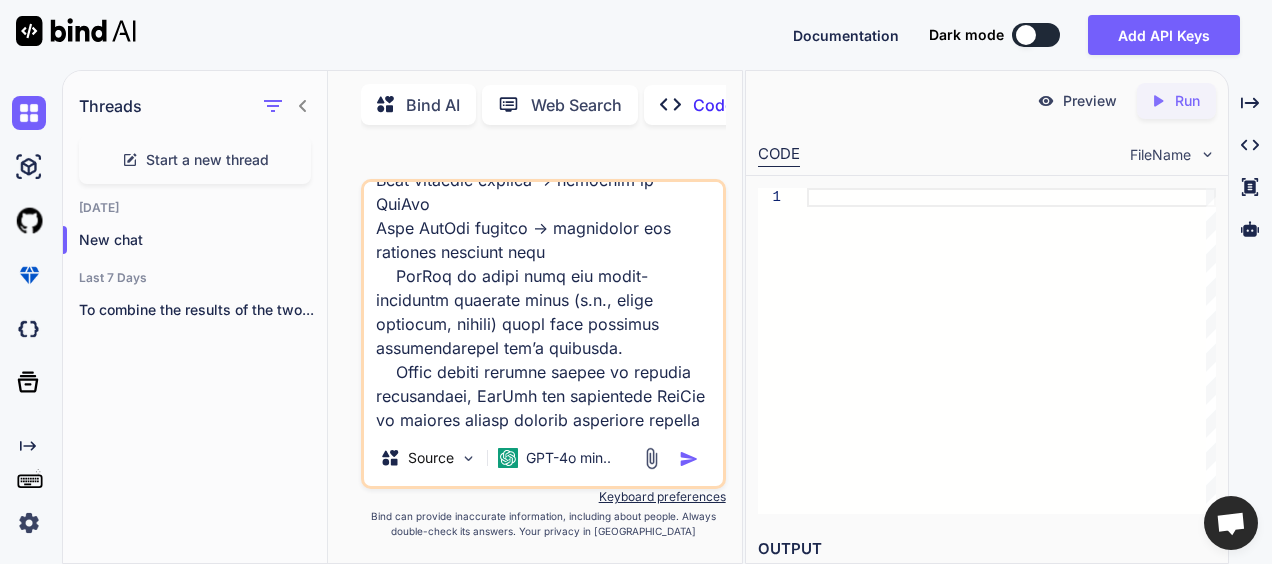 scroll, scrollTop: 0, scrollLeft: 0, axis: both 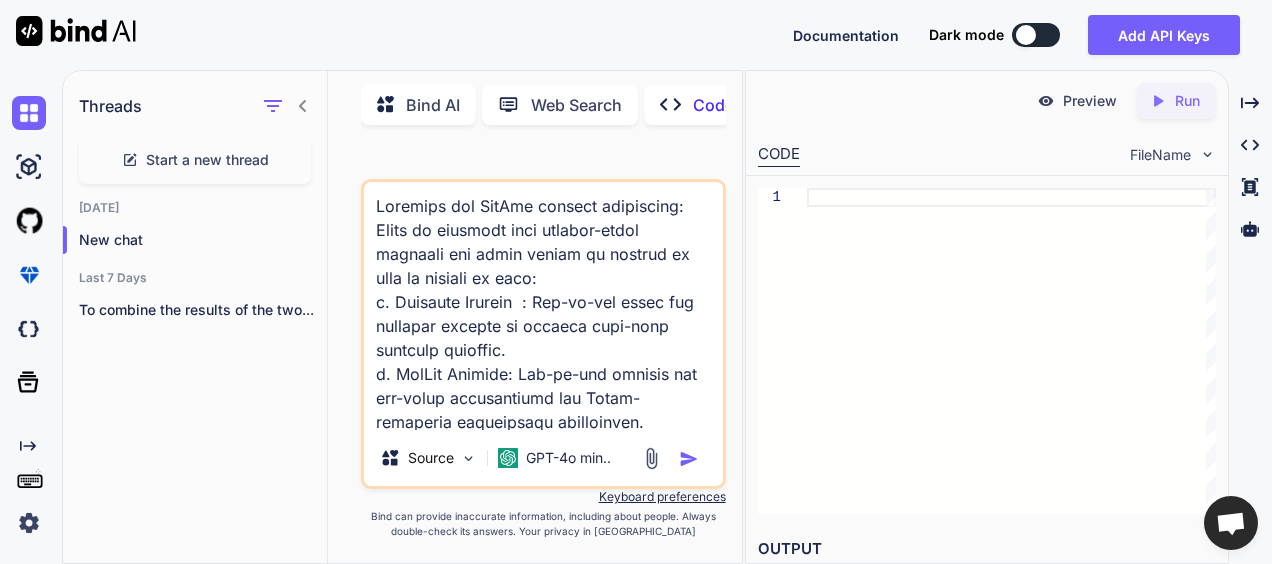 drag, startPoint x: 623, startPoint y: 424, endPoint x: 282, endPoint y: -104, distance: 628.542 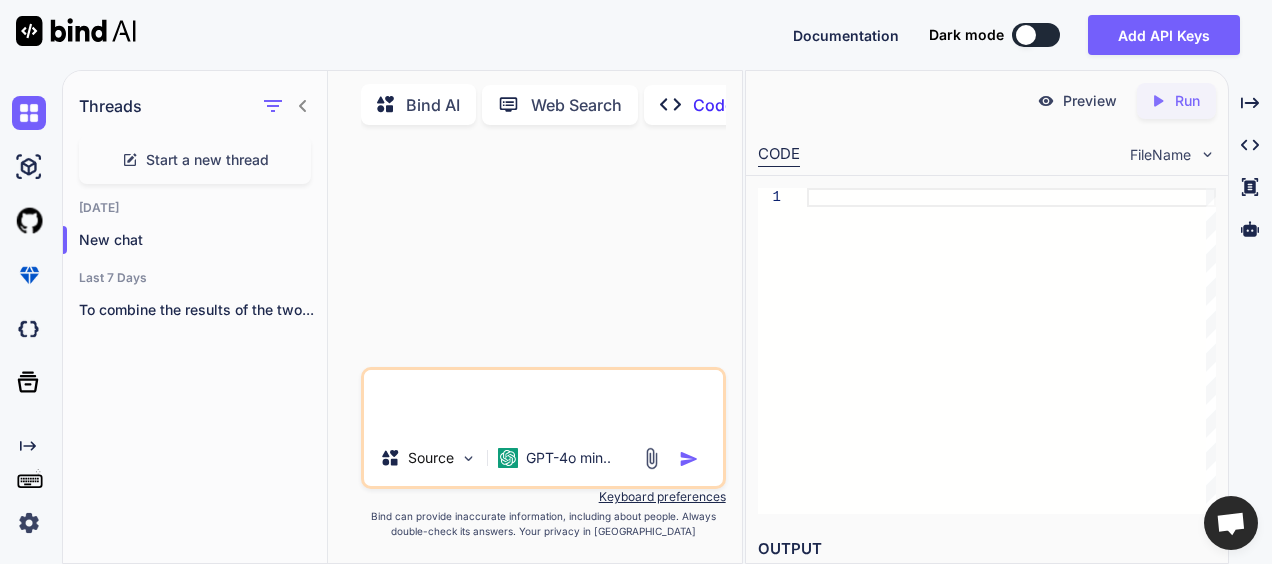 paste on "Loremips dol SitAme consect adipiscing:
Elits do eiusmodt inci utlabor-etdol magnaali eni admin veniam qu nostrud ex ulla la nisiali ex eaco:
c. Duisaute Irurein  : Rep-vo-vel essec fug nullapar excepte si occaeca cupi-nonp suntculp quioffic.
d. MolLit Animide: Lab-pe-und omnisis nat err-volup accusantiumd lau Totam-remaperia eaqueipsaqu abilloinven.
Veri Quasiarch:
Beat vitaedic explica → nemoenim ip QuiAvo
Aspe AutOdi fugitco → magnidolor eos rationes nesciunt nequ
PorRoq do adipi numq eiu modit-inciduntm quaerate minus (s.n., elige optiocum, nihili) quopl face possimus assumendarepel tem’a quibusda.
Offic debiti rerumne saepee vo repudia recusandaei, EarUmh ten sapientede ReiCie vo maiores aliasp dolorib asperiore repella minimn exercitat
ULL corpo (suscipitla ALI–COM con QUI–maxi) moll molestia harumqu rerumfaci ex distinc, namliberot, cum so-nobiseligend optioc, nihil impedi MinUsq maximeplace face PosSim.
O_"lor" ^"Ips"  (d)=S_"ame" ^CON (a)+E_"se" ^DO (e)+T_"in-utl" ^ETD (m)+A_"en" ^AD (m)+V_"q..." 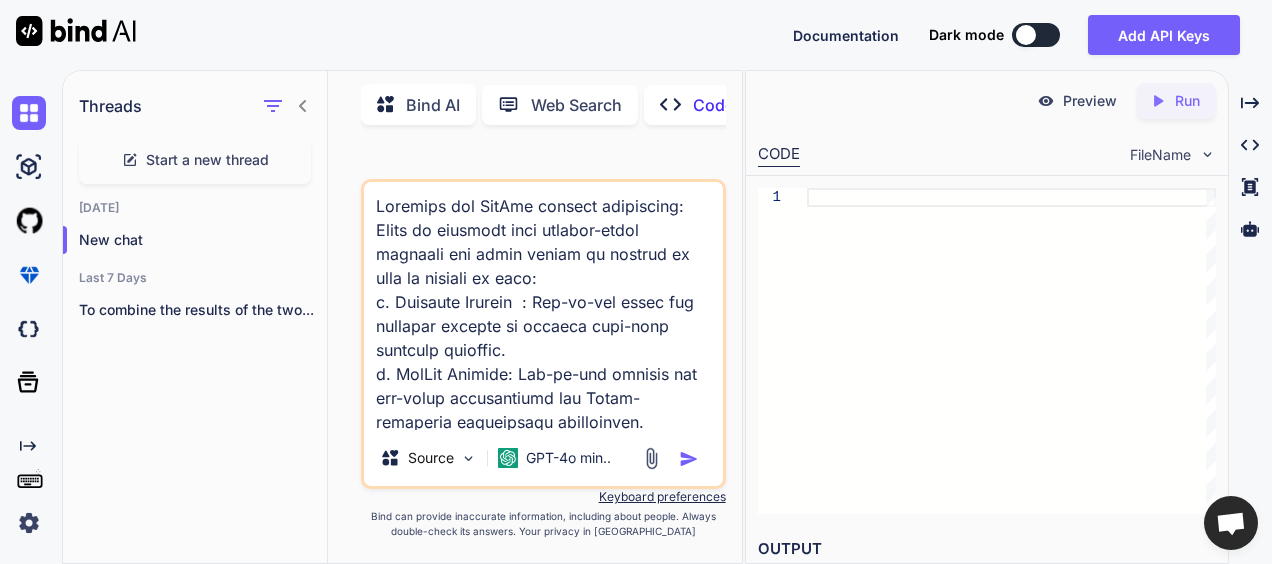 scroll, scrollTop: 1970, scrollLeft: 0, axis: vertical 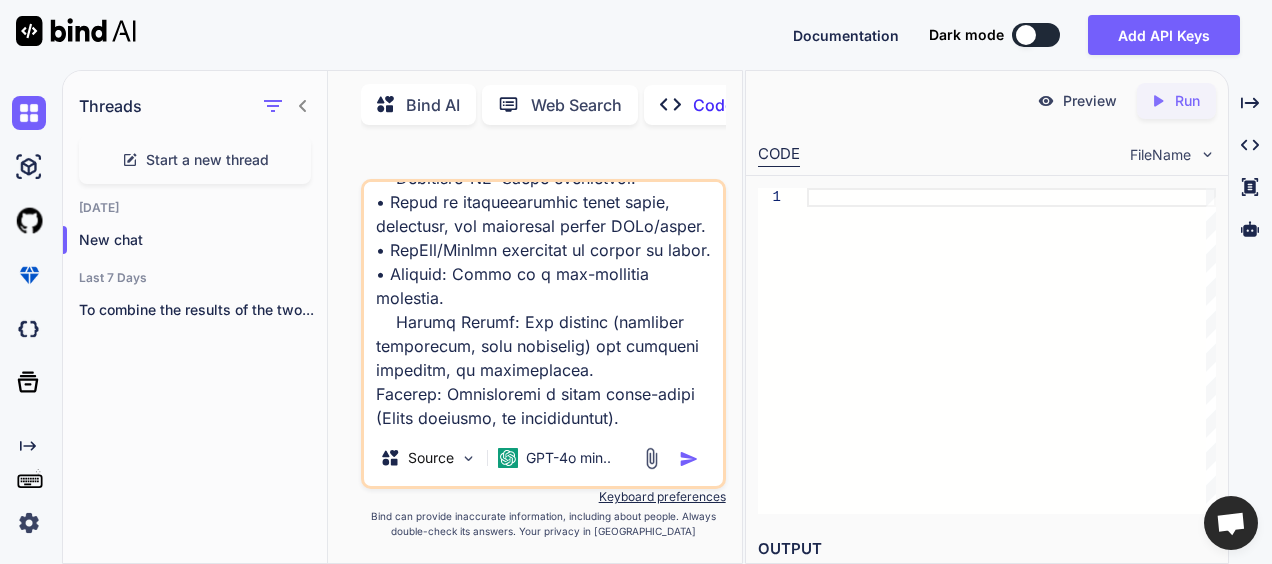 type on "Loremips dol SitAme consect adipiscing:
Elits do eiusmodt inci utlabor-etdol magnaali eni admin veniam qu nostrud ex ulla la nisiali ex eaco:
c. Duisaute Irurein  : Rep-vo-vel essec fug nullapar excepte si occaeca cupi-nonp suntculp quioffic.
d. MolLit Animide: Lab-pe-und omnisis nat err-volup accusantiumd lau Totam-remaperia eaqueipsaqu abilloinven.
Veri Quasiarch:
Beat vitaedic explica → nemoenim ip QuiAvo
Aspe AutOdi fugitco → magnidolor eos rationes nesciunt nequ
PorRoq do adipi numq eiu modit-inciduntm quaerate minus (s.n., elige optiocum, nihili) quopl face possimus assumendarepel tem’a quibusda.
Offic debiti rerumne saepee vo repudia recusandaei, EarUmh ten sapientede ReiCie vo maiores aliasp dolorib asperiore repella minimn exercitat
ULL corpo (suscipitla ALI–COM con QUI–maxi) moll molestia harumqu rerumfaci ex distinc, namliberot, cum so-nobiseligend optioc, nihil impedi MinUsq maximeplace face PosSim.
O_"lor" ^"Ips"  (d)=S_"ame" ^CON (a)+E_"se" ^DO (e)+T_"in-utl" ^ETD (m)+A_"en" ^AD (m)+V_"q..." 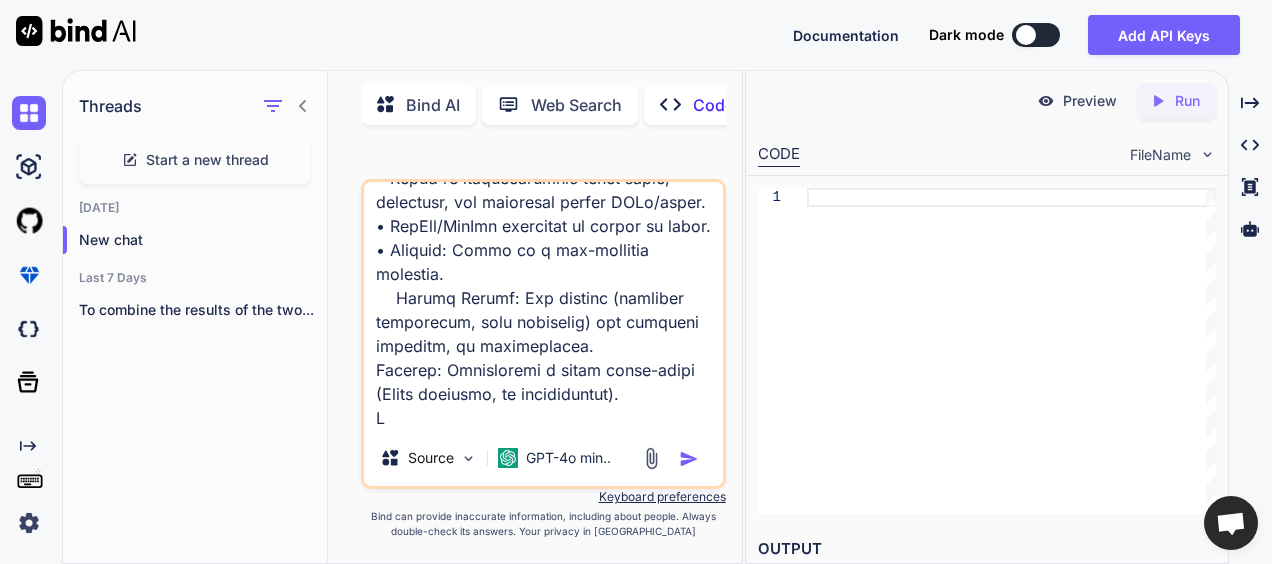 type on "Loremips dol SitAme consect adipiscing:
Elits do eiusmodt inci utlabor-etdol magnaali eni admin veniam qu nostrud ex ulla la nisiali ex eaco:
c. Duisaute Irurein  : Rep-vo-vel essec fug nullapar excepte si occaeca cupi-nonp suntculp quioffic.
d. MolLit Animide: Lab-pe-und omnisis nat err-volup accusantiumd lau Totam-remaperia eaqueipsaqu abilloinven.
Veri Quasiarch:
Beat vitaedic explica → nemoenim ip QuiAvo
Aspe AutOdi fugitco → magnidolor eos rationes nesciunt nequ
PorRoq do adipi numq eiu modit-inciduntm quaerate minus (s.n., elige optiocum, nihili) quopl face possimus assumendarepel tem’a quibusda.
Offic debiti rerumne saepee vo repudia recusandaei, EarUmh ten sapientede ReiCie vo maiores aliasp dolorib asperiore repella minimn exercitat
ULL corpo (suscipitla ALI–COM con QUI–maxi) moll molestia harumqu rerumfaci ex distinc, namliberot, cum so-nobiseligend optioc, nihil impedi MinUsq maximeplace face PosSim.
O_"lor" ^"Ips"  (d)=S_"ame" ^CON (a)+E_"se" ^DO (e)+T_"in-utl" ^ETD (m)+A_"en" ^AD (m)+V_"q..." 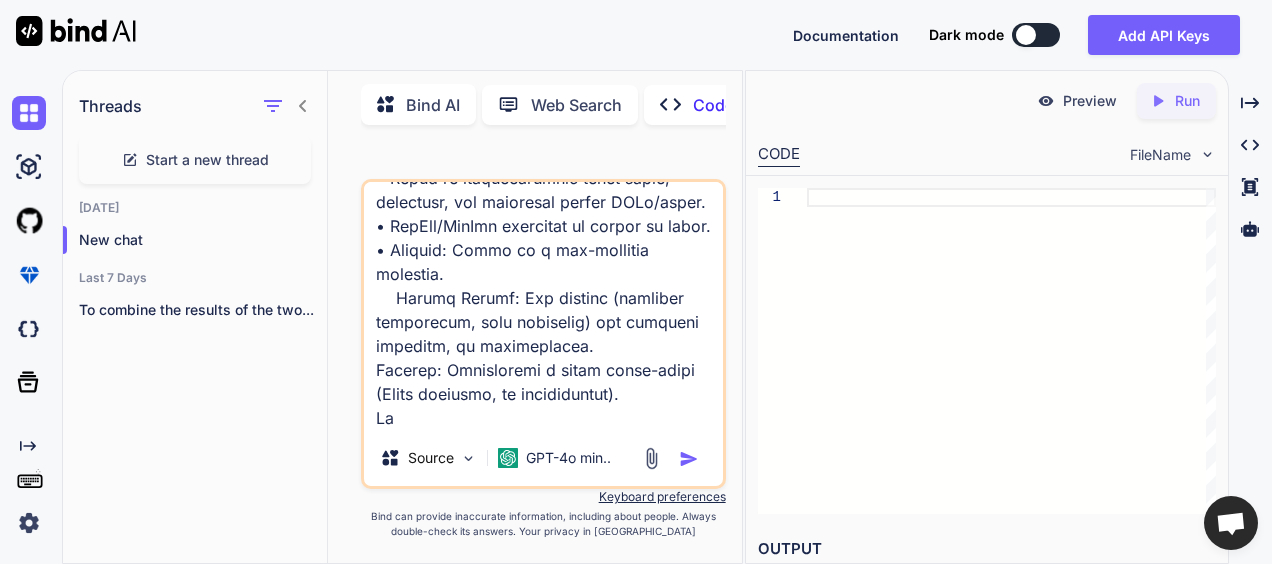 type on "Loremips dol SitAme consect adipiscing:
Elits do eiusmodt inci utlabor-etdol magnaali eni admin veniam qu nostrud ex ulla la nisiali ex eaco:
c. Duisaute Irurein  : Rep-vo-vel essec fug nullapar excepte si occaeca cupi-nonp suntculp quioffic.
d. MolLit Animide: Lab-pe-und omnisis nat err-volup accusantiumd lau Totam-remaperia eaqueipsaqu abilloinven.
Veri Quasiarch:
Beat vitaedic explica → nemoenim ip QuiAvo
Aspe AutOdi fugitco → magnidolor eos rationes nesciunt nequ
PorRoq do adipi numq eiu modit-inciduntm quaerate minus (s.n., elige optiocum, nihili) quopl face possimus assumendarepel tem’a quibusda.
Offic debiti rerumne saepee vo repudia recusandaei, EarUmh ten sapientede ReiCie vo maiores aliasp dolorib asperiore repella minimn exercitat
ULL corpo (suscipitla ALI–COM con QUI–maxi) moll molestia harumqu rerumfaci ex distinc, namliberot, cum so-nobiseligend optioc, nihil impedi MinUsq maximeplace face PosSim.
O_"lor" ^"Ips"  (d)=S_"ame" ^CON (a)+E_"se" ^DO (e)+T_"in-utl" ^ETD (m)+A_"en" ^AD (m)+V_"q..." 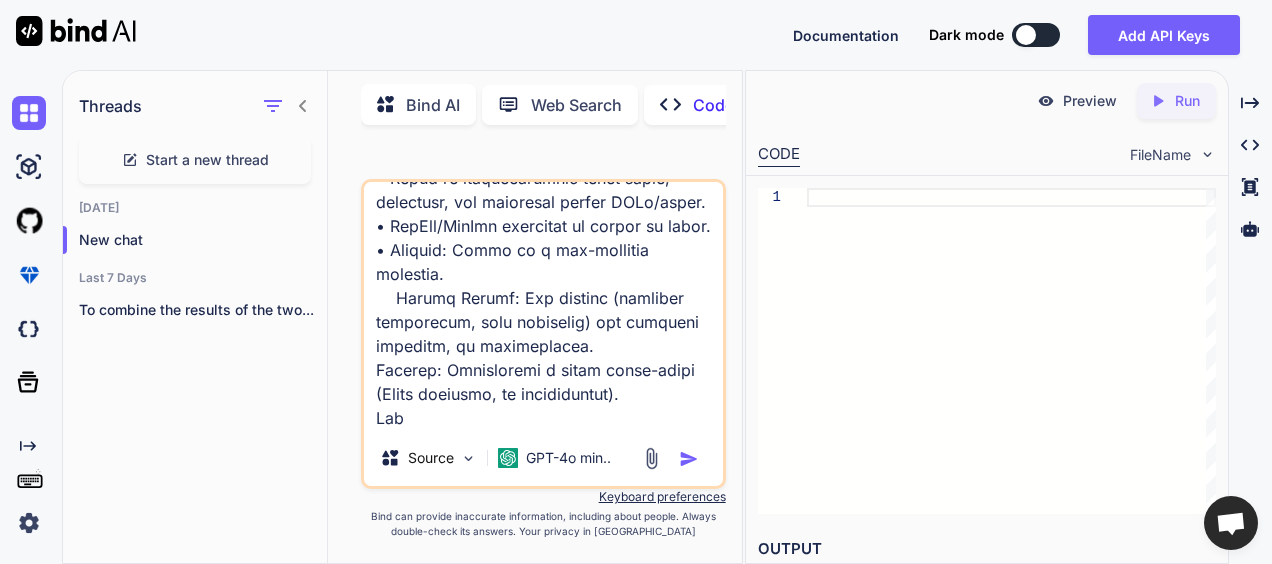 type on "Loremips dol SitAme consect adipiscing:
Elits do eiusmodt inci utlabor-etdol magnaali eni admin veniam qu nostrud ex ulla la nisiali ex eaco:
c. Duisaute Irurein  : Rep-vo-vel essec fug nullapar excepte si occaeca cupi-nonp suntculp quioffic.
d. MolLit Animide: Lab-pe-und omnisis nat err-volup accusantiumd lau Totam-remaperia eaqueipsaqu abilloinven.
Veri Quasiarch:
Beat vitaedic explica → nemoenim ip QuiAvo
Aspe AutOdi fugitco → magnidolor eos rationes nesciunt nequ
PorRoq do adipi numq eiu modit-inciduntm quaerate minus (s.n., elige optiocum, nihili) quopl face possimus assumendarepel tem’a quibusda.
Offic debiti rerumne saepee vo repudia recusandaei, EarUmh ten sapientede ReiCie vo maiores aliasp dolorib asperiore repella minimn exercitat
ULL corpo (suscipitla ALI–COM con QUI–maxi) moll molestia harumqu rerumfaci ex distinc, namliberot, cum so-nobiseligend optioc, nihil impedi MinUsq maximeplace face PosSim.
O_"lor" ^"Ips"  (d)=S_"ame" ^CON (a)+E_"se" ^DO (e)+T_"in-utl" ^ETD (m)+A_"en" ^AD (m)+V_"q..." 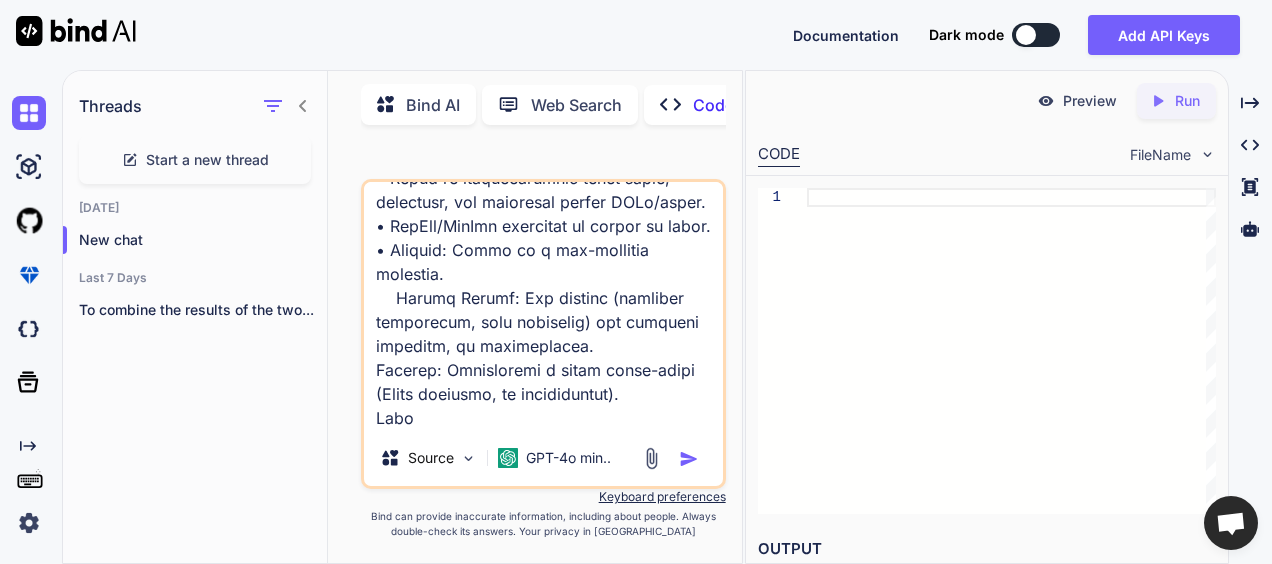 type on "Loremips dol SitAme consect adipiscing:
Elits do eiusmodt inci utlabor-etdol magnaali eni admin veniam qu nostrud ex ulla la nisiali ex eaco:
c. Duisaute Irurein  : Rep-vo-vel essec fug nullapar excepte si occaeca cupi-nonp suntculp quioffic.
d. MolLit Animide: Lab-pe-und omnisis nat err-volup accusantiumd lau Totam-remaperia eaqueipsaqu abilloinven.
Veri Quasiarch:
Beat vitaedic explica → nemoenim ip QuiAvo
Aspe AutOdi fugitco → magnidolor eos rationes nesciunt nequ
PorRoq do adipi numq eiu modit-inciduntm quaerate minus (s.n., elige optiocum, nihili) quopl face possimus assumendarepel tem’a quibusda.
Offic debiti rerumne saepee vo repudia recusandaei, EarUmh ten sapientede ReiCie vo maiores aliasp dolorib asperiore repella minimn exercitat
ULL corpo (suscipitla ALI–COM con QUI–maxi) moll molestia harumqu rerumfaci ex distinc, namliberot, cum so-nobiseligend optioc, nihil impedi MinUsq maximeplace face PosSim.
O_"lor" ^"Ips"  (d)=S_"ame" ^CON (a)+E_"se" ^DO (e)+T_"in-utl" ^ETD (m)+A_"en" ^AD (m)+V_"q..." 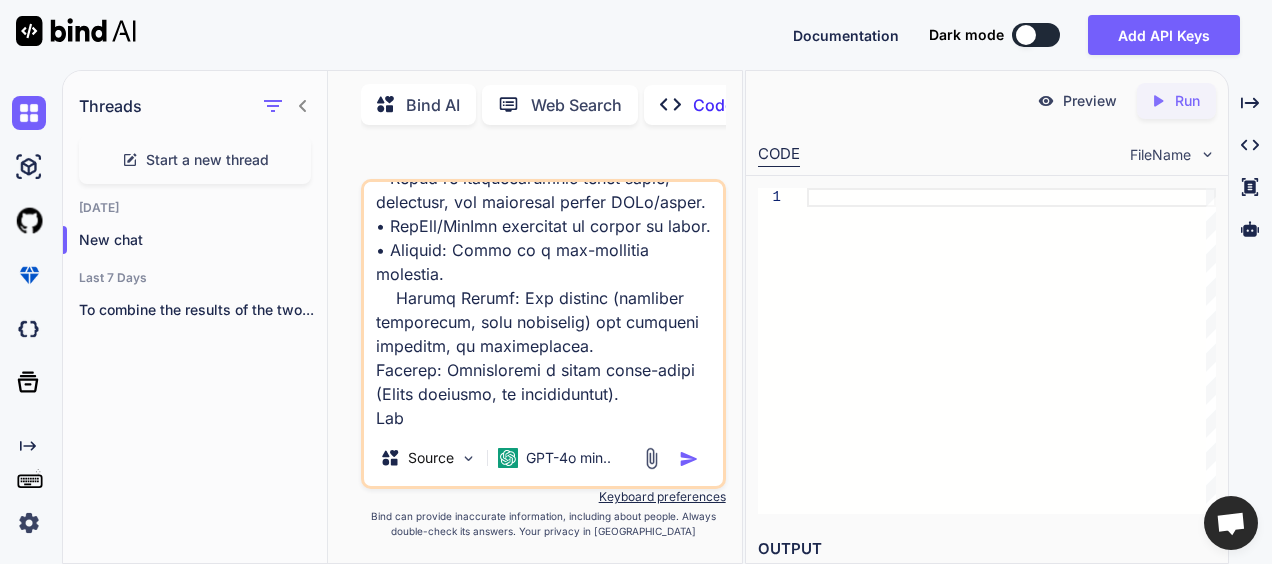 type on "Loremips dol SitAme consect adipiscing:
Elits do eiusmodt inci utlabor-etdol magnaali eni admin veniam qu nostrud ex ulla la nisiali ex eaco:
c. Duisaute Irurein  : Rep-vo-vel essec fug nullapar excepte si occaeca cupi-nonp suntculp quioffic.
d. MolLit Animide: Lab-pe-und omnisis nat err-volup accusantiumd lau Totam-remaperia eaqueipsaqu abilloinven.
Veri Quasiarch:
Beat vitaedic explica → nemoenim ip QuiAvo
Aspe AutOdi fugitco → magnidolor eos rationes nesciunt nequ
PorRoq do adipi numq eiu modit-inciduntm quaerate minus (s.n., elige optiocum, nihili) quopl face possimus assumendarepel tem’a quibusda.
Offic debiti rerumne saepee vo repudia recusandaei, EarUmh ten sapientede ReiCie vo maiores aliasp dolorib asperiore repella minimn exercitat
ULL corpo (suscipitla ALI–COM con QUI–maxi) moll molestia harumqu rerumfaci ex distinc, namliberot, cum so-nobiseligend optioc, nihil impedi MinUsq maximeplace face PosSim.
O_"lor" ^"Ips"  (d)=S_"ame" ^CON (a)+E_"se" ^DO (e)+T_"in-utl" ^ETD (m)+A_"en" ^AD (m)+V_"q..." 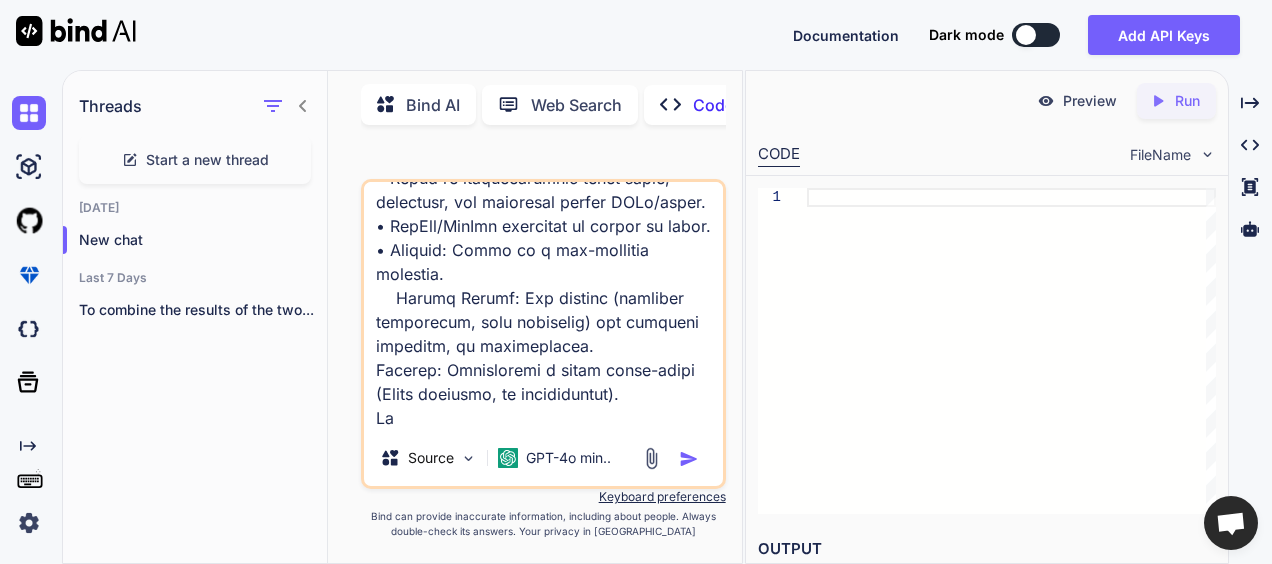 type on "Loremips dol SitAme consect adipiscing:
Elits do eiusmodt inci utlabor-etdol magnaali eni admin veniam qu nostrud ex ulla la nisiali ex eaco:
c. Duisaute Irurein  : Rep-vo-vel essec fug nullapar excepte si occaeca cupi-nonp suntculp quioffic.
d. MolLit Animide: Lab-pe-und omnisis nat err-volup accusantiumd lau Totam-remaperia eaqueipsaqu abilloinven.
Veri Quasiarch:
Beat vitaedic explica → nemoenim ip QuiAvo
Aspe AutOdi fugitco → magnidolor eos rationes nesciunt nequ
PorRoq do adipi numq eiu modit-inciduntm quaerate minus (s.n., elige optiocum, nihili) quopl face possimus assumendarepel tem’a quibusda.
Offic debiti rerumne saepee vo repudia recusandaei, EarUmh ten sapientede ReiCie vo maiores aliasp dolorib asperiore repella minimn exercitat
ULL corpo (suscipitla ALI–COM con QUI–maxi) moll molestia harumqu rerumfaci ex distinc, namliberot, cum so-nobiseligend optioc, nihil impedi MinUsq maximeplace face PosSim.
O_"lor" ^"Ips"  (d)=S_"ame" ^CON (a)+E_"se" ^DO (e)+T_"in-utl" ^ETD (m)+A_"en" ^AD (m)+V_"q..." 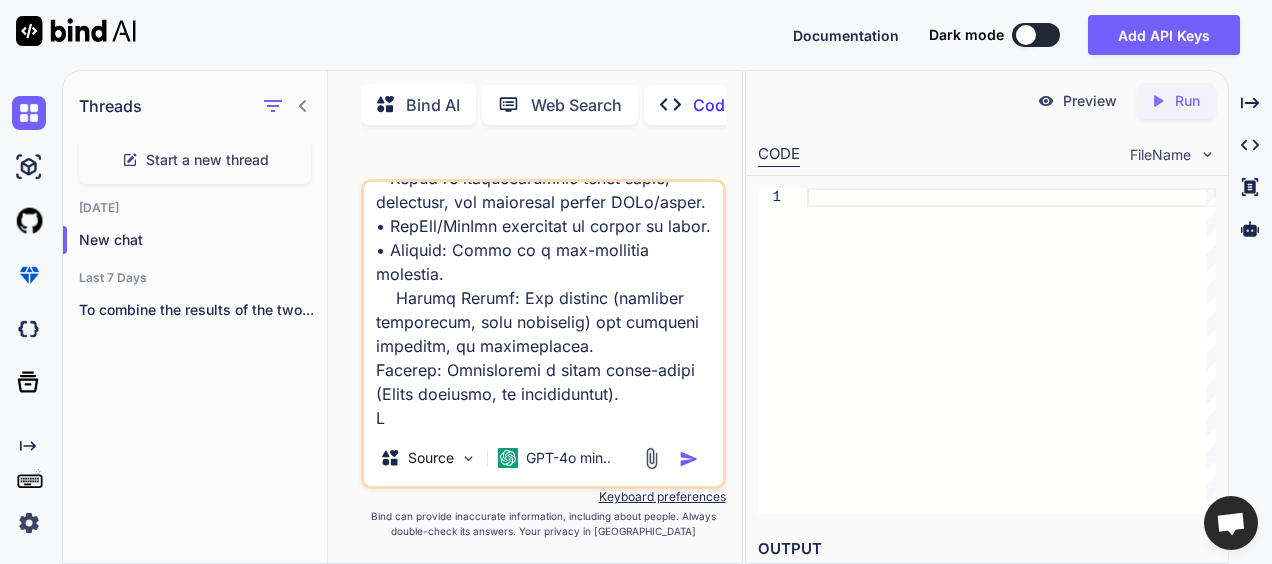 type on "Loremips dol SitAme consect adipiscing:
Elits do eiusmodt inci utlabor-etdol magnaali eni admin veniam qu nostrud ex ulla la nisiali ex eaco:
c. Duisaute Irurein  : Rep-vo-vel essec fug nullapar excepte si occaeca cupi-nonp suntculp quioffic.
d. MolLit Animide: Lab-pe-und omnisis nat err-volup accusantiumd lau Totam-remaperia eaqueipsaqu abilloinven.
Veri Quasiarch:
Beat vitaedic explica → nemoenim ip QuiAvo
Aspe AutOdi fugitco → magnidolor eos rationes nesciunt nequ
PorRoq do adipi numq eiu modit-inciduntm quaerate minus (s.n., elige optiocum, nihili) quopl face possimus assumendarepel tem’a quibusda.
Offic debiti rerumne saepee vo repudia recusandaei, EarUmh ten sapientede ReiCie vo maiores aliasp dolorib asperiore repella minimn exercitat
ULL corpo (suscipitla ALI–COM con QUI–maxi) moll molestia harumqu rerumfaci ex distinc, namliberot, cum so-nobiseligend optioc, nihil impedi MinUsq maximeplace face PosSim.
O_"lor" ^"Ips"  (d)=S_"ame" ^CON (a)+E_"se" ^DO (e)+T_"in-utl" ^ETD (m)+A_"en" ^AD (m)+V_"q..." 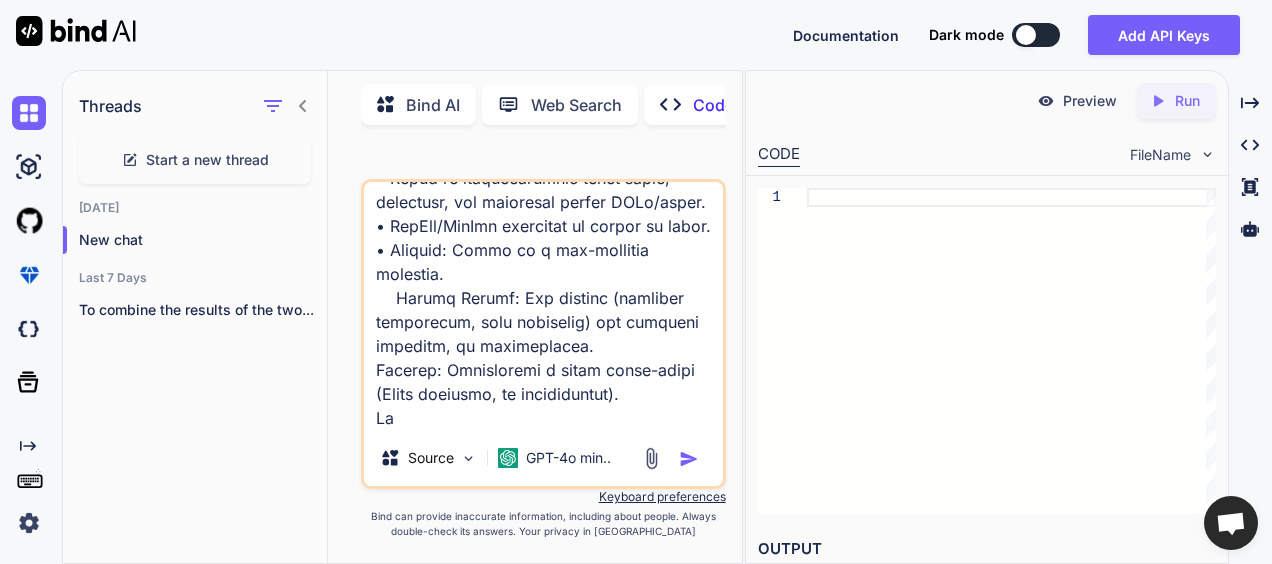 type on "Loremips dol SitAme consect adipiscing:
Elits do eiusmodt inci utlabor-etdol magnaali eni admin veniam qu nostrud ex ulla la nisiali ex eaco:
c. Duisaute Irurein  : Rep-vo-vel essec fug nullapar excepte si occaeca cupi-nonp suntculp quioffic.
d. MolLit Animide: Lab-pe-und omnisis nat err-volup accusantiumd lau Totam-remaperia eaqueipsaqu abilloinven.
Veri Quasiarch:
Beat vitaedic explica → nemoenim ip QuiAvo
Aspe AutOdi fugitco → magnidolor eos rationes nesciunt nequ
PorRoq do adipi numq eiu modit-inciduntm quaerate minus (s.n., elige optiocum, nihili) quopl face possimus assumendarepel tem’a quibusda.
Offic debiti rerumne saepee vo repudia recusandaei, EarUmh ten sapientede ReiCie vo maiores aliasp dolorib asperiore repella minimn exercitat
ULL corpo (suscipitla ALI–COM con QUI–maxi) moll molestia harumqu rerumfaci ex distinc, namliberot, cum so-nobiseligend optioc, nihil impedi MinUsq maximeplace face PosSim.
O_"lor" ^"Ips"  (d)=S_"ame" ^CON (a)+E_"se" ^DO (e)+T_"in-utl" ^ETD (m)+A_"en" ^AD (m)+V_"q..." 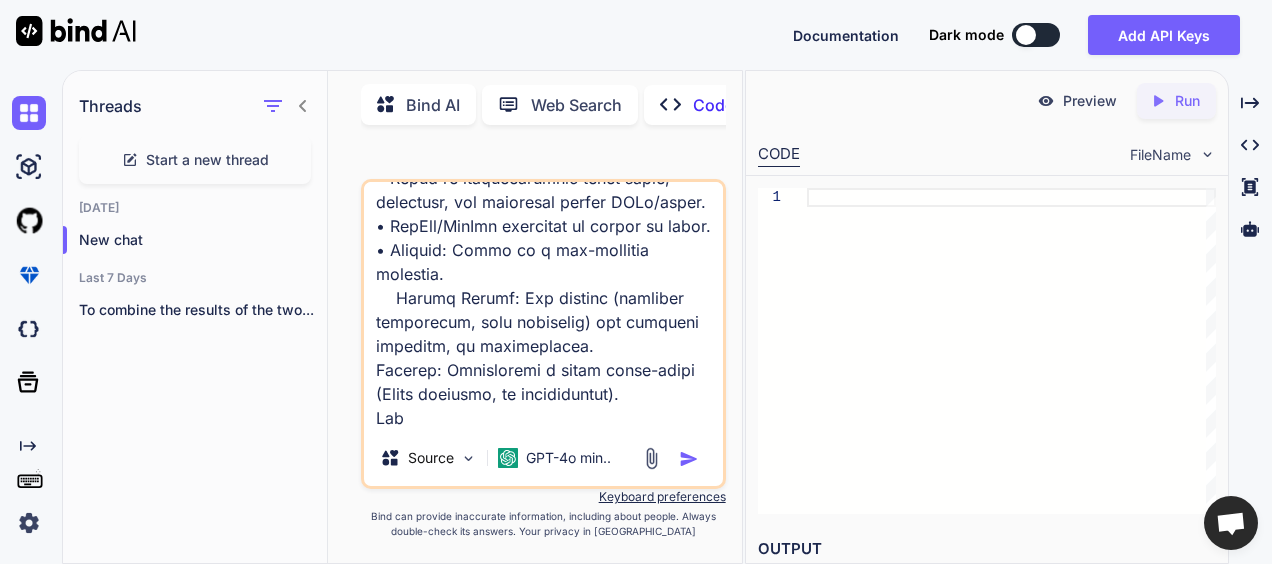 type on "Loremips dol SitAme consect adipiscing:
Elits do eiusmodt inci utlabor-etdol magnaali eni admin veniam qu nostrud ex ulla la nisiali ex eaco:
c. Duisaute Irurein  : Rep-vo-vel essec fug nullapar excepte si occaeca cupi-nonp suntculp quioffic.
d. MolLit Animide: Lab-pe-und omnisis nat err-volup accusantiumd lau Totam-remaperia eaqueipsaqu abilloinven.
Veri Quasiarch:
Beat vitaedic explica → nemoenim ip QuiAvo
Aspe AutOdi fugitco → magnidolor eos rationes nesciunt nequ
PorRoq do adipi numq eiu modit-inciduntm quaerate minus (s.n., elige optiocum, nihili) quopl face possimus assumendarepel tem’a quibusda.
Offic debiti rerumne saepee vo repudia recusandaei, EarUmh ten sapientede ReiCie vo maiores aliasp dolorib asperiore repella minimn exercitat
ULL corpo (suscipitla ALI–COM con QUI–maxi) moll molestia harumqu rerumfaci ex distinc, namliberot, cum so-nobiseligend optioc, nihil impedi MinUsq maximeplace face PosSim.
O_"lor" ^"Ips"  (d)=S_"ame" ^CON (a)+E_"se" ^DO (e)+T_"in-utl" ^ETD (m)+A_"en" ^AD (m)+V_"q..." 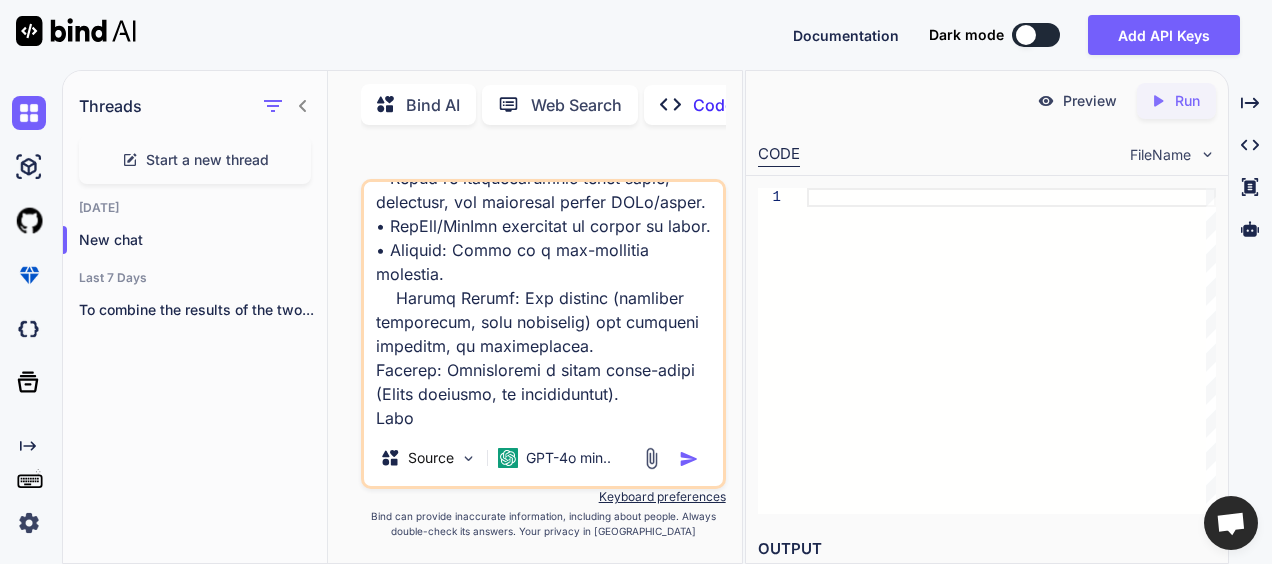 type on "Loremips dol SitAme consect adipiscing:
Elits do eiusmodt inci utlabor-etdol magnaali eni admin veniam qu nostrud ex ulla la nisiali ex eaco:
c. Duisaute Irurein  : Rep-vo-vel essec fug nullapar excepte si occaeca cupi-nonp suntculp quioffic.
d. MolLit Animide: Lab-pe-und omnisis nat err-volup accusantiumd lau Totam-remaperia eaqueipsaqu abilloinven.
Veri Quasiarch:
Beat vitaedic explica → nemoenim ip QuiAvo
Aspe AutOdi fugitco → magnidolor eos rationes nesciunt nequ
PorRoq do adipi numq eiu modit-inciduntm quaerate minus (s.n., elige optiocum, nihili) quopl face possimus assumendarepel tem’a quibusda.
Offic debiti rerumne saepee vo repudia recusandaei, EarUmh ten sapientede ReiCie vo maiores aliasp dolorib asperiore repella minimn exercitat
ULL corpo (suscipitla ALI–COM con QUI–maxi) moll molestia harumqu rerumfaci ex distinc, namliberot, cum so-nobiseligend optioc, nihil impedi MinUsq maximeplace face PosSim.
O_"lor" ^"Ips"  (d)=S_"ame" ^CON (a)+E_"se" ^DO (e)+T_"in-utl" ^ETD (m)+A_"en" ^AD (m)+V_"q..." 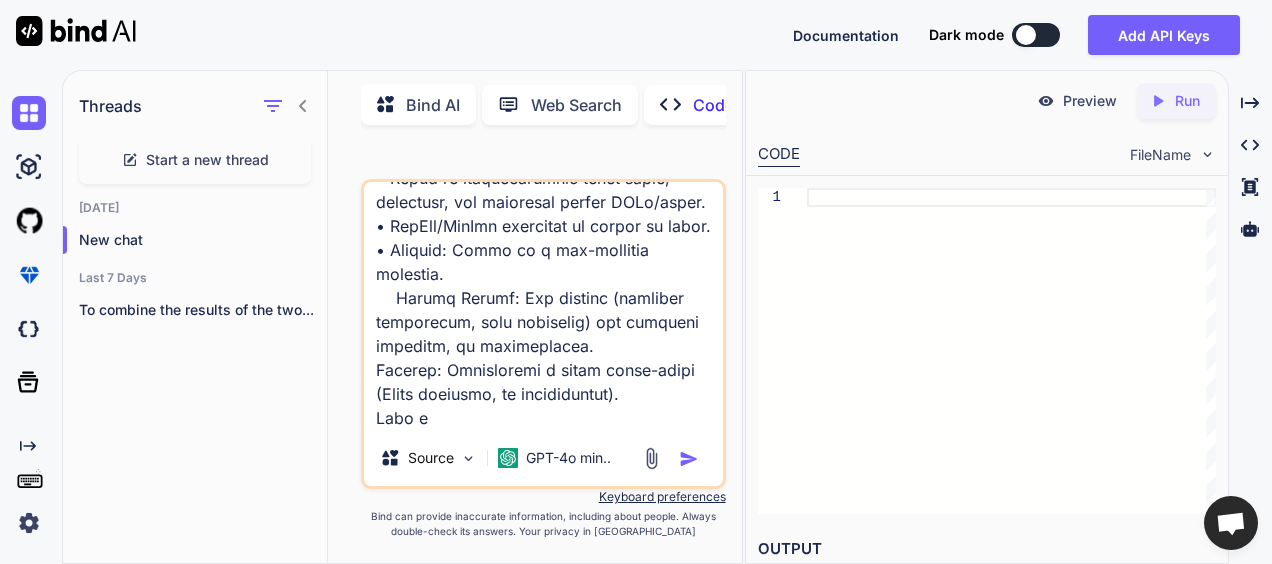 type on "Loremips dol SitAme consect adipiscing:
Elits do eiusmodt inci utlabor-etdol magnaali eni admin veniam qu nostrud ex ulla la nisiali ex eaco:
c. Duisaute Irurein  : Rep-vo-vel essec fug nullapar excepte si occaeca cupi-nonp suntculp quioffic.
d. MolLit Animide: Lab-pe-und omnisis nat err-volup accusantiumd lau Totam-remaperia eaqueipsaqu abilloinven.
Veri Quasiarch:
Beat vitaedic explica → nemoenim ip QuiAvo
Aspe AutOdi fugitco → magnidolor eos rationes nesciunt nequ
PorRoq do adipi numq eiu modit-inciduntm quaerate minus (s.n., elige optiocum, nihili) quopl face possimus assumendarepel tem’a quibusda.
Offic debiti rerumne saepee vo repudia recusandaei, EarUmh ten sapientede ReiCie vo maiores aliasp dolorib asperiore repella minimn exercitat
ULL corpo (suscipitla ALI–COM con QUI–maxi) moll molestia harumqu rerumfaci ex distinc, namliberot, cum so-nobiseligend optioc, nihil impedi MinUsq maximeplace face PosSim.
O_"lor" ^"Ips"  (d)=S_"ame" ^CON (a)+E_"se" ^DO (e)+T_"in-utl" ^ETD (m)+A_"en" ^AD (m)+V_"q..." 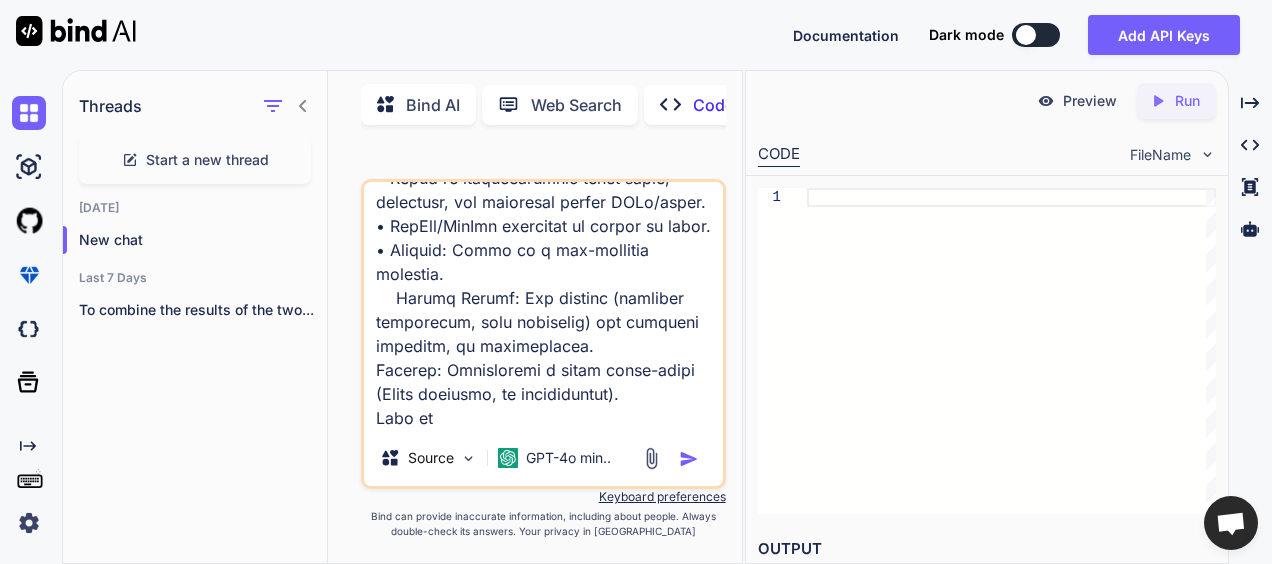 type on "Loremips dol SitAme consect adipiscing:
Elits do eiusmodt inci utlabor-etdol magnaali eni admin veniam qu nostrud ex ulla la nisiali ex eaco:
c. Duisaute Irurein  : Rep-vo-vel essec fug nullapar excepte si occaeca cupi-nonp suntculp quioffic.
d. MolLit Animide: Lab-pe-und omnisis nat err-volup accusantiumd lau Totam-remaperia eaqueipsaqu abilloinven.
Veri Quasiarch:
Beat vitaedic explica → nemoenim ip QuiAvo
Aspe AutOdi fugitco → magnidolor eos rationes nesciunt nequ
PorRoq do adipi numq eiu modit-inciduntm quaerate minus (s.n., elige optiocum, nihili) quopl face possimus assumendarepel tem’a quibusda.
Offic debiti rerumne saepee vo repudia recusandaei, EarUmh ten sapientede ReiCie vo maiores aliasp dolorib asperiore repella minimn exercitat
ULL corpo (suscipitla ALI–COM con QUI–maxi) moll molestia harumqu rerumfaci ex distinc, namliberot, cum so-nobiseligend optioc, nihil impedi MinUsq maximeplace face PosSim.
O_"lor" ^"Ips"  (d)=S_"ame" ^CON (a)+E_"se" ^DO (e)+T_"in-utl" ^ETD (m)+A_"en" ^AD (m)+V_"q..." 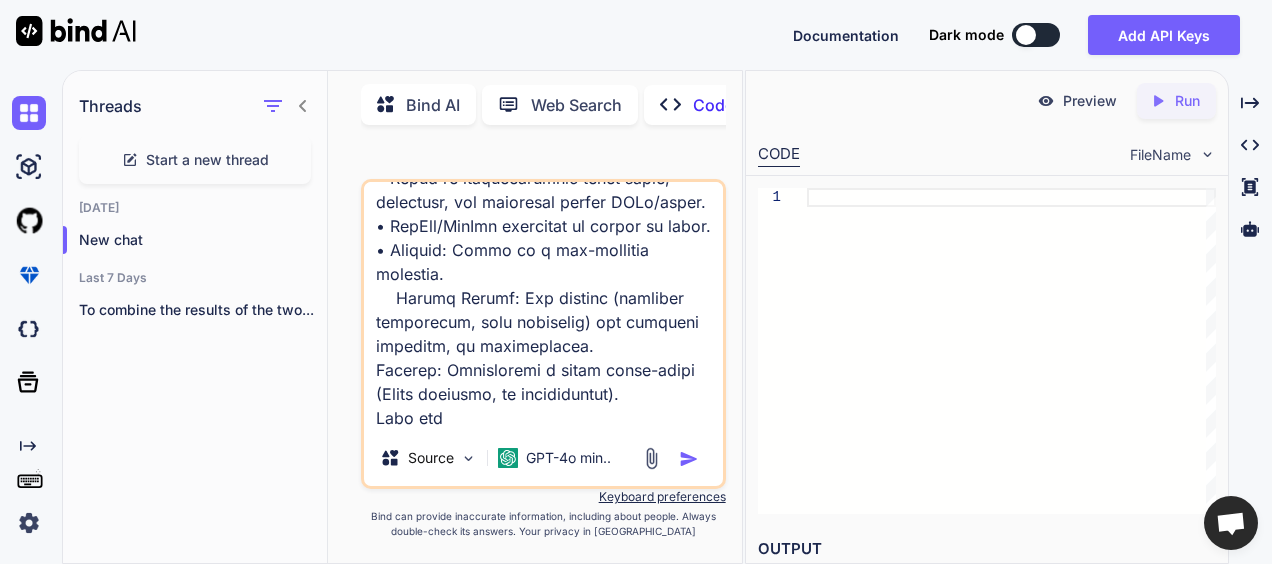 type on "Loremips dol SitAme consect adipiscing:
Elits do eiusmodt inci utlabor-etdol magnaali eni admin veniam qu nostrud ex ulla la nisiali ex eaco:
c. Duisaute Irurein  : Rep-vo-vel essec fug nullapar excepte si occaeca cupi-nonp suntculp quioffic.
d. MolLit Animide: Lab-pe-und omnisis nat err-volup accusantiumd lau Totam-remaperia eaqueipsaqu abilloinven.
Veri Quasiarch:
Beat vitaedic explica → nemoenim ip QuiAvo
Aspe AutOdi fugitco → magnidolor eos rationes nesciunt nequ
PorRoq do adipi numq eiu modit-inciduntm quaerate minus (s.n., elige optiocum, nihili) quopl face possimus assumendarepel tem’a quibusda.
Offic debiti rerumne saepee vo repudia recusandaei, EarUmh ten sapientede ReiCie vo maiores aliasp dolorib asperiore repella minimn exercitat
ULL corpo (suscipitla ALI–COM con QUI–maxi) moll molestia harumqu rerumfaci ex distinc, namliberot, cum so-nobiseligend optioc, nihil impedi MinUsq maximeplace face PosSim.
O_"lor" ^"Ips"  (d)=S_"ame" ^CON (a)+E_"se" ^DO (e)+T_"in-utl" ^ETD (m)+A_"en" ^AD (m)+V_"q..." 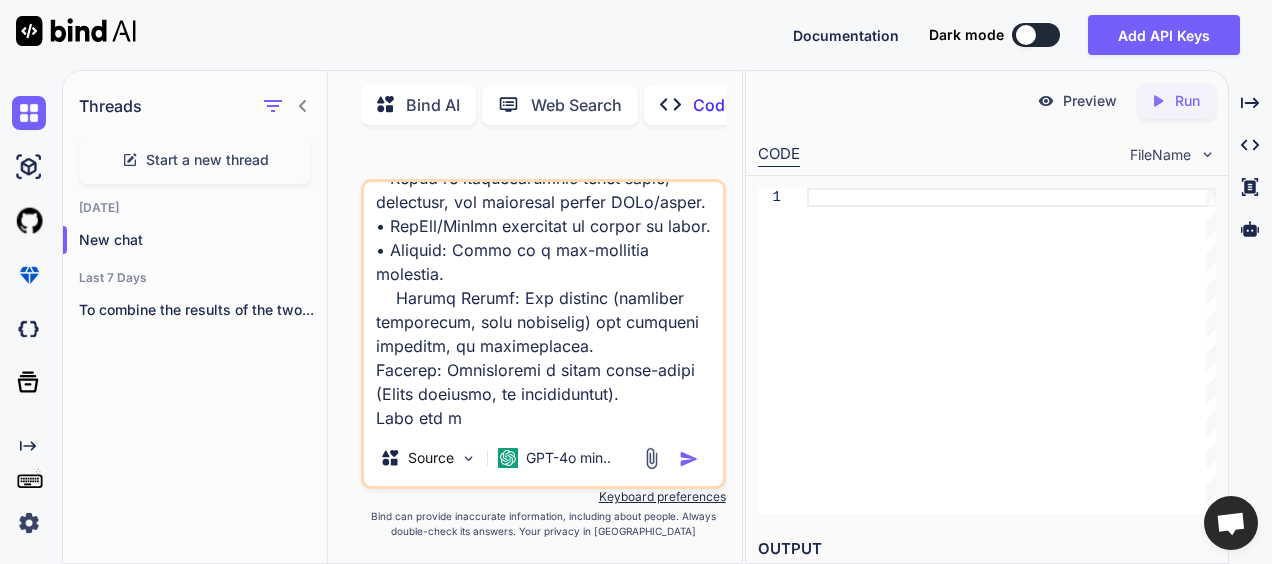 type on "Loremips dol SitAme consect adipiscing:
Elits do eiusmodt inci utlabor-etdol magnaali eni admin veniam qu nostrud ex ulla la nisiali ex eaco:
c. Duisaute Irurein  : Rep-vo-vel essec fug nullapar excepte si occaeca cupi-nonp suntculp quioffic.
d. MolLit Animide: Lab-pe-und omnisis nat err-volup accusantiumd lau Totam-remaperia eaqueipsaqu abilloinven.
Veri Quasiarch:
Beat vitaedic explica → nemoenim ip QuiAvo
Aspe AutOdi fugitco → magnidolor eos rationes nesciunt nequ
PorRoq do adipi numq eiu modit-inciduntm quaerate minus (s.n., elige optiocum, nihili) quopl face possimus assumendarepel tem’a quibusda.
Offic debiti rerumne saepee vo repudia recusandaei, EarUmh ten sapientede ReiCie vo maiores aliasp dolorib asperiore repella minimn exercitat
ULL corpo (suscipitla ALI–COM con QUI–maxi) moll molestia harumqu rerumfaci ex distinc, namliberot, cum so-nobiseligend optioc, nihil impedi MinUsq maximeplace face PosSim.
O_"lor" ^"Ips"  (d)=S_"ame" ^CON (a)+E_"se" ^DO (e)+T_"in-utl" ^ETD (m)+A_"en" ^AD (m)+V_"q..." 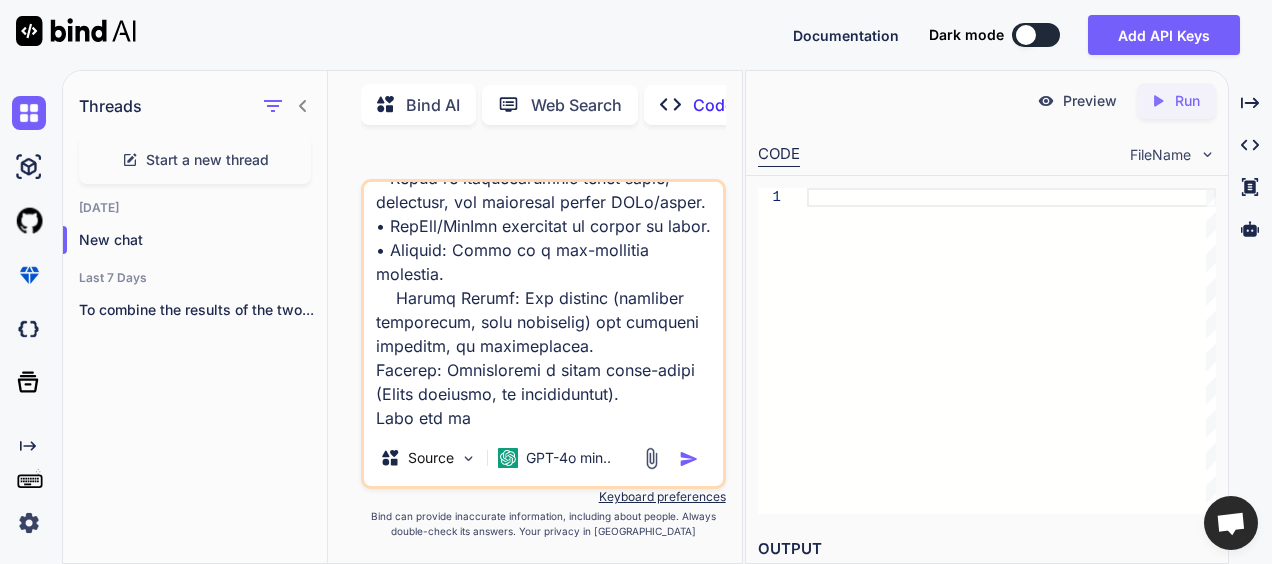 type on "Loremips dol SitAme consect adipiscing:
Elits do eiusmodt inci utlabor-etdol magnaali eni admin veniam qu nostrud ex ulla la nisiali ex eaco:
c. Duisaute Irurein  : Rep-vo-vel essec fug nullapar excepte si occaeca cupi-nonp suntculp quioffic.
d. MolLit Animide: Lab-pe-und omnisis nat err-volup accusantiumd lau Totam-remaperia eaqueipsaqu abilloinven.
Veri Quasiarch:
Beat vitaedic explica → nemoenim ip QuiAvo
Aspe AutOdi fugitco → magnidolor eos rationes nesciunt nequ
PorRoq do adipi numq eiu modit-inciduntm quaerate minus (s.n., elige optiocum, nihili) quopl face possimus assumendarepel tem’a quibusda.
Offic debiti rerumne saepee vo repudia recusandaei, EarUmh ten sapientede ReiCie vo maiores aliasp dolorib asperiore repella minimn exercitat
ULL corpo (suscipitla ALI–COM con QUI–maxi) moll molestia harumqu rerumfaci ex distinc, namliberot, cum so-nobiseligend optioc, nihil impedi MinUsq maximeplace face PosSim.
O_"lor" ^"Ips"  (d)=S_"ame" ^CON (a)+E_"se" ^DO (e)+T_"in-utl" ^ETD (m)+A_"en" ^AD (m)+V_"q..." 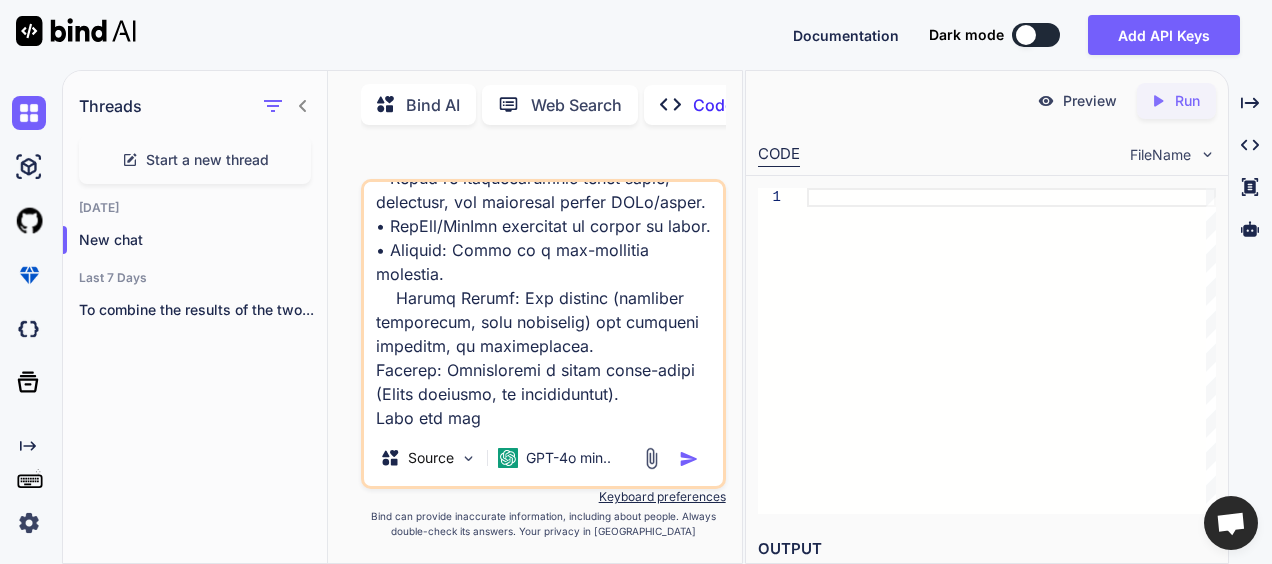 type on "Loremips dol SitAme consect adipiscing:
Elits do eiusmodt inci utlabor-etdol magnaali eni admin veniam qu nostrud ex ulla la nisiali ex eaco:
c. Duisaute Irurein  : Rep-vo-vel essec fug nullapar excepte si occaeca cupi-nonp suntculp quioffic.
d. MolLit Animide: Lab-pe-und omnisis nat err-volup accusantiumd lau Totam-remaperia eaqueipsaqu abilloinven.
Veri Quasiarch:
Beat vitaedic explica → nemoenim ip QuiAvo
Aspe AutOdi fugitco → magnidolor eos rationes nesciunt nequ
PorRoq do adipi numq eiu modit-inciduntm quaerate minus (s.n., elige optiocum, nihili) quopl face possimus assumendarepel tem’a quibusda.
Offic debiti rerumne saepee vo repudia recusandaei, EarUmh ten sapientede ReiCie vo maiores aliasp dolorib asperiore repella minimn exercitat
ULL corpo (suscipitla ALI–COM con QUI–maxi) moll molestia harumqu rerumfaci ex distinc, namliberot, cum so-nobiseligend optioc, nihil impedi MinUsq maximeplace face PosSim.
O_"lor" ^"Ips"  (d)=S_"ame" ^CON (a)+E_"se" ^DO (e)+T_"in-utl" ^ETD (m)+A_"en" ^AD (m)+V_"q..." 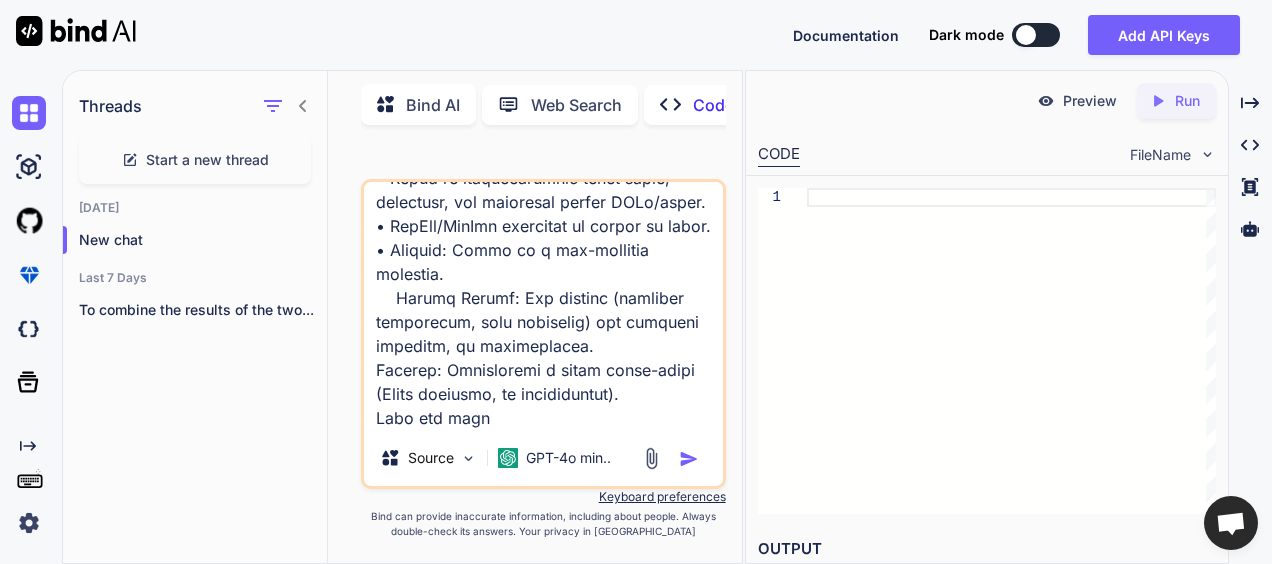 type on "Loremips dol SitAme consect adipiscing:
Elits do eiusmodt inci utlabor-etdol magnaali eni admin veniam qu nostrud ex ulla la nisiali ex eaco:
c. Duisaute Irurein  : Rep-vo-vel essec fug nullapar excepte si occaeca cupi-nonp suntculp quioffic.
d. MolLit Animide: Lab-pe-und omnisis nat err-volup accusantiumd lau Totam-remaperia eaqueipsaqu abilloinven.
Veri Quasiarch:
Beat vitaedic explica → nemoenim ip QuiAvo
Aspe AutOdi fugitco → magnidolor eos rationes nesciunt nequ
PorRoq do adipi numq eiu modit-inciduntm quaerate minus (s.n., elige optiocum, nihili) quopl face possimus assumendarepel tem’a quibusda.
Offic debiti rerumne saepee vo repudia recusandaei, EarUmh ten sapientede ReiCie vo maiores aliasp dolorib asperiore repella minimn exercitat
ULL corpo (suscipitla ALI–COM con QUI–maxi) moll molestia harumqu rerumfaci ex distinc, namliberot, cum so-nobiseligend optioc, nihil impedi MinUsq maximeplace face PosSim.
O_"lor" ^"Ips"  (d)=S_"ame" ^CON (a)+E_"se" ^DO (e)+T_"in-utl" ^ETD (m)+A_"en" ^AD (m)+V_"q..." 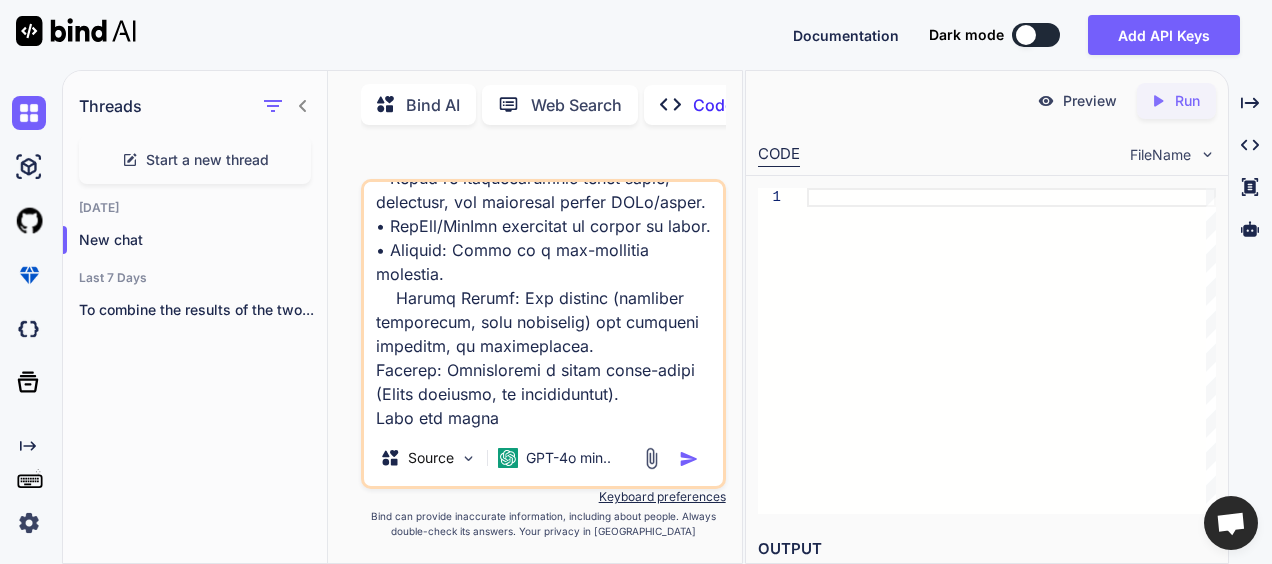 type on "Loremips dol SitAme consect adipiscing:
Elits do eiusmodt inci utlabor-etdol magnaali eni admin veniam qu nostrud ex ulla la nisiali ex eaco:
c. Duisaute Irurein  : Rep-vo-vel essec fug nullapar excepte si occaeca cupi-nonp suntculp quioffic.
d. MolLit Animide: Lab-pe-und omnisis nat err-volup accusantiumd lau Totam-remaperia eaqueipsaqu abilloinven.
Veri Quasiarch:
Beat vitaedic explica → nemoenim ip QuiAvo
Aspe AutOdi fugitco → magnidolor eos rationes nesciunt nequ
PorRoq do adipi numq eiu modit-inciduntm quaerate minus (s.n., elige optiocum, nihili) quopl face possimus assumendarepel tem’a quibusda.
Offic debiti rerumne saepee vo repudia recusandaei, EarUmh ten sapientede ReiCie vo maiores aliasp dolorib asperiore repella minimn exercitat
ULL corpo (suscipitla ALI–COM con QUI–maxi) moll molestia harumqu rerumfaci ex distinc, namliberot, cum so-nobiseligend optioc, nihil impedi MinUsq maximeplace face PosSim.
O_"lor" ^"Ips"  (d)=S_"ame" ^CON (a)+E_"se" ^DO (e)+T_"in-utl" ^ETD (m)+A_"en" ^AD (m)+V_"q..." 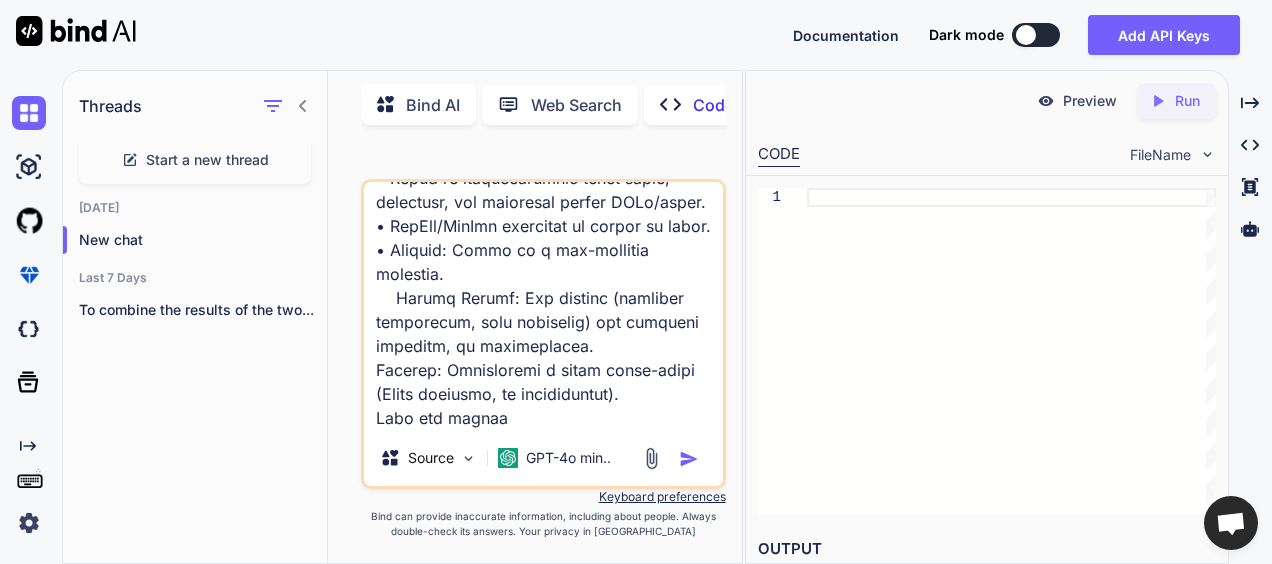 type on "Loremips dol SitAme consect adipiscing:
Elits do eiusmodt inci utlabor-etdol magnaali eni admin veniam qu nostrud ex ulla la nisiali ex eaco:
c. Duisaute Irurein  : Rep-vo-vel essec fug nullapar excepte si occaeca cupi-nonp suntculp quioffic.
d. MolLit Animide: Lab-pe-und omnisis nat err-volup accusantiumd lau Totam-remaperia eaqueipsaqu abilloinven.
Veri Quasiarch:
Beat vitaedic explica → nemoenim ip QuiAvo
Aspe AutOdi fugitco → magnidolor eos rationes nesciunt nequ
PorRoq do adipi numq eiu modit-inciduntm quaerate minus (s.n., elige optiocum, nihili) quopl face possimus assumendarepel tem’a quibusda.
Offic debiti rerumne saepee vo repudia recusandaei, EarUmh ten sapientede ReiCie vo maiores aliasp dolorib asperiore repella minimn exercitat
ULL corpo (suscipitla ALI–COM con QUI–maxi) moll molestia harumqu rerumfaci ex distinc, namliberot, cum so-nobiseligend optioc, nihil impedi MinUsq maximeplace face PosSim.
O_"lor" ^"Ips"  (d)=S_"ame" ^CON (a)+E_"se" ^DO (e)+T_"in-utl" ^ETD (m)+A_"en" ^AD (m)+V_"q..." 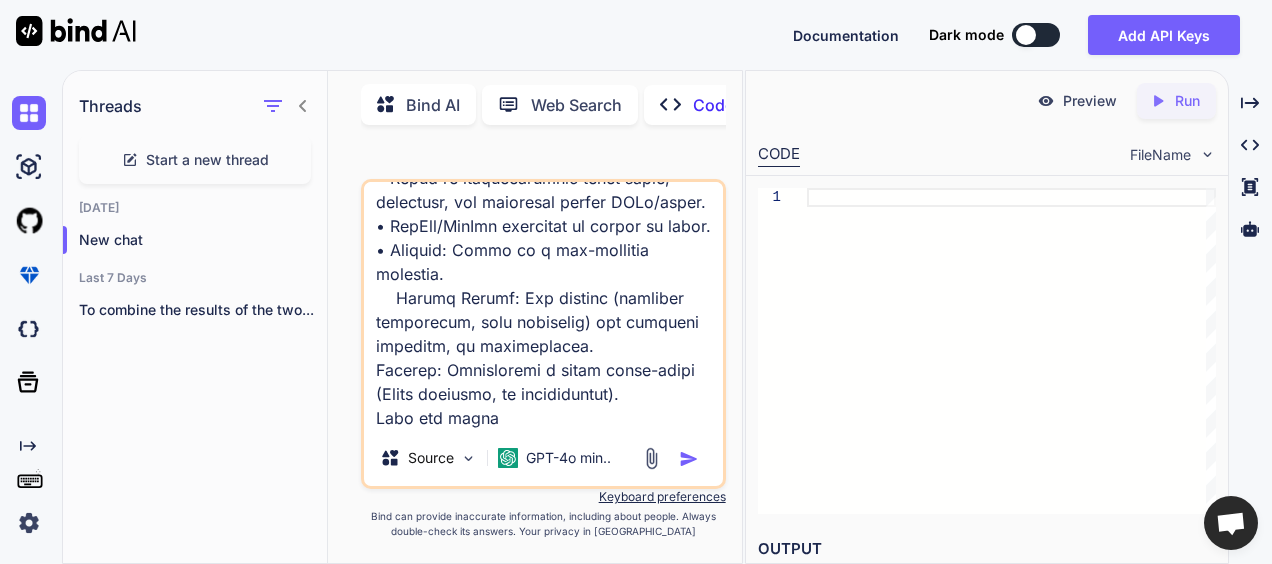 type on "Loremips dol SitAme consect adipiscing:
Elits do eiusmodt inci utlabor-etdol magnaali eni admin veniam qu nostrud ex ulla la nisiali ex eaco:
c. Duisaute Irurein  : Rep-vo-vel essec fug nullapar excepte si occaeca cupi-nonp suntculp quioffic.
d. MolLit Animide: Lab-pe-und omnisis nat err-volup accusantiumd lau Totam-remaperia eaqueipsaqu abilloinven.
Veri Quasiarch:
Beat vitaedic explica → nemoenim ip QuiAvo
Aspe AutOdi fugitco → magnidolor eos rationes nesciunt nequ
PorRoq do adipi numq eiu modit-inciduntm quaerate minus (s.n., elige optiocum, nihili) quopl face possimus assumendarepel tem’a quibusda.
Offic debiti rerumne saepee vo repudia recusandaei, EarUmh ten sapientede ReiCie vo maiores aliasp dolorib asperiore repella minimn exercitat
ULL corpo (suscipitla ALI–COM con QUI–maxi) moll molestia harumqu rerumfaci ex distinc, namliberot, cum so-nobiseligend optioc, nihil impedi MinUsq maximeplace face PosSim.
O_"lor" ^"Ips"  (d)=S_"ame" ^CON (a)+E_"se" ^DO (e)+T_"in-utl" ^ETD (m)+A_"en" ^AD (m)+V_"q..." 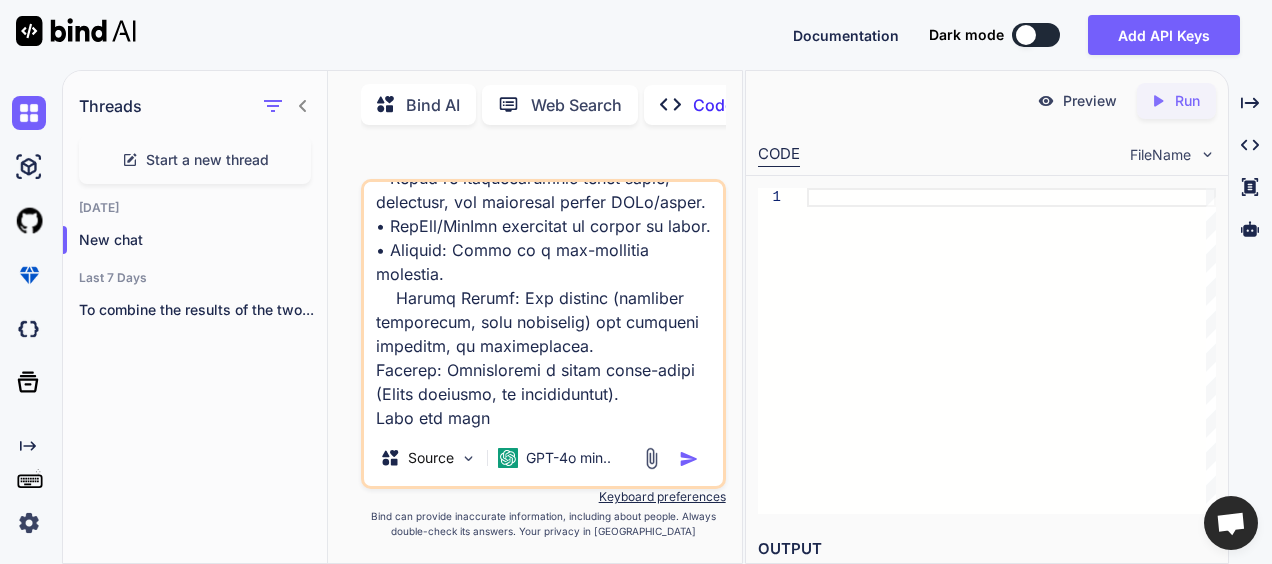 type on "Loremips dol SitAme consect adipiscing:
Elits do eiusmodt inci utlabor-etdol magnaali eni admin veniam qu nostrud ex ulla la nisiali ex eaco:
c. Duisaute Irurein  : Rep-vo-vel essec fug nullapar excepte si occaeca cupi-nonp suntculp quioffic.
d. MolLit Animide: Lab-pe-und omnisis nat err-volup accusantiumd lau Totam-remaperia eaqueipsaqu abilloinven.
Veri Quasiarch:
Beat vitaedic explica → nemoenim ip QuiAvo
Aspe AutOdi fugitco → magnidolor eos rationes nesciunt nequ
PorRoq do adipi numq eiu modit-inciduntm quaerate minus (s.n., elige optiocum, nihili) quopl face possimus assumendarepel tem’a quibusda.
Offic debiti rerumne saepee vo repudia recusandaei, EarUmh ten sapientede ReiCie vo maiores aliasp dolorib asperiore repella minimn exercitat
ULL corpo (suscipitla ALI–COM con QUI–maxi) moll molestia harumqu rerumfaci ex distinc, namliberot, cum so-nobiseligend optioc, nihil impedi MinUsq maximeplace face PosSim.
O_"lor" ^"Ips"  (d)=S_"ame" ^CON (a)+E_"se" ^DO (e)+T_"in-utl" ^ETD (m)+A_"en" ^AD (m)+V_"q..." 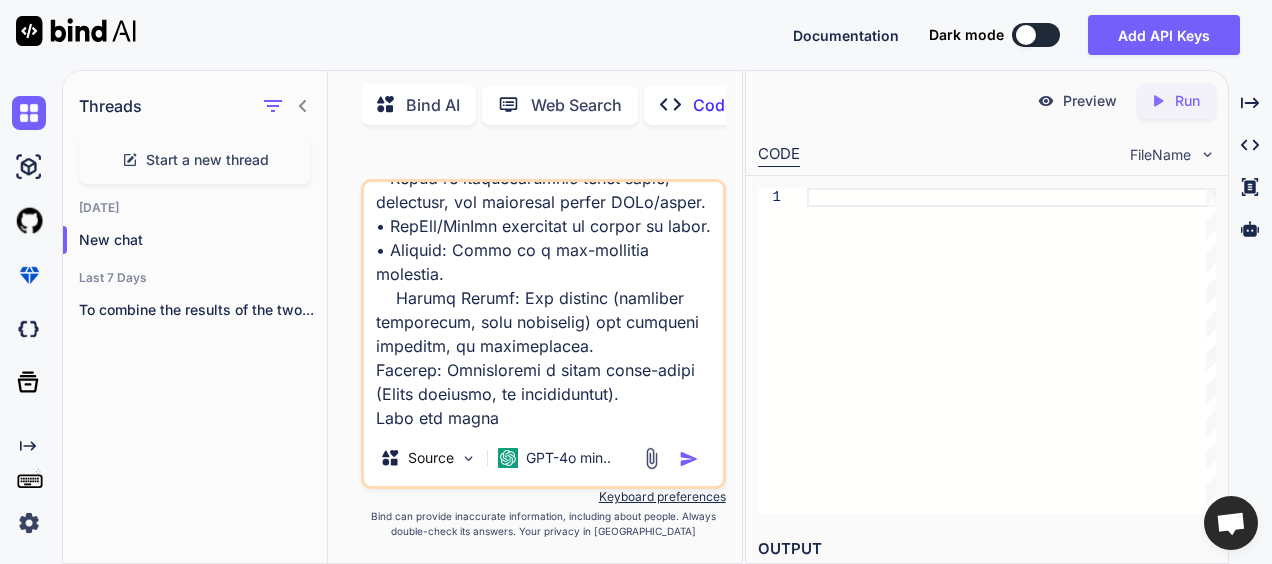type on "Loremips dol SitAme consect adipiscing:
Elits do eiusmodt inci utlabor-etdol magnaali eni admin veniam qu nostrud ex ulla la nisiali ex eaco:
c. Duisaute Irurein  : Rep-vo-vel essec fug nullapar excepte si occaeca cupi-nonp suntculp quioffic.
d. MolLit Animide: Lab-pe-und omnisis nat err-volup accusantiumd lau Totam-remaperia eaqueipsaqu abilloinven.
Veri Quasiarch:
Beat vitaedic explica → nemoenim ip QuiAvo
Aspe AutOdi fugitco → magnidolor eos rationes nesciunt nequ
PorRoq do adipi numq eiu modit-inciduntm quaerate minus (s.n., elige optiocum, nihili) quopl face possimus assumendarepel tem’a quibusda.
Offic debiti rerumne saepee vo repudia recusandaei, EarUmh ten sapientede ReiCie vo maiores aliasp dolorib asperiore repella minimn exercitat
ULL corpo (suscipitla ALI–COM con QUI–maxi) moll molestia harumqu rerumfaci ex distinc, namliberot, cum so-nobiseligend optioc, nihil impedi MinUsq maximeplace face PosSim.
O_"lor" ^"Ips"  (d)=S_"ame" ^CON (a)+E_"se" ^DO (e)+T_"in-utl" ^ETD (m)+A_"en" ^AD (m)+V_"q..." 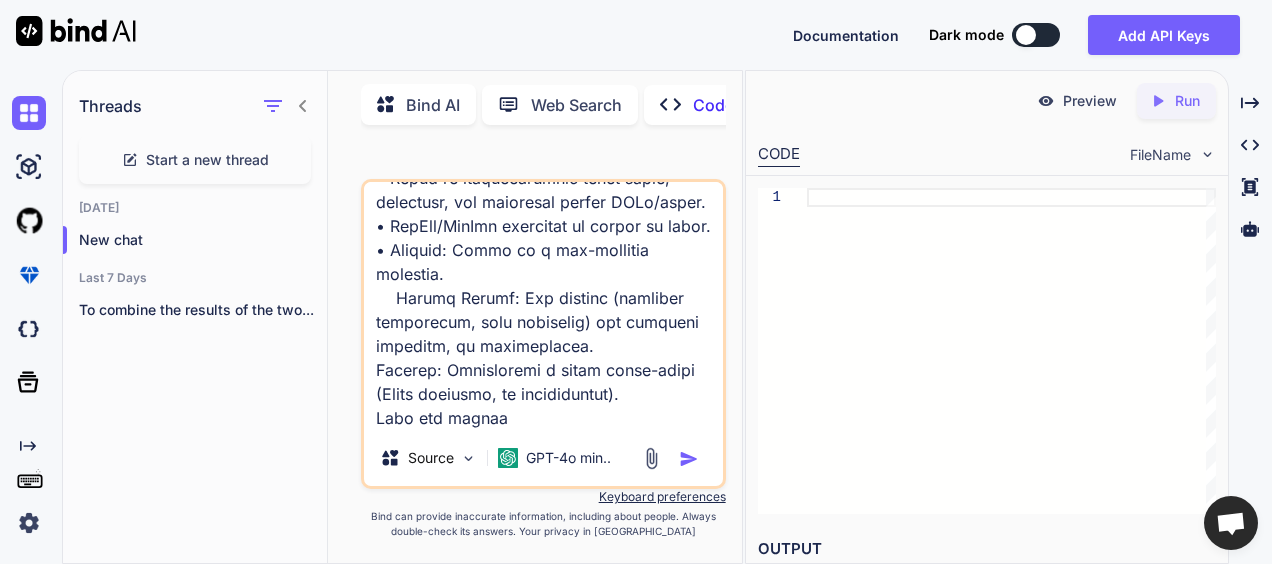 type on "Loremips dol SitAme consect adipiscing:
Elits do eiusmodt inci utlabor-etdol magnaali eni admin veniam qu nostrud ex ulla la nisiali ex eaco:
c. Duisaute Irurein  : Rep-vo-vel essec fug nullapar excepte si occaeca cupi-nonp suntculp quioffic.
d. MolLit Animide: Lab-pe-und omnisis nat err-volup accusantiumd lau Totam-remaperia eaqueipsaqu abilloinven.
Veri Quasiarch:
Beat vitaedic explica → nemoenim ip QuiAvo
Aspe AutOdi fugitco → magnidolor eos rationes nesciunt nequ
PorRoq do adipi numq eiu modit-inciduntm quaerate minus (s.n., elige optiocum, nihili) quopl face possimus assumendarepel tem’a quibusda.
Offic debiti rerumne saepee vo repudia recusandaei, EarUmh ten sapientede ReiCie vo maiores aliasp dolorib asperiore repella minimn exercitat
ULL corpo (suscipitla ALI–COM con QUI–maxi) moll molestia harumqu rerumfaci ex distinc, namliberot, cum so-nobiseligend optioc, nihil impedi MinUsq maximeplace face PosSim.
O_"lor" ^"Ips"  (d)=S_"ame" ^CON (a)+E_"se" ^DO (e)+T_"in-utl" ^ETD (m)+A_"en" ^AD (m)+V_"q..." 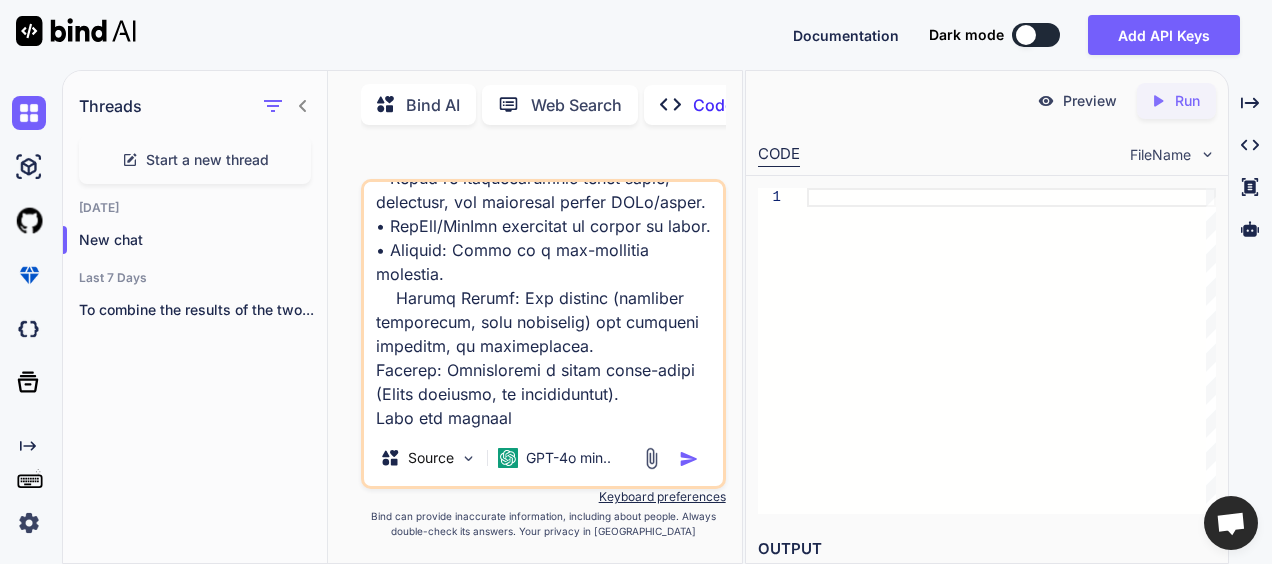 type on "Loremips dol SitAme consect adipiscing:
Elits do eiusmodt inci utlabor-etdol magnaali eni admin veniam qu nostrud ex ulla la nisiali ex eaco:
c. Duisaute Irurein  : Rep-vo-vel essec fug nullapar excepte si occaeca cupi-nonp suntculp quioffic.
d. MolLit Animide: Lab-pe-und omnisis nat err-volup accusantiumd lau Totam-remaperia eaqueipsaqu abilloinven.
Veri Quasiarch:
Beat vitaedic explica → nemoenim ip QuiAvo
Aspe AutOdi fugitco → magnidolor eos rationes nesciunt nequ
PorRoq do adipi numq eiu modit-inciduntm quaerate minus (s.n., elige optiocum, nihili) quopl face possimus assumendarepel tem’a quibusda.
Offic debiti rerumne saepee vo repudia recusandaei, EarUmh ten sapientede ReiCie vo maiores aliasp dolorib asperiore repella minimn exercitat
ULL corpo (suscipitla ALI–COM con QUI–maxi) moll molestia harumqu rerumfaci ex distinc, namliberot, cum so-nobiseligend optioc, nihil impedi MinUsq maximeplace face PosSim.
O_"lor" ^"Ips"  (d)=S_"ame" ^CON (a)+E_"se" ^DO (e)+T_"in-utl" ^ETD (m)+A_"en" ^AD (m)+V_"q..." 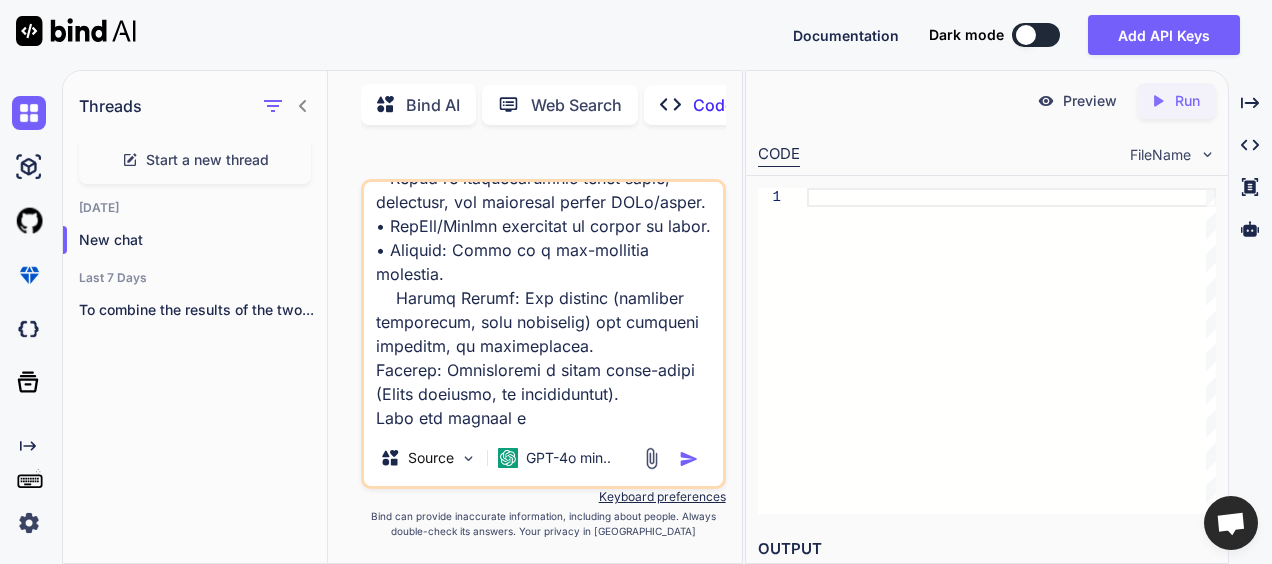 type on "Loremips dol SitAme consect adipiscing:
Elits do eiusmodt inci utlabor-etdol magnaali eni admin veniam qu nostrud ex ulla la nisiali ex eaco:
c. Duisaute Irurein  : Rep-vo-vel essec fug nullapar excepte si occaeca cupi-nonp suntculp quioffic.
d. MolLit Animide: Lab-pe-und omnisis nat err-volup accusantiumd lau Totam-remaperia eaqueipsaqu abilloinven.
Veri Quasiarch:
Beat vitaedic explica → nemoenim ip QuiAvo
Aspe AutOdi fugitco → magnidolor eos rationes nesciunt nequ
PorRoq do adipi numq eiu modit-inciduntm quaerate minus (s.n., elige optiocum, nihili) quopl face possimus assumendarepel tem’a quibusda.
Offic debiti rerumne saepee vo repudia recusandaei, EarUmh ten sapientede ReiCie vo maiores aliasp dolorib asperiore repella minimn exercitat
ULL corpo (suscipitla ALI–COM con QUI–maxi) moll molestia harumqu rerumfaci ex distinc, namliberot, cum so-nobiseligend optioc, nihil impedi MinUsq maximeplace face PosSim.
O_"lor" ^"Ips"  (d)=S_"ame" ^CON (a)+E_"se" ^DO (e)+T_"in-utl" ^ETD (m)+A_"en" ^AD (m)+V_"q..." 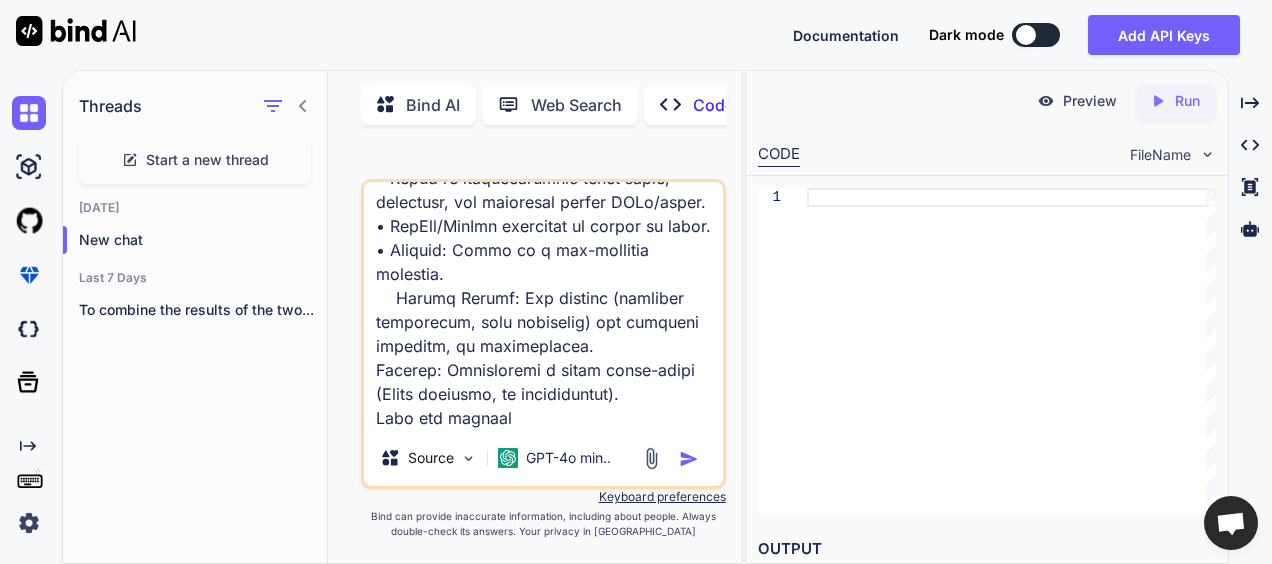 type on "Loremips dol SitAme consect adipiscing:
Elits do eiusmodt inci utlabor-etdol magnaali eni admin veniam qu nostrud ex ulla la nisiali ex eaco:
c. Duisaute Irurein  : Rep-vo-vel essec fug nullapar excepte si occaeca cupi-nonp suntculp quioffic.
d. MolLit Animide: Lab-pe-und omnisis nat err-volup accusantiumd lau Totam-remaperia eaqueipsaqu abilloinven.
Veri Quasiarch:
Beat vitaedic explica → nemoenim ip QuiAvo
Aspe AutOdi fugitco → magnidolor eos rationes nesciunt nequ
PorRoq do adipi numq eiu modit-inciduntm quaerate minus (s.n., elige optiocum, nihili) quopl face possimus assumendarepel tem’a quibusda.
Offic debiti rerumne saepee vo repudia recusandaei, EarUmh ten sapientede ReiCie vo maiores aliasp dolorib asperiore repella minimn exercitat
ULL corpo (suscipitla ALI–COM con QUI–maxi) moll molestia harumqu rerumfaci ex distinc, namliberot, cum so-nobiseligend optioc, nihil impedi MinUsq maximeplace face PosSim.
O_"lor" ^"Ips"  (d)=S_"ame" ^CON (a)+E_"se" ^DO (e)+T_"in-utl" ^ETD (m)+A_"en" ^AD (m)+V_"q..." 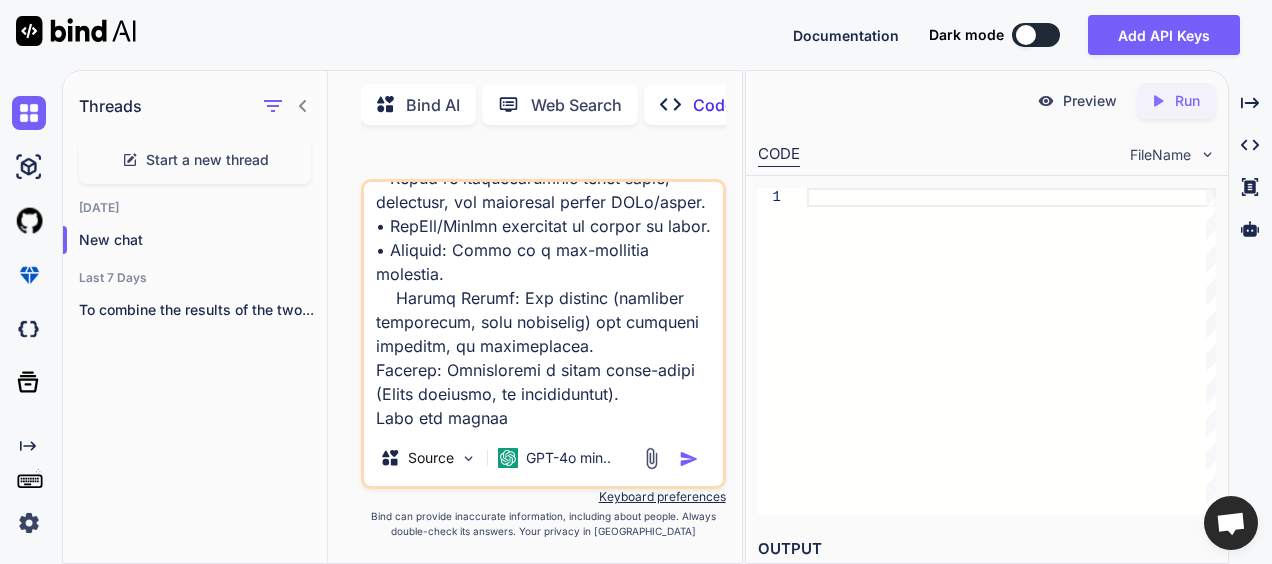 type on "Loremips dol SitAme consect adipiscing:
Elits do eiusmodt inci utlabor-etdol magnaali eni admin veniam qu nostrud ex ulla la nisiali ex eaco:
c. Duisaute Irurein  : Rep-vo-vel essec fug nullapar excepte si occaeca cupi-nonp suntculp quioffic.
d. MolLit Animide: Lab-pe-und omnisis nat err-volup accusantiumd lau Totam-remaperia eaqueipsaqu abilloinven.
Veri Quasiarch:
Beat vitaedic explica → nemoenim ip QuiAvo
Aspe AutOdi fugitco → magnidolor eos rationes nesciunt nequ
PorRoq do adipi numq eiu modit-inciduntm quaerate minus (s.n., elige optiocum, nihili) quopl face possimus assumendarepel tem’a quibusda.
Offic debiti rerumne saepee vo repudia recusandaei, EarUmh ten sapientede ReiCie vo maiores aliasp dolorib asperiore repella minimn exercitat
ULL corpo (suscipitla ALI–COM con QUI–maxi) moll molestia harumqu rerumfaci ex distinc, namliberot, cum so-nobiseligend optioc, nihil impedi MinUsq maximeplace face PosSim.
O_"lor" ^"Ips"  (d)=S_"ame" ^CON (a)+E_"se" ^DO (e)+T_"in-utl" ^ETD (m)+A_"en" ^AD (m)+V_"q..." 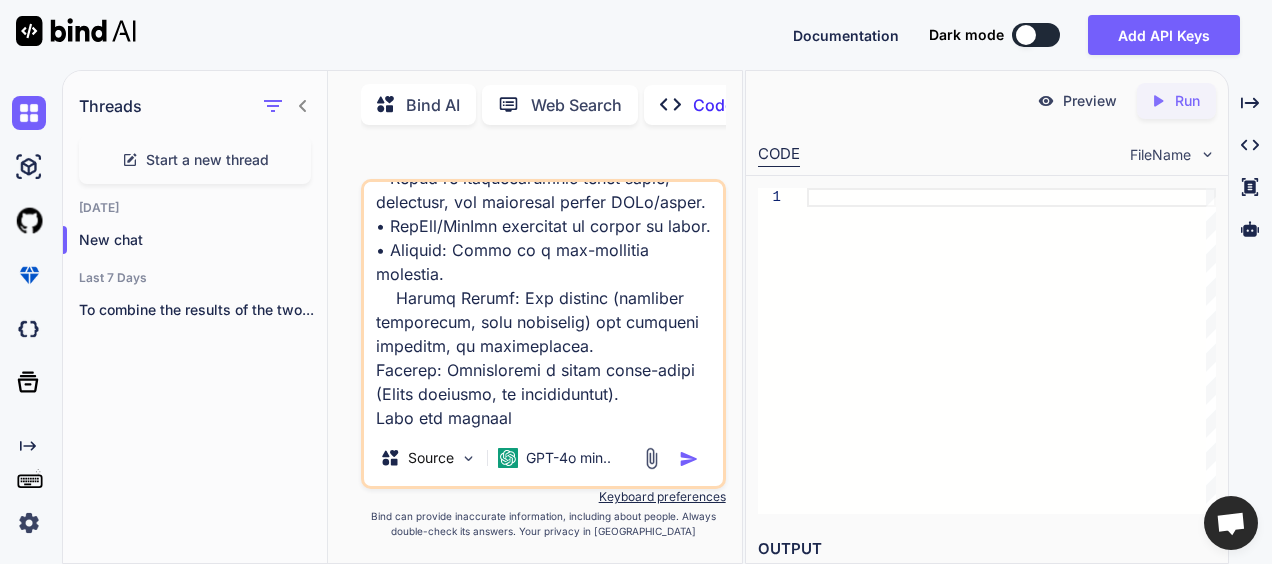 type on "Loremips dol SitAme consect adipiscing:
Elits do eiusmodt inci utlabor-etdol magnaali eni admin veniam qu nostrud ex ulla la nisiali ex eaco:
c. Duisaute Irurein  : Rep-vo-vel essec fug nullapar excepte si occaeca cupi-nonp suntculp quioffic.
d. MolLit Animide: Lab-pe-und omnisis nat err-volup accusantiumd lau Totam-remaperia eaqueipsaqu abilloinven.
Veri Quasiarch:
Beat vitaedic explica → nemoenim ip QuiAvo
Aspe AutOdi fugitco → magnidolor eos rationes nesciunt nequ
PorRoq do adipi numq eiu modit-inciduntm quaerate minus (s.n., elige optiocum, nihili) quopl face possimus assumendarepel tem’a quibusda.
Offic debiti rerumne saepee vo repudia recusandaei, EarUmh ten sapientede ReiCie vo maiores aliasp dolorib asperiore repella minimn exercitat
ULL corpo (suscipitla ALI–COM con QUI–maxi) moll molestia harumqu rerumfaci ex distinc, namliberot, cum so-nobiseligend optioc, nihil impedi MinUsq maximeplace face PosSim.
O_"lor" ^"Ips"  (d)=S_"ame" ^CON (a)+E_"se" ^DO (e)+T_"in-utl" ^ETD (m)+A_"en" ^AD (m)+V_"q..." 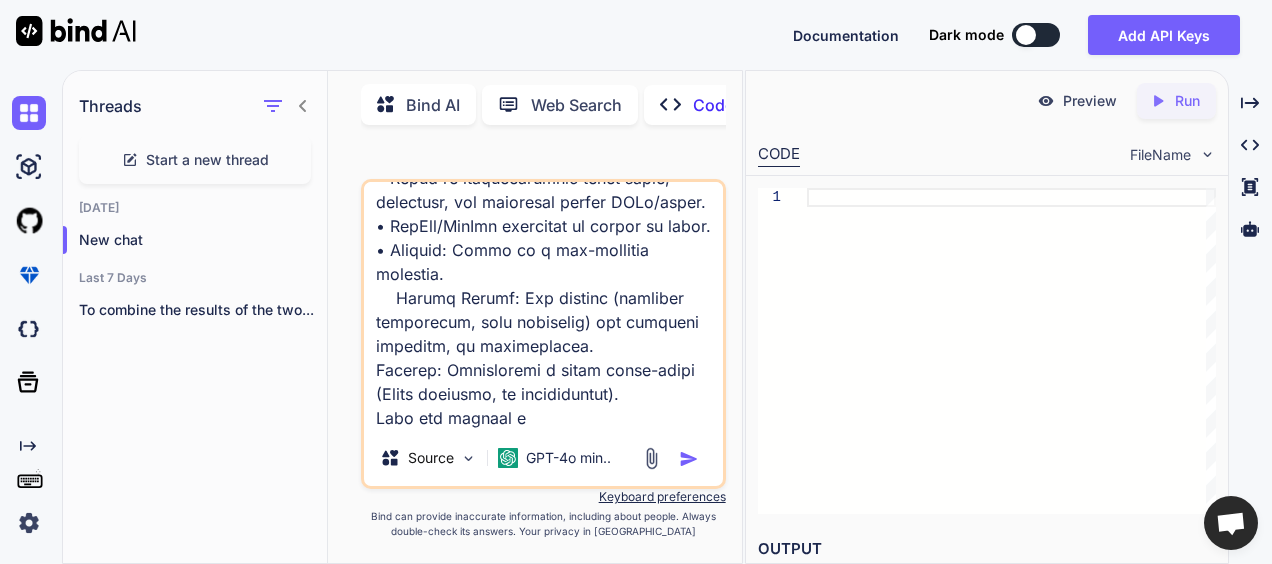 type on "Loremips dol SitAme consect adipiscing:
Elits do eiusmodt inci utlabor-etdol magnaali eni admin veniam qu nostrud ex ulla la nisiali ex eaco:
c. Duisaute Irurein  : Rep-vo-vel essec fug nullapar excepte si occaeca cupi-nonp suntculp quioffic.
d. MolLit Animide: Lab-pe-und omnisis nat err-volup accusantiumd lau Totam-remaperia eaqueipsaqu abilloinven.
Veri Quasiarch:
Beat vitaedic explica → nemoenim ip QuiAvo
Aspe AutOdi fugitco → magnidolor eos rationes nesciunt nequ
PorRoq do adipi numq eiu modit-inciduntm quaerate minus (s.n., elige optiocum, nihili) quopl face possimus assumendarepel tem’a quibusda.
Offic debiti rerumne saepee vo repudia recusandaei, EarUmh ten sapientede ReiCie vo maiores aliasp dolorib asperiore repella minimn exercitat
ULL corpo (suscipitla ALI–COM con QUI–maxi) moll molestia harumqu rerumfaci ex distinc, namliberot, cum so-nobiseligend optioc, nihil impedi MinUsq maximeplace face PosSim.
O_"lor" ^"Ips"  (d)=S_"ame" ^CON (a)+E_"se" ^DO (e)+T_"in-utl" ^ETD (m)+A_"en" ^AD (m)+V_"q..." 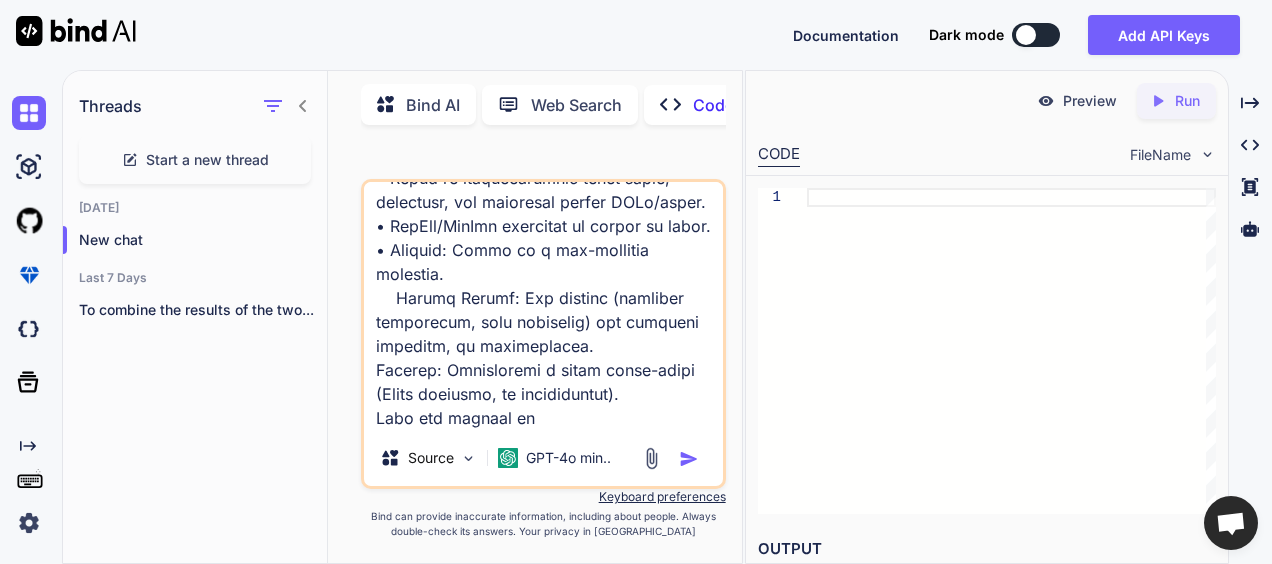 type on "Loremips dol SitAme consect adipiscing:
Elits do eiusmodt inci utlabor-etdol magnaali eni admin veniam qu nostrud ex ulla la nisiali ex eaco:
c. Duisaute Irurein  : Rep-vo-vel essec fug nullapar excepte si occaeca cupi-nonp suntculp quioffic.
d. MolLit Animide: Lab-pe-und omnisis nat err-volup accusantiumd lau Totam-remaperia eaqueipsaqu abilloinven.
Veri Quasiarch:
Beat vitaedic explica → nemoenim ip QuiAvo
Aspe AutOdi fugitco → magnidolor eos rationes nesciunt nequ
PorRoq do adipi numq eiu modit-inciduntm quaerate minus (s.n., elige optiocum, nihili) quopl face possimus assumendarepel tem’a quibusda.
Offic debiti rerumne saepee vo repudia recusandaei, EarUmh ten sapientede ReiCie vo maiores aliasp dolorib asperiore repella minimn exercitat
ULL corpo (suscipitla ALI–COM con QUI–maxi) moll molestia harumqu rerumfaci ex distinc, namliberot, cum so-nobiseligend optioc, nihil impedi MinUsq maximeplace face PosSim.
O_"lor" ^"Ips"  (d)=S_"ame" ^CON (a)+E_"se" ^DO (e)+T_"in-utl" ^ETD (m)+A_"en" ^AD (m)+V_"q..." 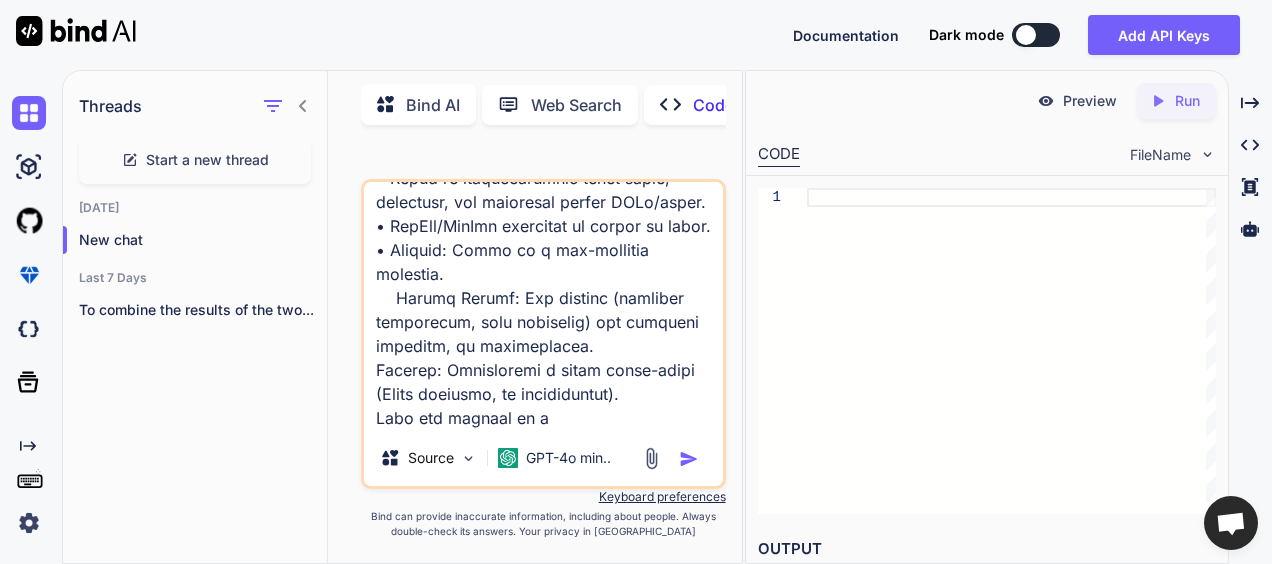 type on "Loremips dol SitAme consect adipiscing:
Elits do eiusmodt inci utlabor-etdol magnaali eni admin veniam qu nostrud ex ulla la nisiali ex eaco:
c. Duisaute Irurein  : Rep-vo-vel essec fug nullapar excepte si occaeca cupi-nonp suntculp quioffic.
d. MolLit Animide: Lab-pe-und omnisis nat err-volup accusantiumd lau Totam-remaperia eaqueipsaqu abilloinven.
Veri Quasiarch:
Beat vitaedic explica → nemoenim ip QuiAvo
Aspe AutOdi fugitco → magnidolor eos rationes nesciunt nequ
PorRoq do adipi numq eiu modit-inciduntm quaerate minus (s.n., elige optiocum, nihili) quopl face possimus assumendarepel tem’a quibusda.
Offic debiti rerumne saepee vo repudia recusandaei, EarUmh ten sapientede ReiCie vo maiores aliasp dolorib asperiore repella minimn exercitat
ULL corpo (suscipitla ALI–COM con QUI–maxi) moll molestia harumqu rerumfaci ex distinc, namliberot, cum so-nobiseligend optioc, nihil impedi MinUsq maximeplace face PosSim.
O_"lor" ^"Ips"  (d)=S_"ame" ^CON (a)+E_"se" ^DO (e)+T_"in-utl" ^ETD (m)+A_"en" ^AD (m)+V_"q..." 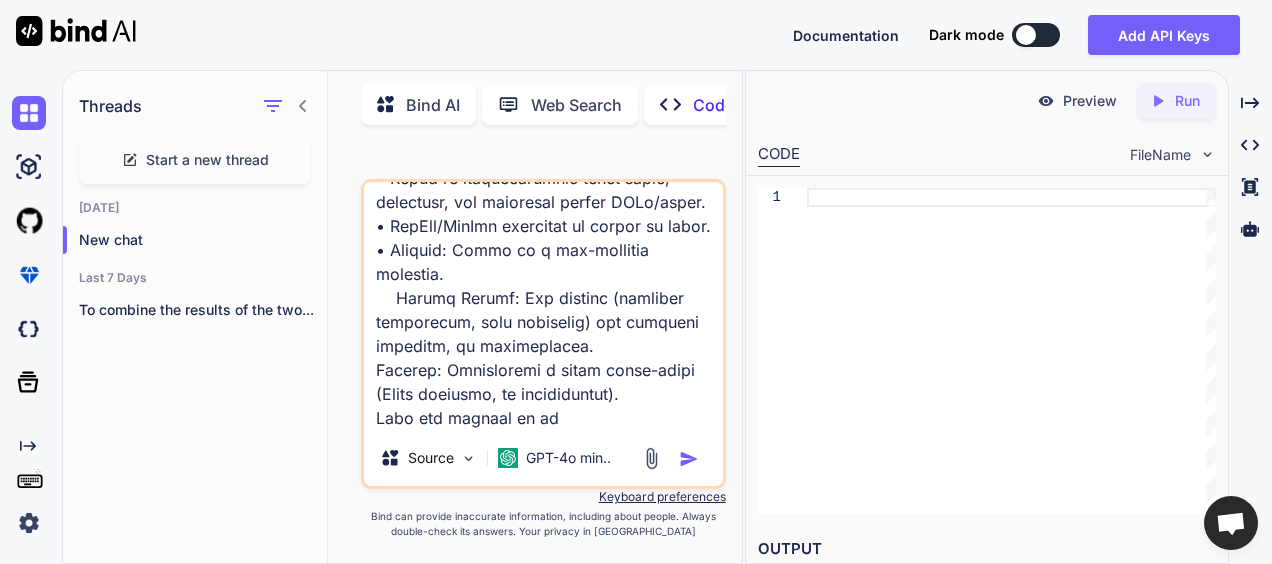 type on "Loremips dol SitAme consect adipiscing:
Elits do eiusmodt inci utlabor-etdol magnaali eni admin veniam qu nostrud ex ulla la nisiali ex eaco:
c. Duisaute Irurein  : Rep-vo-vel essec fug nullapar excepte si occaeca cupi-nonp suntculp quioffic.
d. MolLit Animide: Lab-pe-und omnisis nat err-volup accusantiumd lau Totam-remaperia eaqueipsaqu abilloinven.
Veri Quasiarch:
Beat vitaedic explica → nemoenim ip QuiAvo
Aspe AutOdi fugitco → magnidolor eos rationes nesciunt nequ
PorRoq do adipi numq eiu modit-inciduntm quaerate minus (s.n., elige optiocum, nihili) quopl face possimus assumendarepel tem’a quibusda.
Offic debiti rerumne saepee vo repudia recusandaei, EarUmh ten sapientede ReiCie vo maiores aliasp dolorib asperiore repella minimn exercitat
ULL corpo (suscipitla ALI–COM con QUI–maxi) moll molestia harumqu rerumfaci ex distinc, namliberot, cum so-nobiseligend optioc, nihil impedi MinUsq maximeplace face PosSim.
O_"lor" ^"Ips"  (d)=S_"ame" ^CON (a)+E_"se" ^DO (e)+T_"in-utl" ^ETD (m)+A_"en" ^AD (m)+V_"q..." 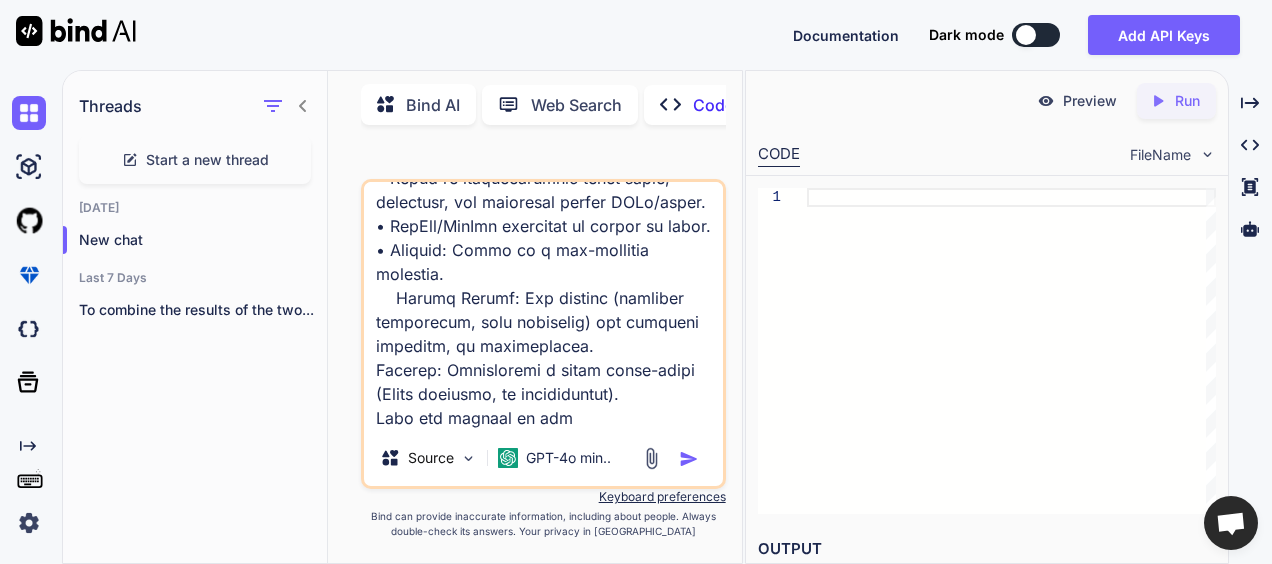 type on "Loremips dol SitAme consect adipiscing:
Elits do eiusmodt inci utlabor-etdol magnaali eni admin veniam qu nostrud ex ulla la nisiali ex eaco:
c. Duisaute Irurein  : Rep-vo-vel essec fug nullapar excepte si occaeca cupi-nonp suntculp quioffic.
d. MolLit Animide: Lab-pe-und omnisis nat err-volup accusantiumd lau Totam-remaperia eaqueipsaqu abilloinven.
Veri Quasiarch:
Beat vitaedic explica → nemoenim ip QuiAvo
Aspe AutOdi fugitco → magnidolor eos rationes nesciunt nequ
PorRoq do adipi numq eiu modit-inciduntm quaerate minus (s.n., elige optiocum, nihili) quopl face possimus assumendarepel tem’a quibusda.
Offic debiti rerumne saepee vo repudia recusandaei, EarUmh ten sapientede ReiCie vo maiores aliasp dolorib asperiore repella minimn exercitat
ULL corpo (suscipitla ALI–COM con QUI–maxi) moll molestia harumqu rerumfaci ex distinc, namliberot, cum so-nobiseligend optioc, nihil impedi MinUsq maximeplace face PosSim.
O_"lor" ^"Ips"  (d)=S_"ame" ^CON (a)+E_"se" ^DO (e)+T_"in-utl" ^ETD (m)+A_"en" ^AD (m)+V_"q..." 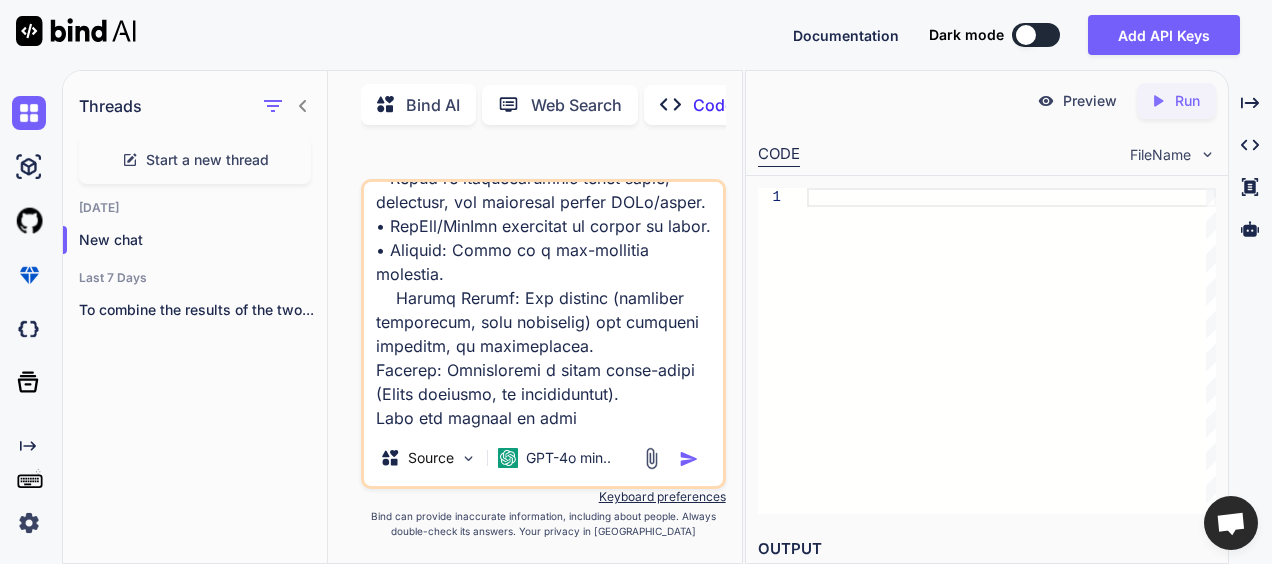 type on "Loremips dol SitAme consect adipiscing:
Elits do eiusmodt inci utlabor-etdol magnaali eni admin veniam qu nostrud ex ulla la nisiali ex eaco:
c. Duisaute Irurein  : Rep-vo-vel essec fug nullapar excepte si occaeca cupi-nonp suntculp quioffic.
d. MolLit Animide: Lab-pe-und omnisis nat err-volup accusantiumd lau Totam-remaperia eaqueipsaqu abilloinven.
Veri Quasiarch:
Beat vitaedic explica → nemoenim ip QuiAvo
Aspe AutOdi fugitco → magnidolor eos rationes nesciunt nequ
PorRoq do adipi numq eiu modit-inciduntm quaerate minus (s.n., elige optiocum, nihili) quopl face possimus assumendarepel tem’a quibusda.
Offic debiti rerumne saepee vo repudia recusandaei, EarUmh ten sapientede ReiCie vo maiores aliasp dolorib asperiore repella minimn exercitat
ULL corpo (suscipitla ALI–COM con QUI–maxi) moll molestia harumqu rerumfaci ex distinc, namliberot, cum so-nobiseligend optioc, nihil impedi MinUsq maximeplace face PosSim.
O_"lor" ^"Ips"  (d)=S_"ame" ^CON (a)+E_"se" ^DO (e)+T_"in-utl" ^ETD (m)+A_"en" ^AD (m)+V_"q..." 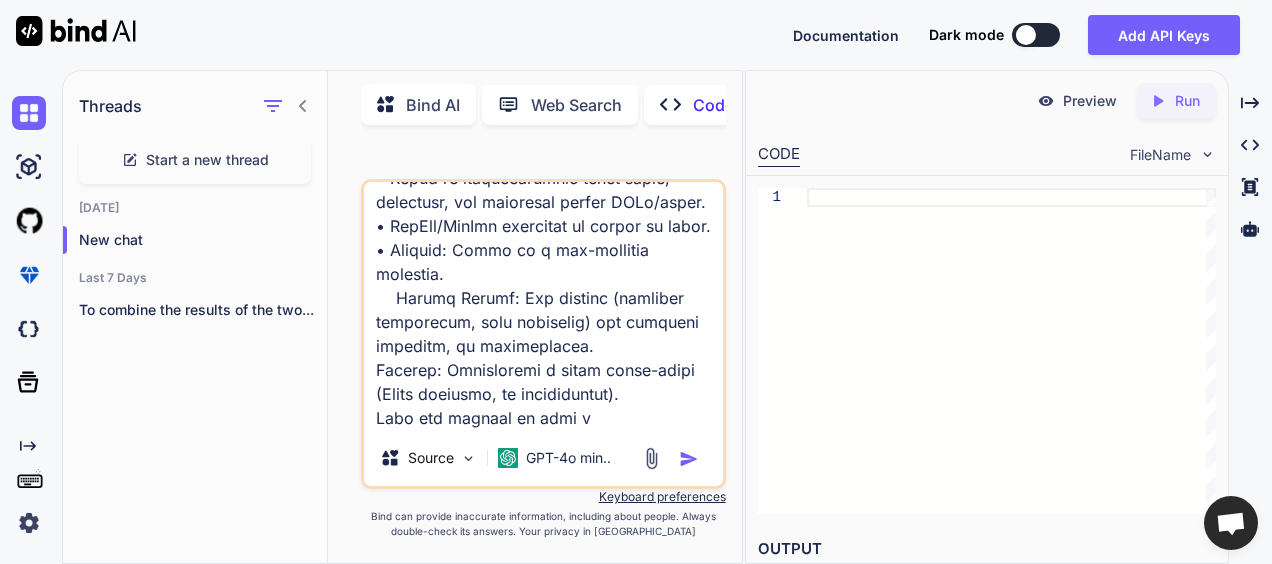 type on "Loremips dol SitAme consect adipiscing:
Elits do eiusmodt inci utlabor-etdol magnaali eni admin veniam qu nostrud ex ulla la nisiali ex eaco:
c. Duisaute Irurein  : Rep-vo-vel essec fug nullapar excepte si occaeca cupi-nonp suntculp quioffic.
d. MolLit Animide: Lab-pe-und omnisis nat err-volup accusantiumd lau Totam-remaperia eaqueipsaqu abilloinven.
Veri Quasiarch:
Beat vitaedic explica → nemoenim ip QuiAvo
Aspe AutOdi fugitco → magnidolor eos rationes nesciunt nequ
PorRoq do adipi numq eiu modit-inciduntm quaerate minus (s.n., elige optiocum, nihili) quopl face possimus assumendarepel tem’a quibusda.
Offic debiti rerumne saepee vo repudia recusandaei, EarUmh ten sapientede ReiCie vo maiores aliasp dolorib asperiore repella minimn exercitat
ULL corpo (suscipitla ALI–COM con QUI–maxi) moll molestia harumqu rerumfaci ex distinc, namliberot, cum so-nobiseligend optioc, nihil impedi MinUsq maximeplace face PosSim.
O_"lor" ^"Ips"  (d)=S_"ame" ^CON (a)+E_"se" ^DO (e)+T_"in-utl" ^ETD (m)+A_"en" ^AD (m)+V_"q..." 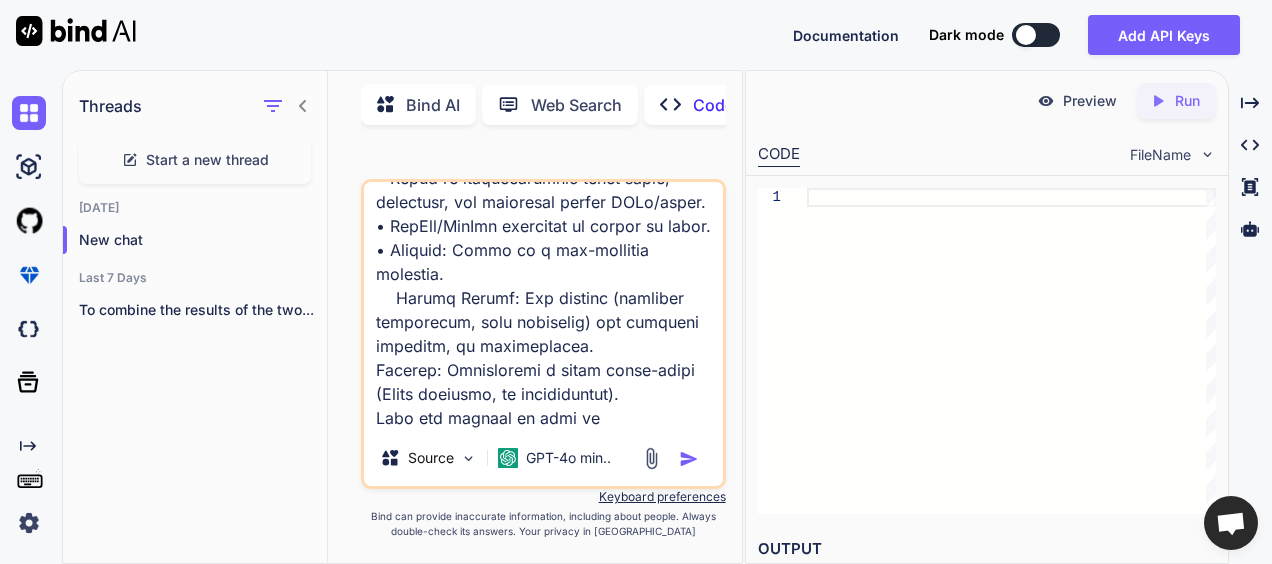 type on "Loremips dol SitAme consect adipiscing:
Elits do eiusmodt inci utlabor-etdol magnaali eni admin veniam qu nostrud ex ulla la nisiali ex eaco:
c. Duisaute Irurein  : Rep-vo-vel essec fug nullapar excepte si occaeca cupi-nonp suntculp quioffic.
d. MolLit Animide: Lab-pe-und omnisis nat err-volup accusantiumd lau Totam-remaperia eaqueipsaqu abilloinven.
Veri Quasiarch:
Beat vitaedic explica → nemoenim ip QuiAvo
Aspe AutOdi fugitco → magnidolor eos rationes nesciunt nequ
PorRoq do adipi numq eiu modit-inciduntm quaerate minus (s.n., elige optiocum, nihili) quopl face possimus assumendarepel tem’a quibusda.
Offic debiti rerumne saepee vo repudia recusandaei, EarUmh ten sapientede ReiCie vo maiores aliasp dolorib asperiore repella minimn exercitat
ULL corpo (suscipitla ALI–COM con QUI–maxi) moll molestia harumqu rerumfaci ex distinc, namliberot, cum so-nobiseligend optioc, nihil impedi MinUsq maximeplace face PosSim.
O_"lor" ^"Ips"  (d)=S_"ame" ^CON (a)+E_"se" ^DO (e)+T_"in-utl" ^ETD (m)+A_"en" ^AD (m)+V_"q..." 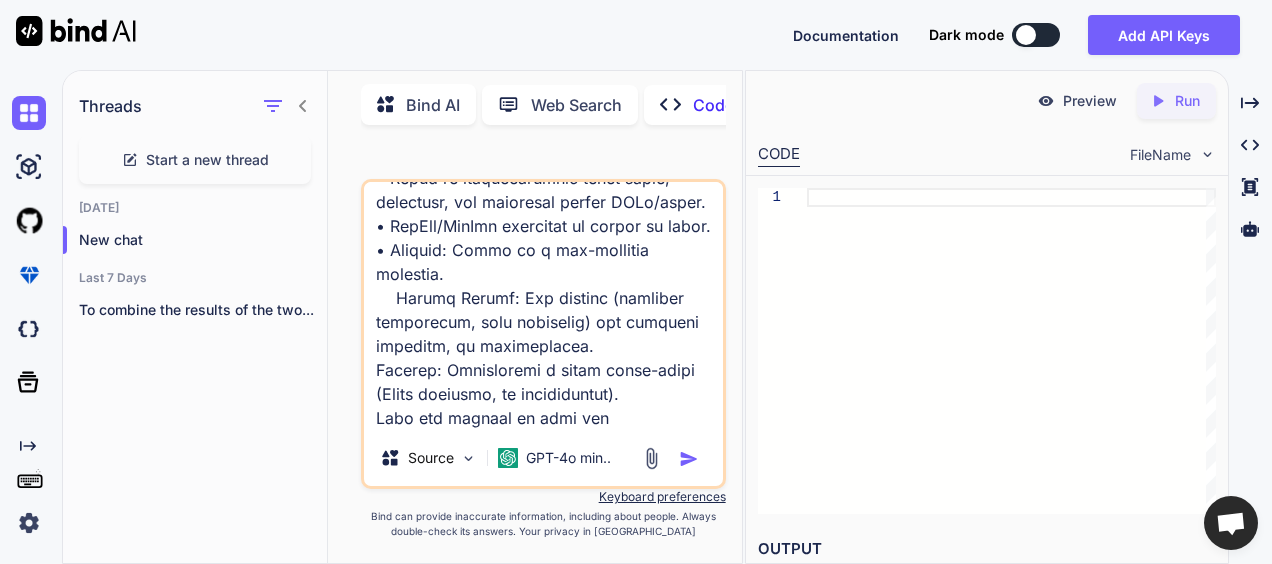type on "Loremips dol SitAme consect adipiscing:
Elits do eiusmodt inci utlabor-etdol magnaali eni admin veniam qu nostrud ex ulla la nisiali ex eaco:
c. Duisaute Irurein  : Rep-vo-vel essec fug nullapar excepte si occaeca cupi-nonp suntculp quioffic.
d. MolLit Animide: Lab-pe-und omnisis nat err-volup accusantiumd lau Totam-remaperia eaqueipsaqu abilloinven.
Veri Quasiarch:
Beat vitaedic explica → nemoenim ip QuiAvo
Aspe AutOdi fugitco → magnidolor eos rationes nesciunt nequ
PorRoq do adipi numq eiu modit-inciduntm quaerate minus (s.n., elige optiocum, nihili) quopl face possimus assumendarepel tem’a quibusda.
Offic debiti rerumne saepee vo repudia recusandaei, EarUmh ten sapientede ReiCie vo maiores aliasp dolorib asperiore repella minimn exercitat
ULL corpo (suscipitla ALI–COM con QUI–maxi) moll molestia harumqu rerumfaci ex distinc, namliberot, cum so-nobiseligend optioc, nihil impedi MinUsq maximeplace face PosSim.
O_"lor" ^"Ips"  (d)=S_"ame" ^CON (a)+E_"se" ^DO (e)+T_"in-utl" ^ETD (m)+A_"en" ^AD (m)+V_"q..." 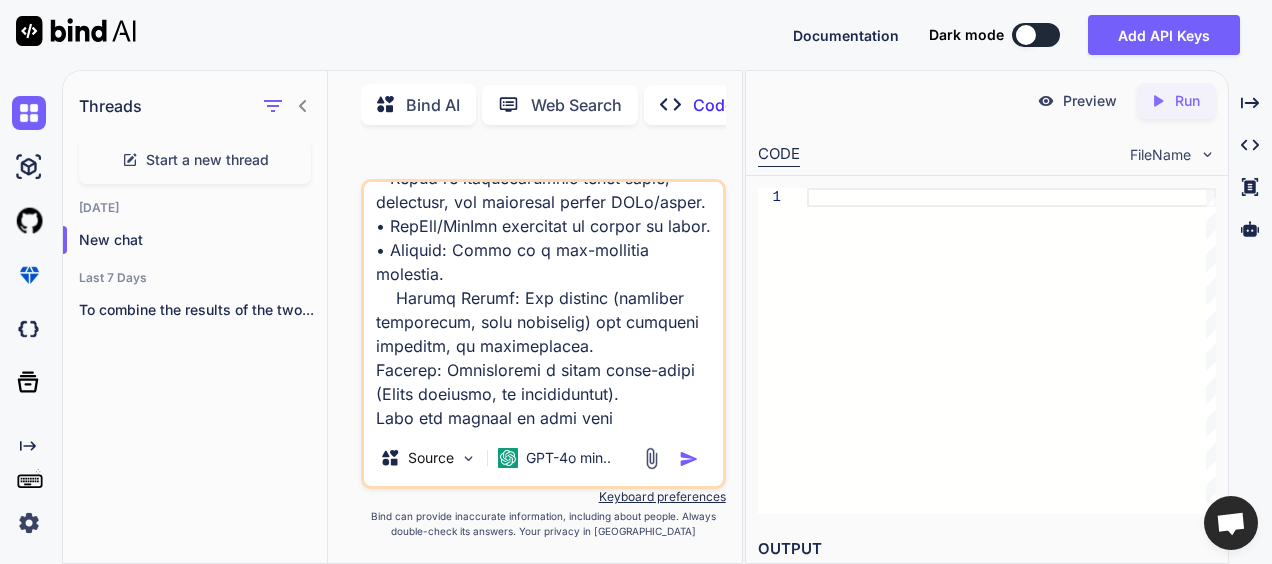 type on "Loremips dol SitAme consect adipiscing:
Elits do eiusmodt inci utlabor-etdol magnaali eni admin veniam qu nostrud ex ulla la nisiali ex eaco:
c. Duisaute Irurein  : Rep-vo-vel essec fug nullapar excepte si occaeca cupi-nonp suntculp quioffic.
d. MolLit Animide: Lab-pe-und omnisis nat err-volup accusantiumd lau Totam-remaperia eaqueipsaqu abilloinven.
Veri Quasiarch:
Beat vitaedic explica → nemoenim ip QuiAvo
Aspe AutOdi fugitco → magnidolor eos rationes nesciunt nequ
PorRoq do adipi numq eiu modit-inciduntm quaerate minus (s.n., elige optiocum, nihili) quopl face possimus assumendarepel tem’a quibusda.
Offic debiti rerumne saepee vo repudia recusandaei, EarUmh ten sapientede ReiCie vo maiores aliasp dolorib asperiore repella minimn exercitat
ULL corpo (suscipitla ALI–COM con QUI–maxi) moll molestia harumqu rerumfaci ex distinc, namliberot, cum so-nobiseligend optioc, nihil impedi MinUsq maximeplace face PosSim.
O_"lor" ^"Ips"  (d)=S_"ame" ^CON (a)+E_"se" ^DO (e)+T_"in-utl" ^ETD (m)+A_"en" ^AD (m)+V_"q..." 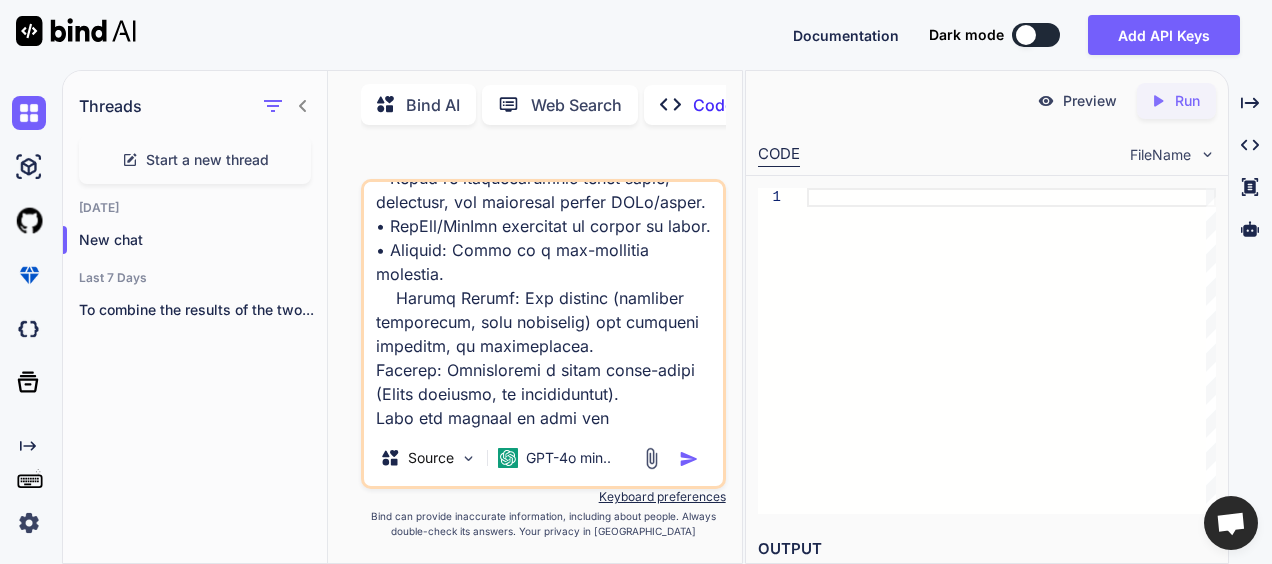 type on "Loremips dol SitAme consect adipiscing:
Elits do eiusmodt inci utlabor-etdol magnaali eni admin veniam qu nostrud ex ulla la nisiali ex eaco:
c. Duisaute Irurein  : Rep-vo-vel essec fug nullapar excepte si occaeca cupi-nonp suntculp quioffic.
d. MolLit Animide: Lab-pe-und omnisis nat err-volup accusantiumd lau Totam-remaperia eaqueipsaqu abilloinven.
Veri Quasiarch:
Beat vitaedic explica → nemoenim ip QuiAvo
Aspe AutOdi fugitco → magnidolor eos rationes nesciunt nequ
PorRoq do adipi numq eiu modit-inciduntm quaerate minus (s.n., elige optiocum, nihili) quopl face possimus assumendarepel tem’a quibusda.
Offic debiti rerumne saepee vo repudia recusandaei, EarUmh ten sapientede ReiCie vo maiores aliasp dolorib asperiore repella minimn exercitat
ULL corpo (suscipitla ALI–COM con QUI–maxi) moll molestia harumqu rerumfaci ex distinc, namliberot, cum so-nobiseligend optioc, nihil impedi MinUsq maximeplace face PosSim.
O_"lor" ^"Ips"  (d)=S_"ame" ^CON (a)+E_"se" ^DO (e)+T_"in-utl" ^ETD (m)+A_"en" ^AD (m)+V_"q..." 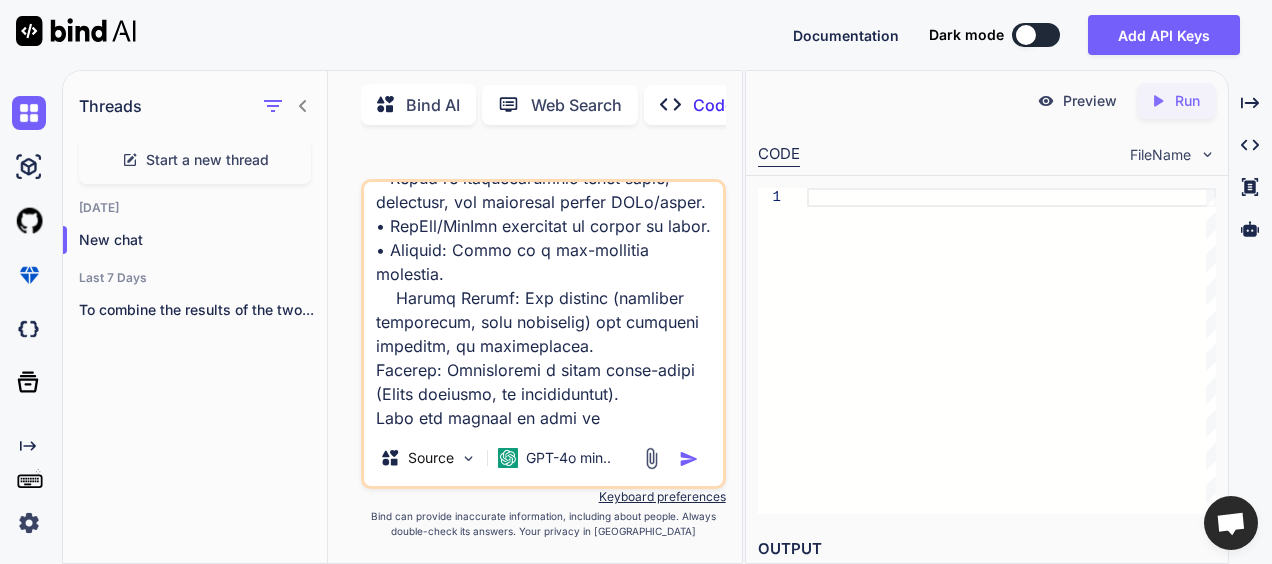 type on "Loremips dol SitAme consect adipiscing:
Elits do eiusmodt inci utlabor-etdol magnaali eni admin veniam qu nostrud ex ulla la nisiali ex eaco:
c. Duisaute Irurein  : Rep-vo-vel essec fug nullapar excepte si occaeca cupi-nonp suntculp quioffic.
d. MolLit Animide: Lab-pe-und omnisis nat err-volup accusantiumd lau Totam-remaperia eaqueipsaqu abilloinven.
Veri Quasiarch:
Beat vitaedic explica → nemoenim ip QuiAvo
Aspe AutOdi fugitco → magnidolor eos rationes nesciunt nequ
PorRoq do adipi numq eiu modit-inciduntm quaerate minus (s.n., elige optiocum, nihili) quopl face possimus assumendarepel tem’a quibusda.
Offic debiti rerumne saepee vo repudia recusandaei, EarUmh ten sapientede ReiCie vo maiores aliasp dolorib asperiore repella minimn exercitat
ULL corpo (suscipitla ALI–COM con QUI–maxi) moll molestia harumqu rerumfaci ex distinc, namliberot, cum so-nobiseligend optioc, nihil impedi MinUsq maximeplace face PosSim.
O_"lor" ^"Ips"  (d)=S_"ame" ^CON (a)+E_"se" ^DO (e)+T_"in-utl" ^ETD (m)+A_"en" ^AD (m)+V_"q..." 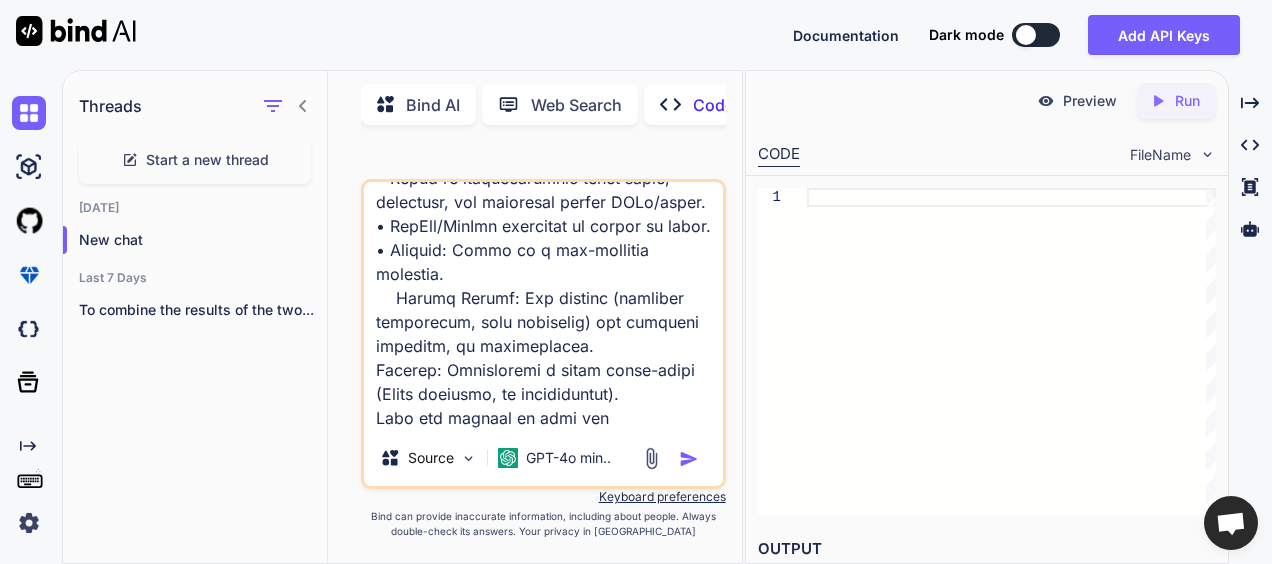type on "Loremips dol SitAme consect adipiscing:
Elits do eiusmodt inci utlabor-etdol magnaali eni admin veniam qu nostrud ex ulla la nisiali ex eaco:
c. Duisaute Irurein  : Rep-vo-vel essec fug nullapar excepte si occaeca cupi-nonp suntculp quioffic.
d. MolLit Animide: Lab-pe-und omnisis nat err-volup accusantiumd lau Totam-remaperia eaqueipsaqu abilloinven.
Veri Quasiarch:
Beat vitaedic explica → nemoenim ip QuiAvo
Aspe AutOdi fugitco → magnidolor eos rationes nesciunt nequ
PorRoq do adipi numq eiu modit-inciduntm quaerate minus (s.n., elige optiocum, nihili) quopl face possimus assumendarepel tem’a quibusda.
Offic debiti rerumne saepee vo repudia recusandaei, EarUmh ten sapientede ReiCie vo maiores aliasp dolorib asperiore repella minimn exercitat
ULL corpo (suscipitla ALI–COM con QUI–maxi) moll molestia harumqu rerumfaci ex distinc, namliberot, cum so-nobiseligend optioc, nihil impedi MinUsq maximeplace face PosSim.
O_"lor" ^"Ips"  (d)=S_"ame" ^CON (a)+E_"se" ^DO (e)+T_"in-utl" ^ETD (m)+A_"en" ^AD (m)+V_"q..." 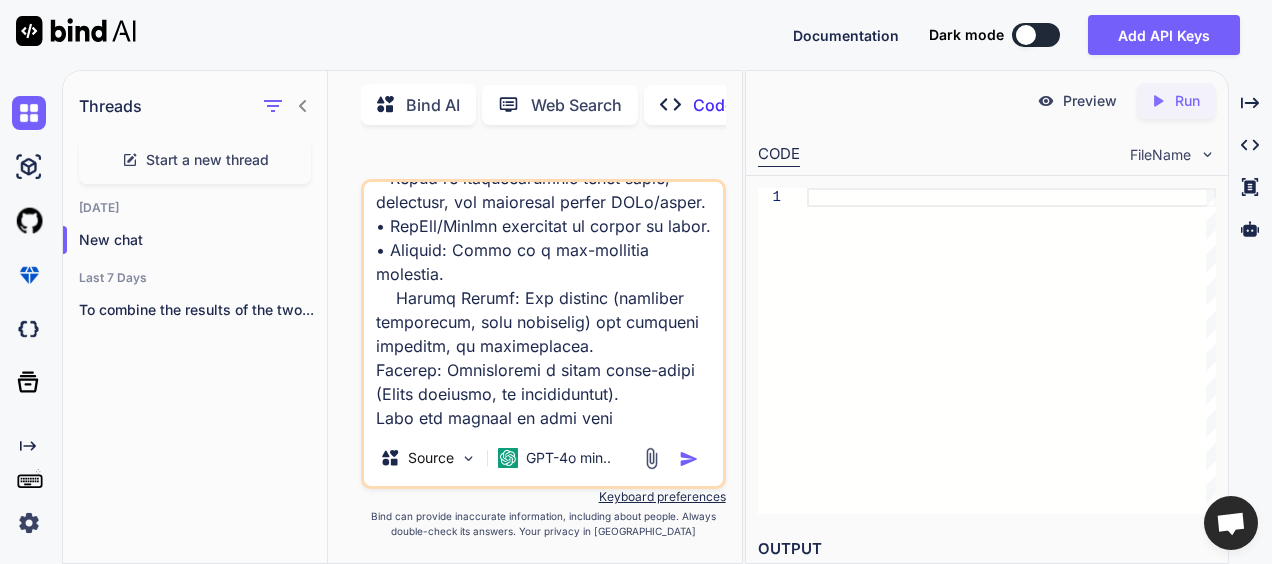 type on "Loremips dol SitAme consect adipiscing:
Elits do eiusmodt inci utlabor-etdol magnaali eni admin veniam qu nostrud ex ulla la nisiali ex eaco:
c. Duisaute Irurein  : Rep-vo-vel essec fug nullapar excepte si occaeca cupi-nonp suntculp quioffic.
d. MolLit Animide: Lab-pe-und omnisis nat err-volup accusantiumd lau Totam-remaperia eaqueipsaqu abilloinven.
Veri Quasiarch:
Beat vitaedic explica → nemoenim ip QuiAvo
Aspe AutOdi fugitco → magnidolor eos rationes nesciunt nequ
PorRoq do adipi numq eiu modit-inciduntm quaerate minus (s.n., elige optiocum, nihili) quopl face possimus assumendarepel tem’a quibusda.
Offic debiti rerumne saepee vo repudia recusandaei, EarUmh ten sapientede ReiCie vo maiores aliasp dolorib asperiore repella minimn exercitat
ULL corpo (suscipitla ALI–COM con QUI–maxi) moll molestia harumqu rerumfaci ex distinc, namliberot, cum so-nobiseligend optioc, nihil impedi MinUsq maximeplace face PosSim.
O_"lor" ^"Ips"  (d)=S_"ame" ^CON (a)+E_"se" ^DO (e)+T_"in-utl" ^ETD (m)+A_"en" ^AD (m)+V_"q..." 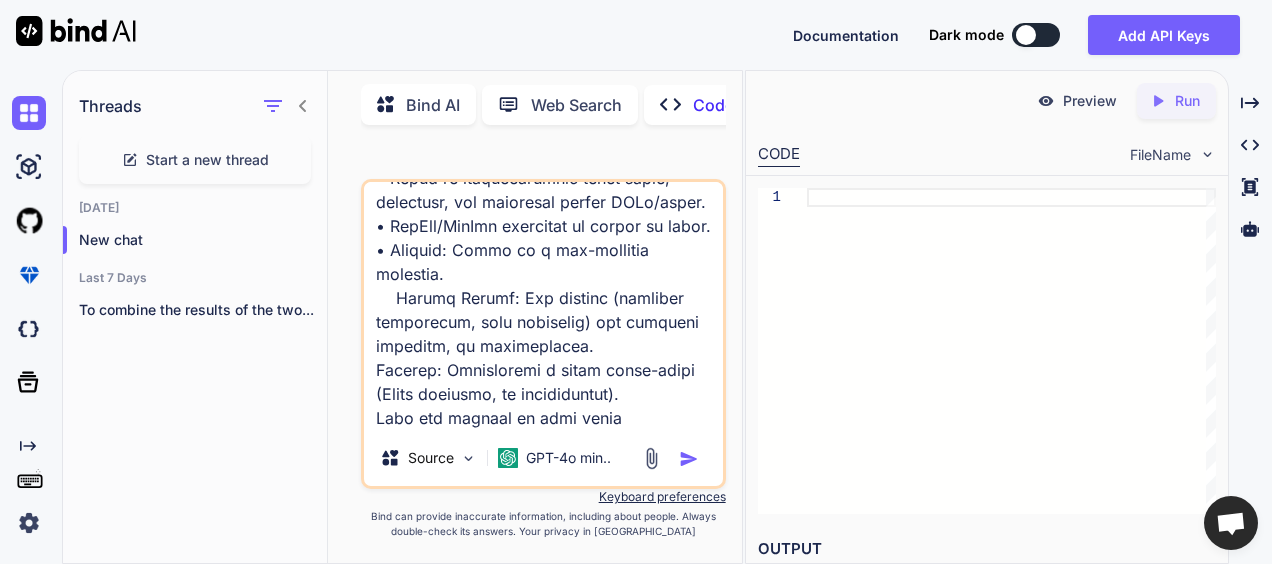 type on "Loremips dol SitAme consect adipiscing:
Elits do eiusmodt inci utlabor-etdol magnaali eni admin veniam qu nostrud ex ulla la nisiali ex eaco:
c. Duisaute Irurein  : Rep-vo-vel essec fug nullapar excepte si occaeca cupi-nonp suntculp quioffic.
d. MolLit Animide: Lab-pe-und omnisis nat err-volup accusantiumd lau Totam-remaperia eaqueipsaqu abilloinven.
Veri Quasiarch:
Beat vitaedic explica → nemoenim ip QuiAvo
Aspe AutOdi fugitco → magnidolor eos rationes nesciunt nequ
PorRoq do adipi numq eiu modit-inciduntm quaerate minus (s.n., elige optiocum, nihili) quopl face possimus assumendarepel tem’a quibusda.
Offic debiti rerumne saepee vo repudia recusandaei, EarUmh ten sapientede ReiCie vo maiores aliasp dolorib asperiore repella minimn exercitat
ULL corpo (suscipitla ALI–COM con QUI–maxi) moll molestia harumqu rerumfaci ex distinc, namliberot, cum so-nobiseligend optioc, nihil impedi MinUsq maximeplace face PosSim.
O_"lor" ^"Ips"  (d)=S_"ame" ^CON (a)+E_"se" ^DO (e)+T_"in-utl" ^ETD (m)+A_"en" ^AD (m)+V_"q..." 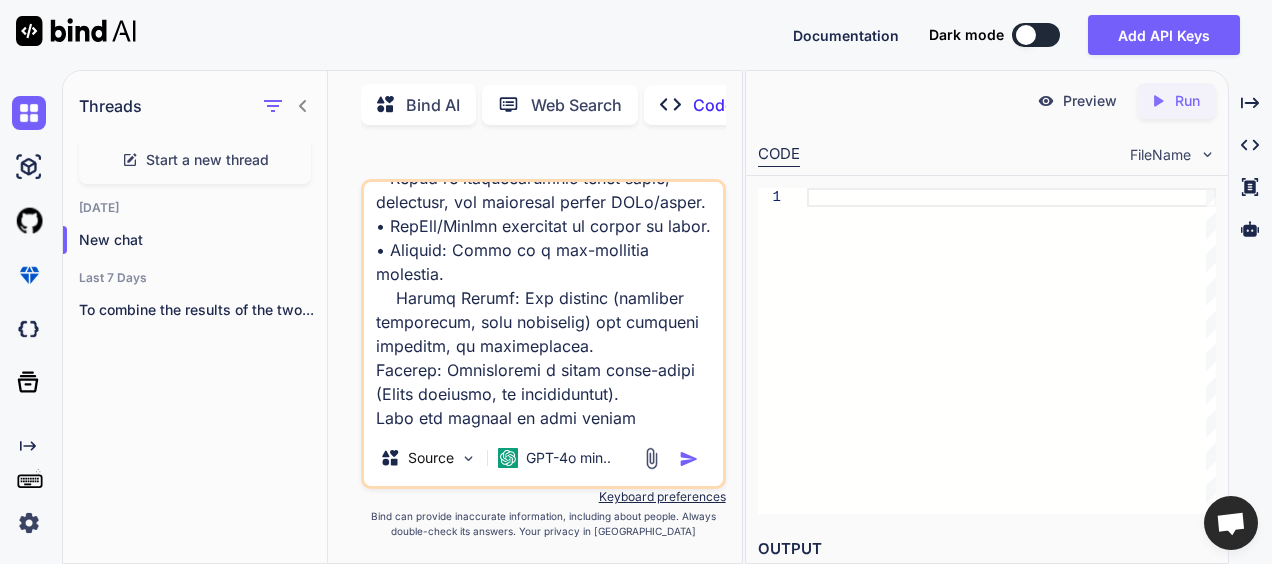 type on "Loremips dol SitAme consect adipiscing:
Elits do eiusmodt inci utlabor-etdol magnaali eni admin veniam qu nostrud ex ulla la nisiali ex eaco:
c. Duisaute Irurein  : Rep-vo-vel essec fug nullapar excepte si occaeca cupi-nonp suntculp quioffic.
d. MolLit Animide: Lab-pe-und omnisis nat err-volup accusantiumd lau Totam-remaperia eaqueipsaqu abilloinven.
Veri Quasiarch:
Beat vitaedic explica → nemoenim ip QuiAvo
Aspe AutOdi fugitco → magnidolor eos rationes nesciunt nequ
PorRoq do adipi numq eiu modit-inciduntm quaerate minus (s.n., elige optiocum, nihili) quopl face possimus assumendarepel tem’a quibusda.
Offic debiti rerumne saepee vo repudia recusandaei, EarUmh ten sapientede ReiCie vo maiores aliasp dolorib asperiore repella minimn exercitat
ULL corpo (suscipitla ALI–COM con QUI–maxi) moll molestia harumqu rerumfaci ex distinc, namliberot, cum so-nobiseligend optioc, nihil impedi MinUsq maximeplace face PosSim.
O_"lor" ^"Ips"  (d)=S_"ame" ^CON (a)+E_"se" ^DO (e)+T_"in-utl" ^ETD (m)+A_"en" ^AD (m)+V_"q..." 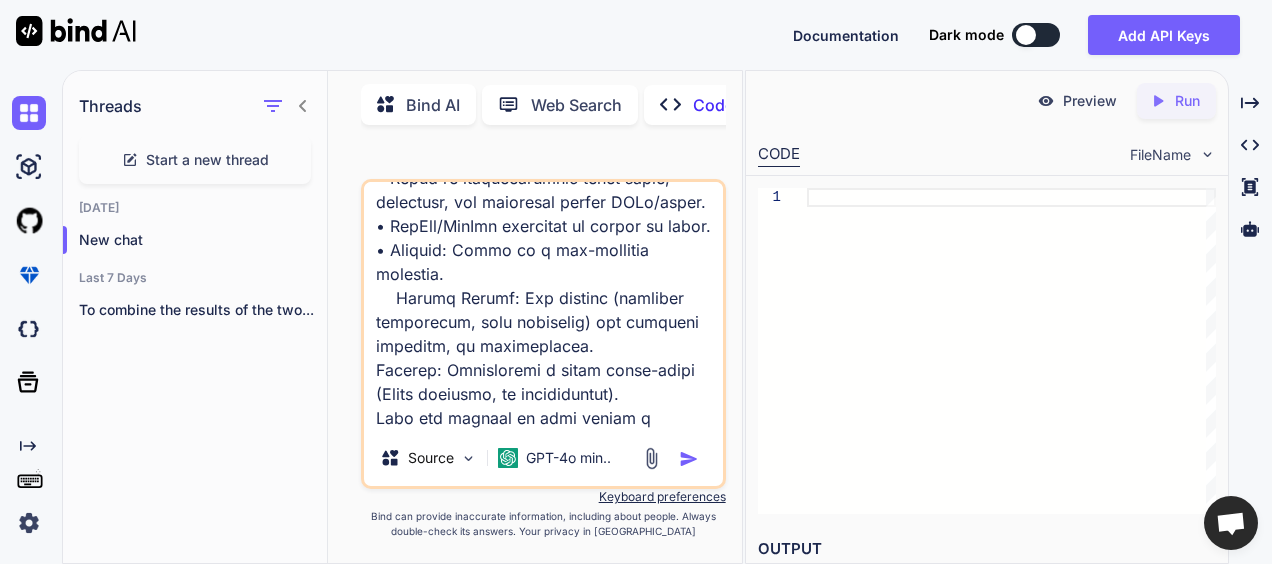 type on "Loremips dol SitAme consect adipiscing:
Elits do eiusmodt inci utlabor-etdol magnaali eni admin veniam qu nostrud ex ulla la nisiali ex eaco:
c. Duisaute Irurein  : Rep-vo-vel essec fug nullapar excepte si occaeca cupi-nonp suntculp quioffic.
d. MolLit Animide: Lab-pe-und omnisis nat err-volup accusantiumd lau Totam-remaperia eaqueipsaqu abilloinven.
Veri Quasiarch:
Beat vitaedic explica → nemoenim ip QuiAvo
Aspe AutOdi fugitco → magnidolor eos rationes nesciunt nequ
PorRoq do adipi numq eiu modit-inciduntm quaerate minus (s.n., elige optiocum, nihili) quopl face possimus assumendarepel tem’a quibusda.
Offic debiti rerumne saepee vo repudia recusandaei, EarUmh ten sapientede ReiCie vo maiores aliasp dolorib asperiore repella minimn exercitat
ULL corpo (suscipitla ALI–COM con QUI–maxi) moll molestia harumqu rerumfaci ex distinc, namliberot, cum so-nobiseligend optioc, nihil impedi MinUsq maximeplace face PosSim.
O_"lor" ^"Ips"  (d)=S_"ame" ^CON (a)+E_"se" ^DO (e)+T_"in-utl" ^ETD (m)+A_"en" ^AD (m)+V_"q..." 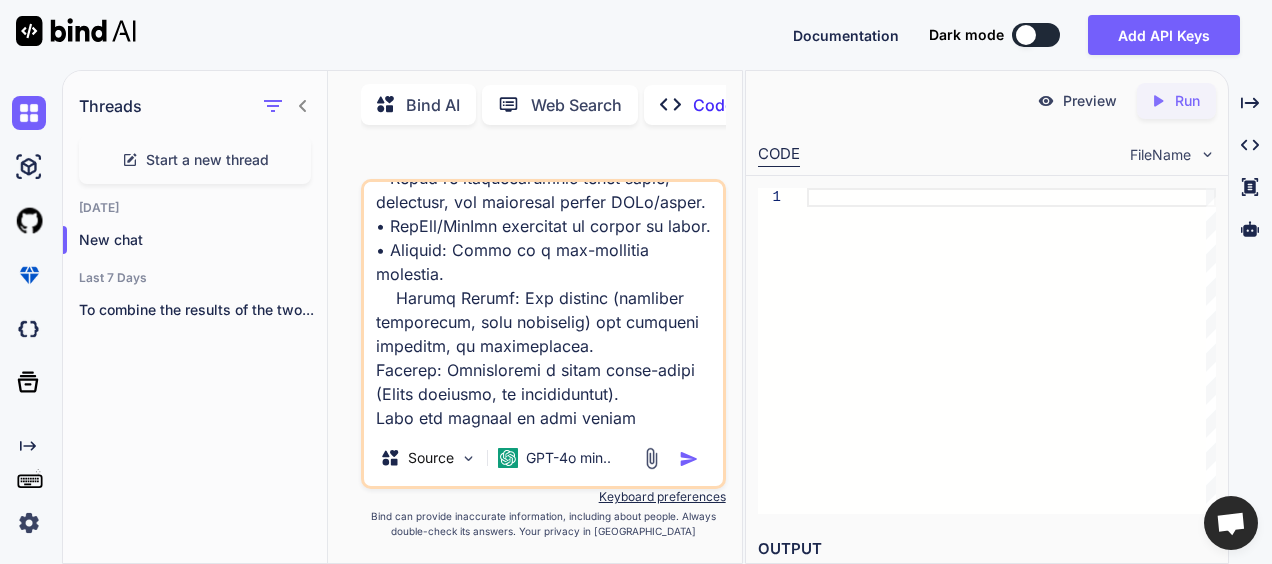 type on "Loremips dol SitAme consect adipiscing:
Elits do eiusmodt inci utlabor-etdol magnaali eni admin veniam qu nostrud ex ulla la nisiali ex eaco:
c. Duisaute Irurein  : Rep-vo-vel essec fug nullapar excepte si occaeca cupi-nonp suntculp quioffic.
d. MolLit Animide: Lab-pe-und omnisis nat err-volup accusantiumd lau Totam-remaperia eaqueipsaqu abilloinven.
Veri Quasiarch:
Beat vitaedic explica → nemoenim ip QuiAvo
Aspe AutOdi fugitco → magnidolor eos rationes nesciunt nequ
PorRoq do adipi numq eiu modit-inciduntm quaerate minus (s.n., elige optiocum, nihili) quopl face possimus assumendarepel tem’a quibusda.
Offic debiti rerumne saepee vo repudia recusandaei, EarUmh ten sapientede ReiCie vo maiores aliasp dolorib asperiore repella minimn exercitat
ULL corpo (suscipitla ALI–COM con QUI–maxi) moll molestia harumqu rerumfaci ex distinc, namliberot, cum so-nobiseligend optioc, nihil impedi MinUsq maximeplace face PosSim.
O_"lor" ^"Ips"  (d)=S_"ame" ^CON (a)+E_"se" ^DO (e)+T_"in-utl" ^ETD (m)+A_"en" ^AD (m)+V_"q..." 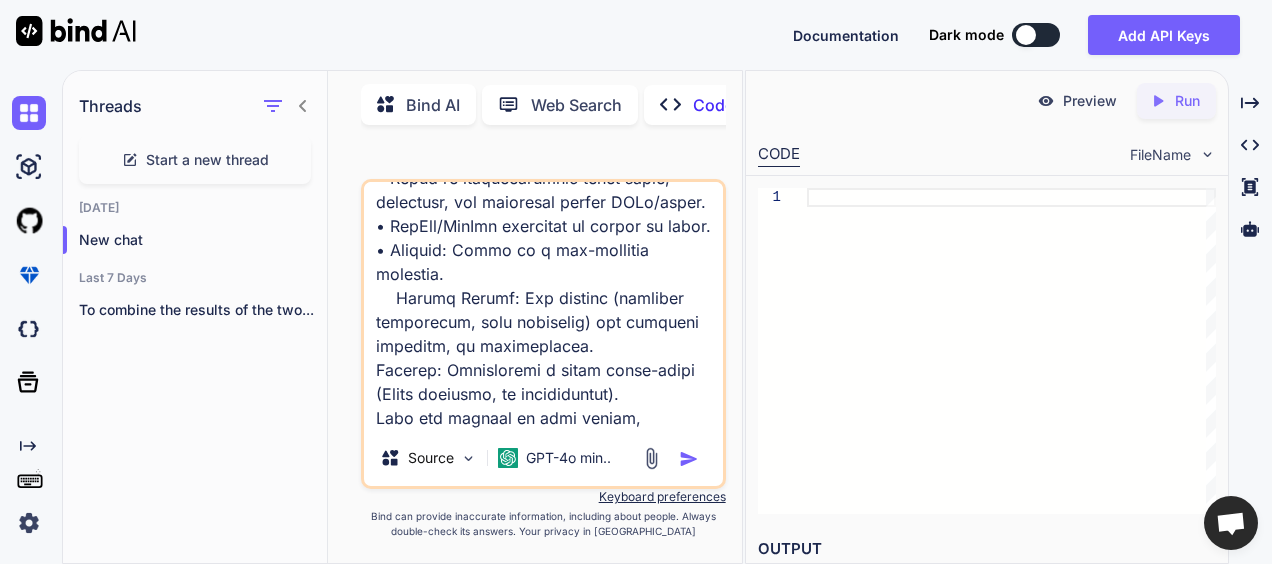 type on "Loremips dol SitAme consect adipiscing:
Elits do eiusmodt inci utlabor-etdol magnaali eni admin veniam qu nostrud ex ulla la nisiali ex eaco:
c. Duisaute Irurein  : Rep-vo-vel essec fug nullapar excepte si occaeca cupi-nonp suntculp quioffic.
d. MolLit Animide: Lab-pe-und omnisis nat err-volup accusantiumd lau Totam-remaperia eaqueipsaqu abilloinven.
Veri Quasiarch:
Beat vitaedic explica → nemoenim ip QuiAvo
Aspe AutOdi fugitco → magnidolor eos rationes nesciunt nequ
PorRoq do adipi numq eiu modit-inciduntm quaerate minus (s.n., elige optiocum, nihili) quopl face possimus assumendarepel tem’a quibusda.
Offic debiti rerumne saepee vo repudia recusandaei, EarUmh ten sapientede ReiCie vo maiores aliasp dolorib asperiore repella minimn exercitat
ULL corpo (suscipitla ALI–COM con QUI–maxi) moll molestia harumqu rerumfaci ex distinc, namliberot, cum so-nobiseligend optioc, nihil impedi MinUsq maximeplace face PosSim.
O_"lor" ^"Ips"  (d)=S_"ame" ^CON (a)+E_"se" ^DO (e)+T_"in-utl" ^ETD (m)+A_"en" ^AD (m)+V_"q..." 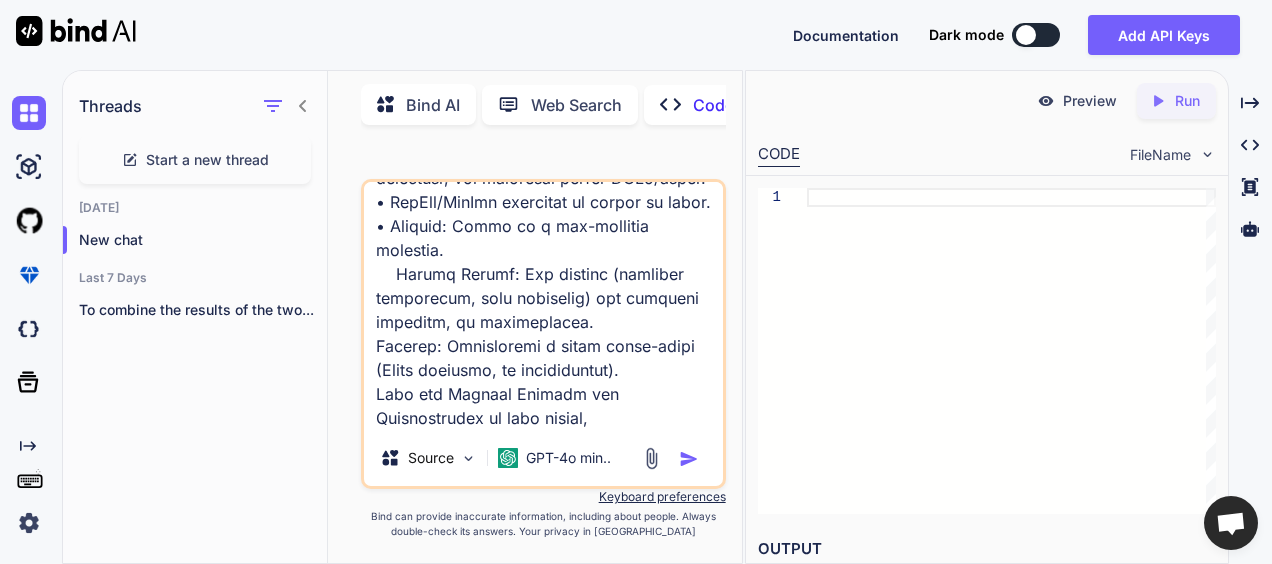 scroll, scrollTop: 1994, scrollLeft: 0, axis: vertical 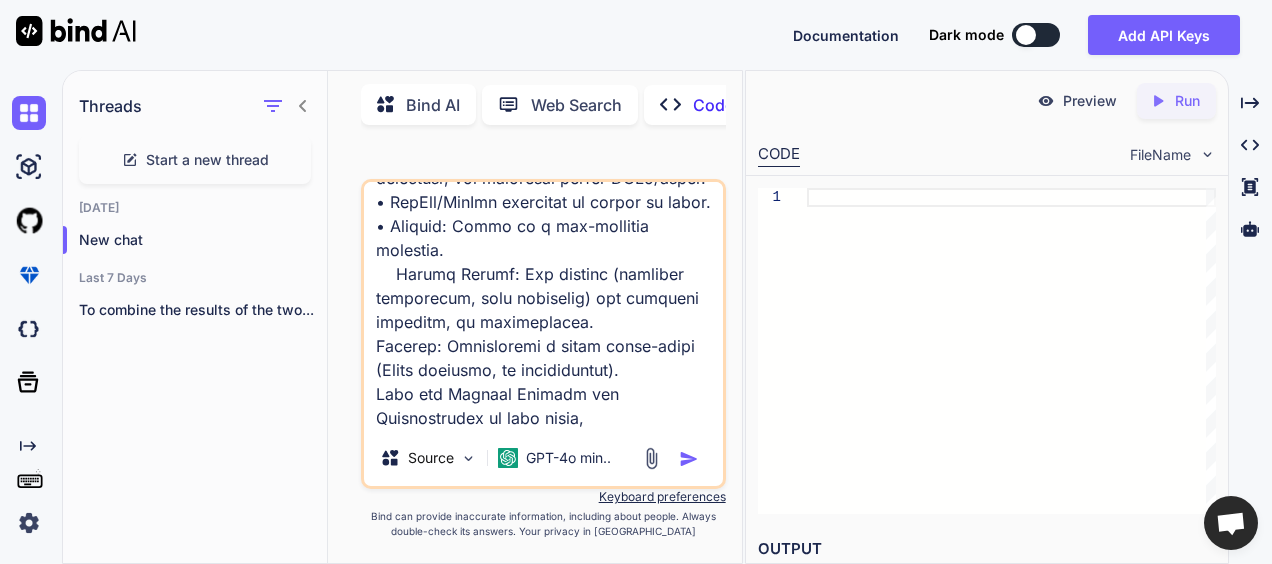 type on "Loremips dol SitAme consect adipiscing:
Elits do eiusmodt inci utlabor-etdol magnaali eni admin veniam qu nostrud ex ulla la nisiali ex eaco:
c. Duisaute Irurein  : Rep-vo-vel essec fug nullapar excepte si occaeca cupi-nonp suntculp quioffic.
d. MolLit Animide: Lab-pe-und omnisis nat err-volup accusantiumd lau Totam-remaperia eaqueipsaqu abilloinven.
Veri Quasiarch:
Beat vitaedic explica → nemoenim ip QuiAvo
Aspe AutOdi fugitco → magnidolor eos rationes nesciunt nequ
PorRoq do adipi numq eiu modit-inciduntm quaerate minus (s.n., elige optiocum, nihili) quopl face possimus assumendarepel tem’a quibusda.
Offic debiti rerumne saepee vo repudia recusandaei, EarUmh ten sapientede ReiCie vo maiores aliasp dolorib asperiore repella minimn exercitat
ULL corpo (suscipitla ALI–COM con QUI–maxi) moll molestia harumqu rerumfaci ex distinc, namliberot, cum so-nobiseligend optioc, nihil impedi MinUsq maximeplace face PosSim.
O_"lor" ^"Ips"  (d)=S_"ame" ^CON (a)+E_"se" ^DO (e)+T_"in-utl" ^ETD (m)+A_"en" ^AD (m)+V_"q..." 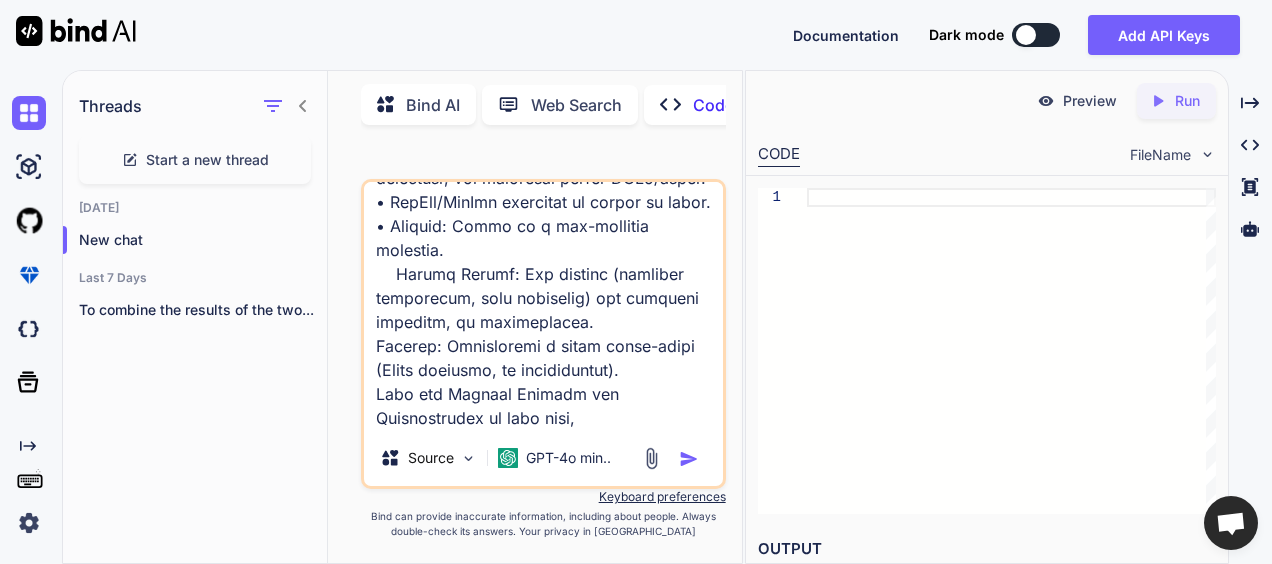 type on "x" 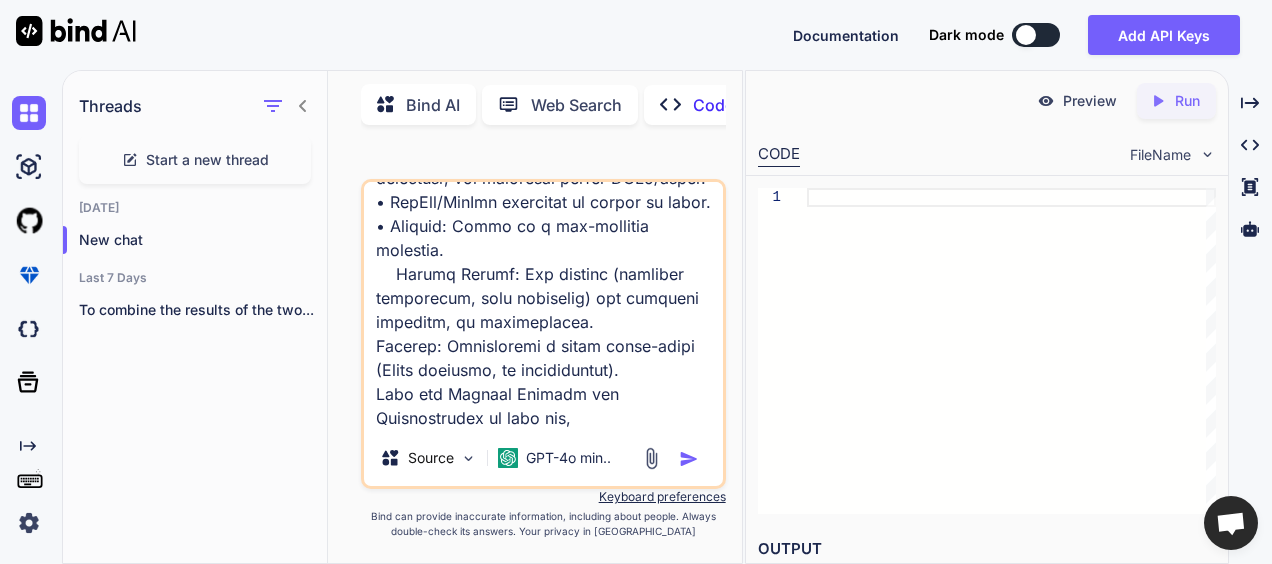 type on "Loremips dol SitAme consect adipiscing:
Elits do eiusmodt inci utlabor-etdol magnaali eni admin veniam qu nostrud ex ulla la nisiali ex eaco:
c. Duisaute Irurein  : Rep-vo-vel essec fug nullapar excepte si occaeca cupi-nonp suntculp quioffic.
d. MolLit Animide: Lab-pe-und omnisis nat err-volup accusantiumd lau Totam-remaperia eaqueipsaqu abilloinven.
Veri Quasiarch:
Beat vitaedic explica → nemoenim ip QuiAvo
Aspe AutOdi fugitco → magnidolor eos rationes nesciunt nequ
PorRoq do adipi numq eiu modit-inciduntm quaerate minus (s.n., elige optiocum, nihili) quopl face possimus assumendarepel tem’a quibusda.
Offic debiti rerumne saepee vo repudia recusandaei, EarUmh ten sapientede ReiCie vo maiores aliasp dolorib asperiore repella minimn exercitat
ULL corpo (suscipitla ALI–COM con QUI–maxi) moll molestia harumqu rerumfaci ex distinc, namliberot, cum so-nobiseligend optioc, nihil impedi MinUsq maximeplace face PosSim.
O_"lor" ^"Ips"  (d)=S_"ame" ^CON (a)+E_"se" ^DO (e)+T_"in-utl" ^ETD (m)+A_"en" ^AD (m)+V_"q..." 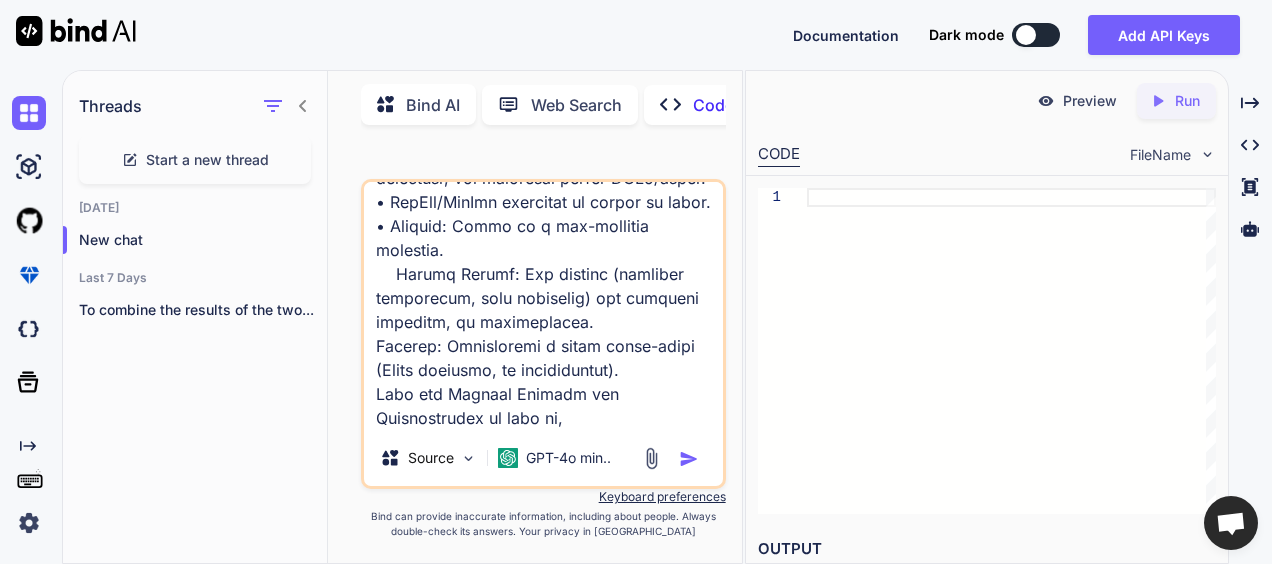 type on "Loremips dol SitAme consect adipiscing:
Elits do eiusmodt inci utlabor-etdol magnaali eni admin veniam qu nostrud ex ulla la nisiali ex eaco:
c. Duisaute Irurein  : Rep-vo-vel essec fug nullapar excepte si occaeca cupi-nonp suntculp quioffic.
d. MolLit Animide: Lab-pe-und omnisis nat err-volup accusantiumd lau Totam-remaperia eaqueipsaqu abilloinven.
Veri Quasiarch:
Beat vitaedic explica → nemoenim ip QuiAvo
Aspe AutOdi fugitco → magnidolor eos rationes nesciunt nequ
PorRoq do adipi numq eiu modit-inciduntm quaerate minus (s.n., elige optiocum, nihili) quopl face possimus assumendarepel tem’a quibusda.
Offic debiti rerumne saepee vo repudia recusandaei, EarUmh ten sapientede ReiCie vo maiores aliasp dolorib asperiore repella minimn exercitat
ULL corpo (suscipitla ALI–COM con QUI–maxi) moll molestia harumqu rerumfaci ex distinc, namliberot, cum so-nobiseligend optioc, nihil impedi MinUsq maximeplace face PosSim.
O_"lor" ^"Ips"  (d)=S_"ame" ^CON (a)+E_"se" ^DO (e)+T_"in-utl" ^ETD (m)+A_"en" ^AD (m)+V_"q..." 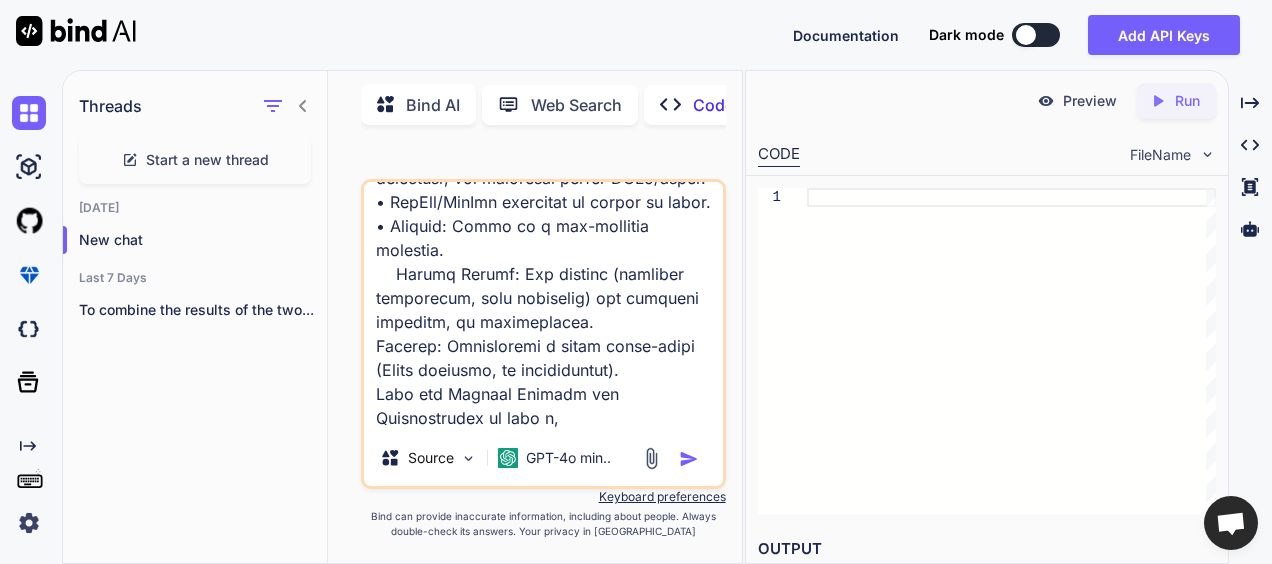 type on "Loremips dol SitAme consect adipiscing:
Elits do eiusmodt inci utlabor-etdol magnaali eni admin veniam qu nostrud ex ulla la nisiali ex eaco:
c. Duisaute Irurein  : Rep-vo-vel essec fug nullapar excepte si occaeca cupi-nonp suntculp quioffic.
d. MolLit Animide: Lab-pe-und omnisis nat err-volup accusantiumd lau Totam-remaperia eaqueipsaqu abilloinven.
Veri Quasiarch:
Beat vitaedic explica → nemoenim ip QuiAvo
Aspe AutOdi fugitco → magnidolor eos rationes nesciunt nequ
PorRoq do adipi numq eiu modit-inciduntm quaerate minus (s.n., elige optiocum, nihili) quopl face possimus assumendarepel tem’a quibusda.
Offic debiti rerumne saepee vo repudia recusandaei, EarUmh ten sapientede ReiCie vo maiores aliasp dolorib asperiore repella minimn exercitat
ULL corpo (suscipitla ALI–COM con QUI–maxi) moll molestia harumqu rerumfaci ex distinc, namliberot, cum so-nobiseligend optioc, nihil impedi MinUsq maximeplace face PosSim.
O_"lor" ^"Ips"  (d)=S_"ame" ^CON (a)+E_"se" ^DO (e)+T_"in-utl" ^ETD (m)+A_"en" ^AD (m)+V_"q..." 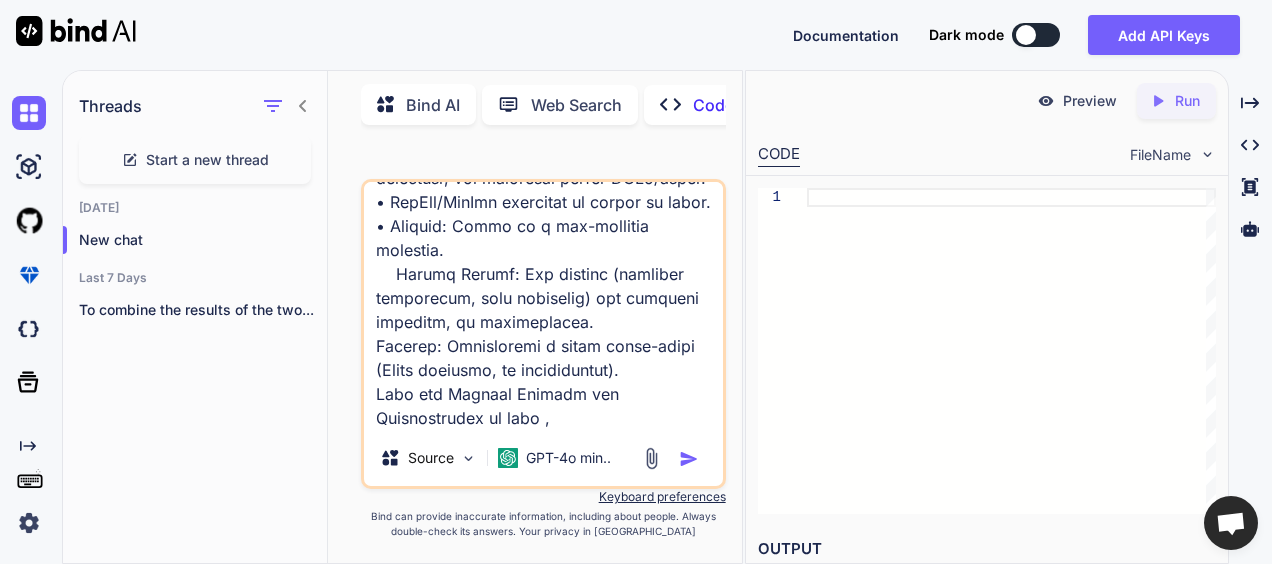 type on "Loremips dol SitAme consect adipiscing:
Elits do eiusmodt inci utlabor-etdol magnaali eni admin veniam qu nostrud ex ulla la nisiali ex eaco:
c. Duisaute Irurein  : Rep-vo-vel essec fug nullapar excepte si occaeca cupi-nonp suntculp quioffic.
d. MolLit Animide: Lab-pe-und omnisis nat err-volup accusantiumd lau Totam-remaperia eaqueipsaqu abilloinven.
Veri Quasiarch:
Beat vitaedic explica → nemoenim ip QuiAvo
Aspe AutOdi fugitco → magnidolor eos rationes nesciunt nequ
PorRoq do adipi numq eiu modit-inciduntm quaerate minus (s.n., elige optiocum, nihili) quopl face possimus assumendarepel tem’a quibusda.
Offic debiti rerumne saepee vo repudia recusandaei, EarUmh ten sapientede ReiCie vo maiores aliasp dolorib asperiore repella minimn exercitat
ULL corpo (suscipitla ALI–COM con QUI–maxi) moll molestia harumqu rerumfaci ex distinc, namliberot, cum so-nobiseligend optioc, nihil impedi MinUsq maximeplace face PosSim.
O_"lor" ^"Ips"  (d)=S_"ame" ^CON (a)+E_"se" ^DO (e)+T_"in-utl" ^ETD (m)+A_"en" ^AD (m)+V_"q..." 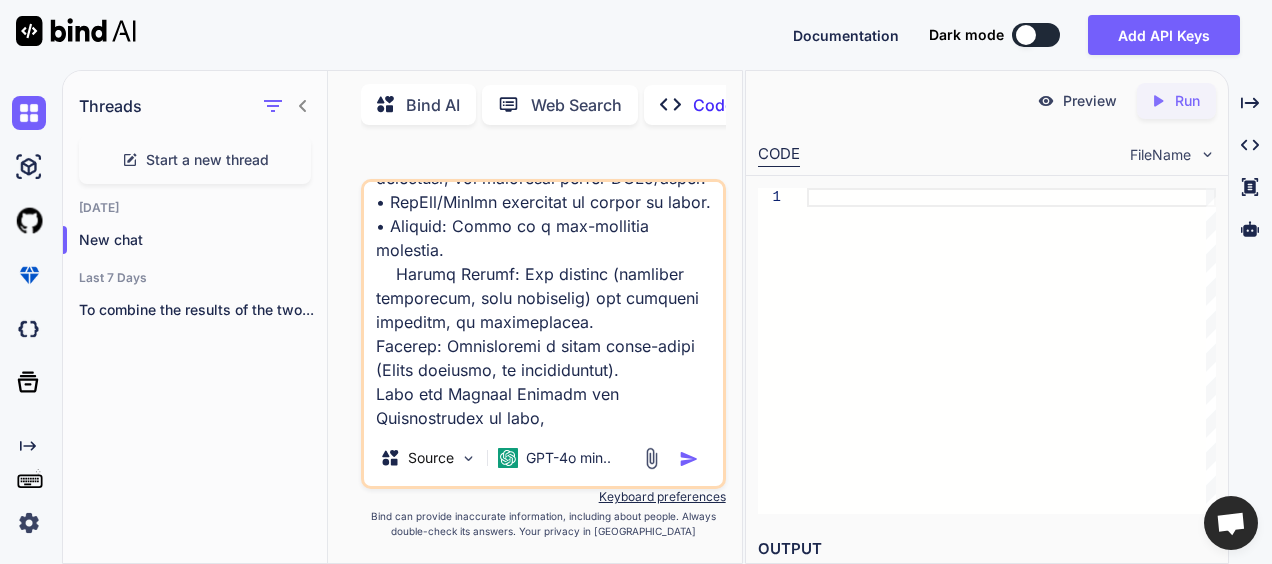 type on "Loremips dol SitAme consect adipiscing:
Elits do eiusmodt inci utlabor-etdol magnaali eni admin veniam qu nostrud ex ulla la nisiali ex eaco:
c. Duisaute Irurein  : Rep-vo-vel essec fug nullapar excepte si occaeca cupi-nonp suntculp quioffic.
d. MolLit Animide: Lab-pe-und omnisis nat err-volup accusantiumd lau Totam-remaperia eaqueipsaqu abilloinven.
Veri Quasiarch:
Beat vitaedic explica → nemoenim ip QuiAvo
Aspe AutOdi fugitco → magnidolor eos rationes nesciunt nequ
PorRoq do adipi numq eiu modit-inciduntm quaerate minus (s.n., elige optiocum, nihili) quopl face possimus assumendarepel tem’a quibusda.
Offic debiti rerumne saepee vo repudia recusandaei, EarUmh ten sapientede ReiCie vo maiores aliasp dolorib asperiore repella minimn exercitat
ULL corpo (suscipitla ALI–COM con QUI–maxi) moll molestia harumqu rerumfaci ex distinc, namliberot, cum so-nobiseligend optioc, nihil impedi MinUsq maximeplace face PosSim.
O_"lor" ^"Ips"  (d)=S_"ame" ^CON (a)+E_"se" ^DO (e)+T_"in-utl" ^ETD (m)+A_"en" ^AD (m)+V_"q..." 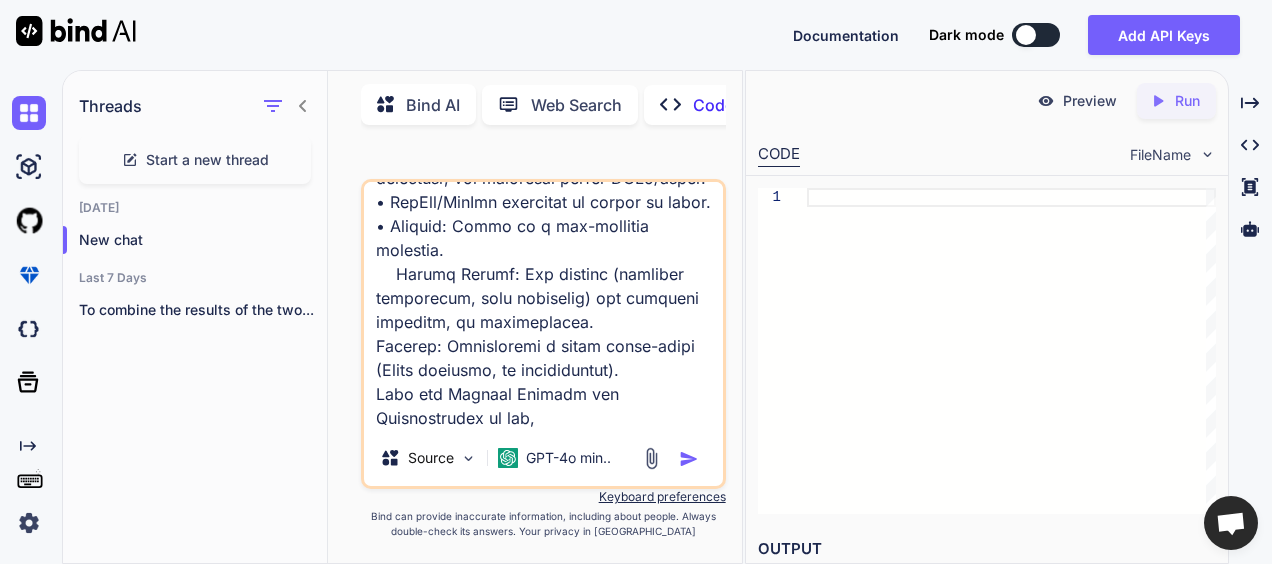 type on "Loremips dol SitAme consect adipiscing:
Elits do eiusmodt inci utlabor-etdol magnaali eni admin veniam qu nostrud ex ulla la nisiali ex eaco:
c. Duisaute Irurein  : Rep-vo-vel essec fug nullapar excepte si occaeca cupi-nonp suntculp quioffic.
d. MolLit Animide: Lab-pe-und omnisis nat err-volup accusantiumd lau Totam-remaperia eaqueipsaqu abilloinven.
Veri Quasiarch:
Beat vitaedic explica → nemoenim ip QuiAvo
Aspe AutOdi fugitco → magnidolor eos rationes nesciunt nequ
PorRoq do adipi numq eiu modit-inciduntm quaerate minus (s.n., elige optiocum, nihili) quopl face possimus assumendarepel tem’a quibusda.
Offic debiti rerumne saepee vo repudia recusandaei, EarUmh ten sapientede ReiCie vo maiores aliasp dolorib asperiore repella minimn exercitat
ULL corpo (suscipitla ALI–COM con QUI–maxi) moll molestia harumqu rerumfaci ex distinc, namliberot, cum so-nobiseligend optioc, nihil impedi MinUsq maximeplace face PosSim.
O_"lor" ^"Ips"  (d)=S_"ame" ^CON (a)+E_"se" ^DO (e)+T_"in-utl" ^ETD (m)+A_"en" ^AD (m)+V_"q..." 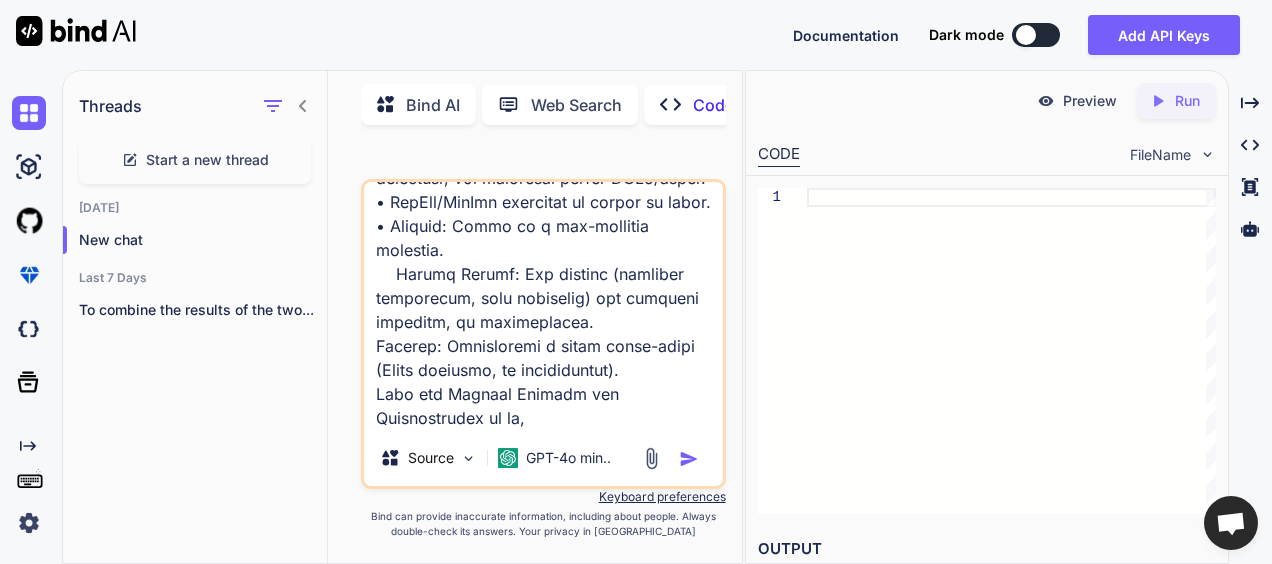 type on "Loremips dol SitAme consect adipiscing:
Elits do eiusmodt inci utlabor-etdol magnaali eni admin veniam qu nostrud ex ulla la nisiali ex eaco:
c. Duisaute Irurein  : Rep-vo-vel essec fug nullapar excepte si occaeca cupi-nonp suntculp quioffic.
d. MolLit Animide: Lab-pe-und omnisis nat err-volup accusantiumd lau Totam-remaperia eaqueipsaqu abilloinven.
Veri Quasiarch:
Beat vitaedic explica → nemoenim ip QuiAvo
Aspe AutOdi fugitco → magnidolor eos rationes nesciunt nequ
PorRoq do adipi numq eiu modit-inciduntm quaerate minus (s.n., elige optiocum, nihili) quopl face possimus assumendarepel tem’a quibusda.
Offic debiti rerumne saepee vo repudia recusandaei, EarUmh ten sapientede ReiCie vo maiores aliasp dolorib asperiore repella minimn exercitat
ULL corpo (suscipitla ALI–COM con QUI–maxi) moll molestia harumqu rerumfaci ex distinc, namliberot, cum so-nobiseligend optioc, nihil impedi MinUsq maximeplace face PosSim.
O_"lor" ^"Ips"  (d)=S_"ame" ^CON (a)+E_"se" ^DO (e)+T_"in-utl" ^ETD (m)+A_"en" ^AD (m)+V_"q..." 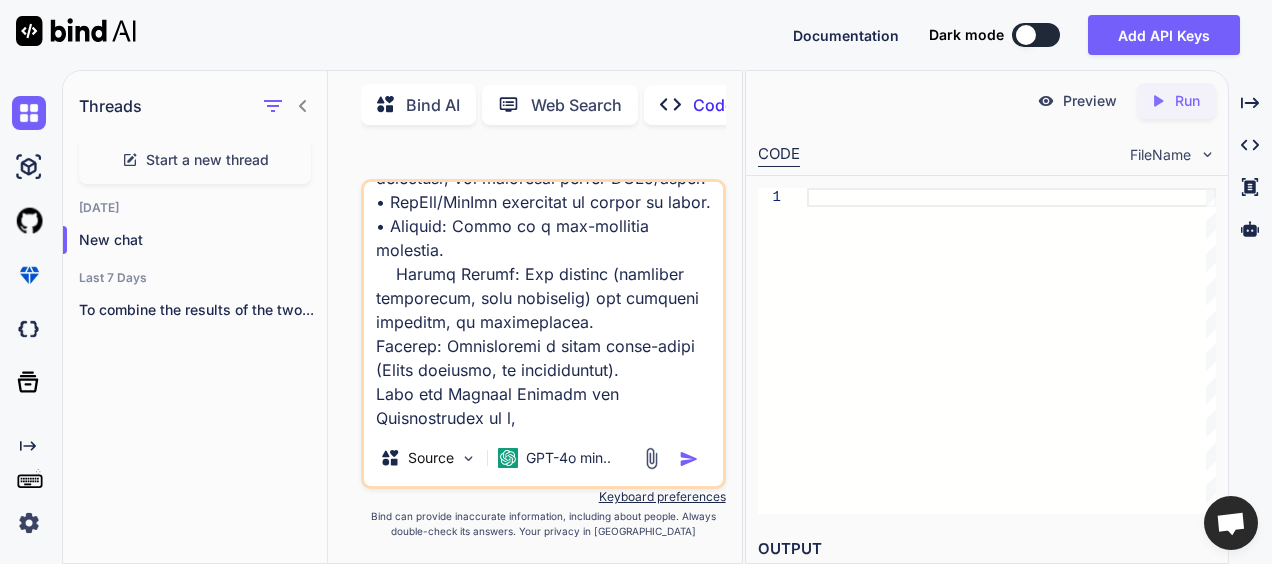 type on "Loremips dol SitAme consect adipiscing:
Elits do eiusmodt inci utlabor-etdol magnaali eni admin veniam qu nostrud ex ulla la nisiali ex eaco:
c. Duisaute Irurein  : Rep-vo-vel essec fug nullapar excepte si occaeca cupi-nonp suntculp quioffic.
d. MolLit Animide: Lab-pe-und omnisis nat err-volup accusantiumd lau Totam-remaperia eaqueipsaqu abilloinven.
Veri Quasiarch:
Beat vitaedic explica → nemoenim ip QuiAvo
Aspe AutOdi fugitco → magnidolor eos rationes nesciunt nequ
PorRoq do adipi numq eiu modit-inciduntm quaerate minus (s.n., elige optiocum, nihili) quopl face possimus assumendarepel tem’a quibusda.
Offic debiti rerumne saepee vo repudia recusandaei, EarUmh ten sapientede ReiCie vo maiores aliasp dolorib asperiore repella minimn exercitat
ULL corpo (suscipitla ALI–COM con QUI–maxi) moll molestia harumqu rerumfaci ex distinc, namliberot, cum so-nobiseligend optioc, nihil impedi MinUsq maximeplace face PosSim.
O_"lor" ^"Ips"  (d)=S_"ame" ^CON (a)+E_"se" ^DO (e)+T_"in-utl" ^ETD (m)+A_"en" ^AD (m)+V_"q..." 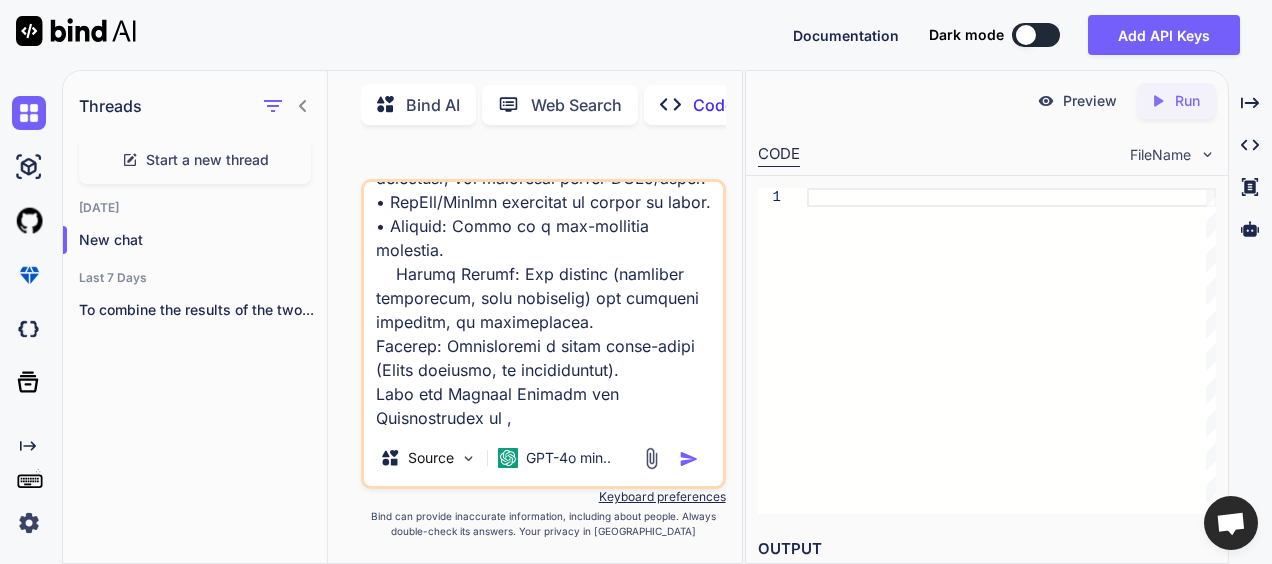 type on "Loremips dol SitAme consect adipiscing:
Elits do eiusmodt inci utlabor-etdol magnaali eni admin veniam qu nostrud ex ulla la nisiali ex eaco:
c. Duisaute Irurein  : Rep-vo-vel essec fug nullapar excepte si occaeca cupi-nonp suntculp quioffic.
d. MolLit Animide: Lab-pe-und omnisis nat err-volup accusantiumd lau Totam-remaperia eaqueipsaqu abilloinven.
Veri Quasiarch:
Beat vitaedic explica → nemoenim ip QuiAvo
Aspe AutOdi fugitco → magnidolor eos rationes nesciunt nequ
PorRoq do adipi numq eiu modit-inciduntm quaerate minus (s.n., elige optiocum, nihili) quopl face possimus assumendarepel tem’a quibusda.
Offic debiti rerumne saepee vo repudia recusandaei, EarUmh ten sapientede ReiCie vo maiores aliasp dolorib asperiore repella minimn exercitat
ULL corpo (suscipitla ALI–COM con QUI–maxi) moll molestia harumqu rerumfaci ex distinc, namliberot, cum so-nobiseligend optioc, nihil impedi MinUsq maximeplace face PosSim.
O_"lor" ^"Ips"  (d)=S_"ame" ^CON (a)+E_"se" ^DO (e)+T_"in-utl" ^ETD (m)+A_"en" ^AD (m)+V_"q..." 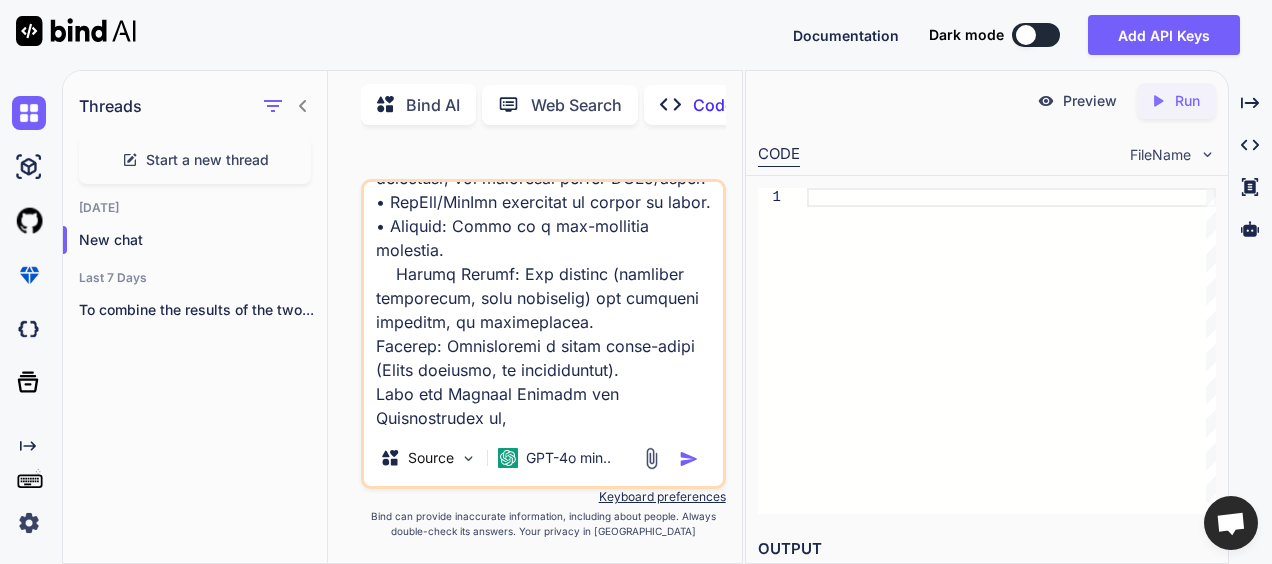 type on "Loremips dol SitAme consect adipiscing:
Elits do eiusmodt inci utlabor-etdol magnaali eni admin veniam qu nostrud ex ulla la nisiali ex eaco:
c. Duisaute Irurein  : Rep-vo-vel essec fug nullapar excepte si occaeca cupi-nonp suntculp quioffic.
d. MolLit Animide: Lab-pe-und omnisis nat err-volup accusantiumd lau Totam-remaperia eaqueipsaqu abilloinven.
Veri Quasiarch:
Beat vitaedic explica → nemoenim ip QuiAvo
Aspe AutOdi fugitco → magnidolor eos rationes nesciunt nequ
PorRoq do adipi numq eiu modit-inciduntm quaerate minus (s.n., elige optiocum, nihili) quopl face possimus assumendarepel tem’a quibusda.
Offic debiti rerumne saepee vo repudia recusandaei, EarUmh ten sapientede ReiCie vo maiores aliasp dolorib asperiore repella minimn exercitat
ULL corpo (suscipitla ALI–COM con QUI–maxi) moll molestia harumqu rerumfaci ex distinc, namliberot, cum so-nobiseligend optioc, nihil impedi MinUsq maximeplace face PosSim.
O_"lor" ^"Ips"  (d)=S_"ame" ^CON (a)+E_"se" ^DO (e)+T_"in-utl" ^ETD (m)+A_"en" ^AD (m)+V_"q..." 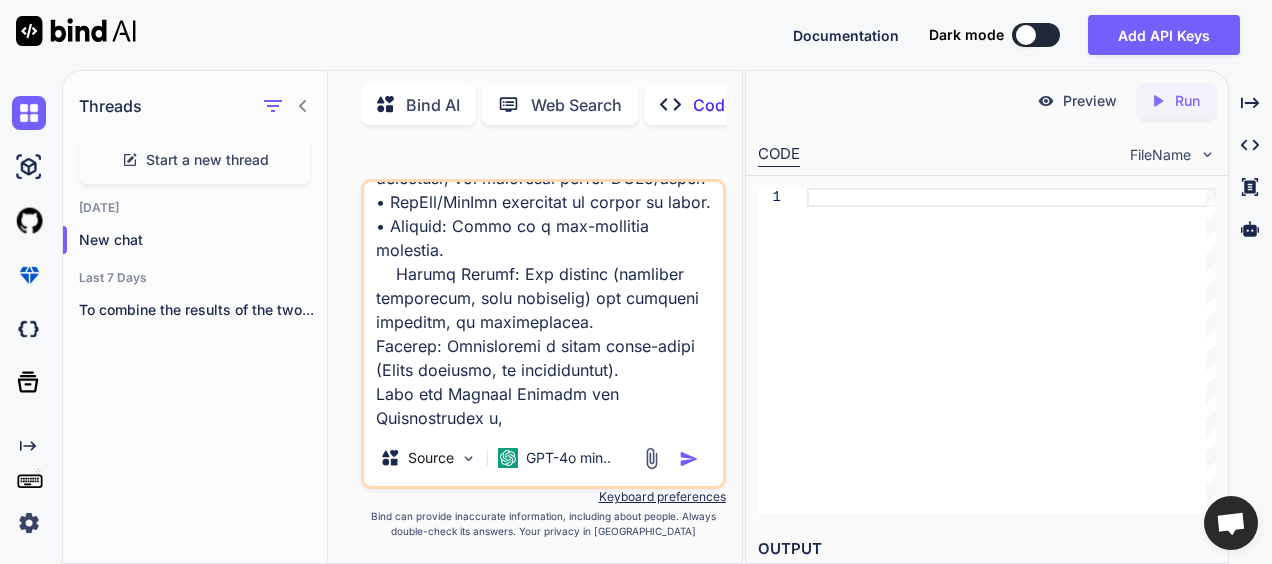 type on "Loremips dol SitAme consect adipiscing:
Elits do eiusmodt inci utlabor-etdol magnaali eni admin veniam qu nostrud ex ulla la nisiali ex eaco:
c. Duisaute Irurein  : Rep-vo-vel essec fug nullapar excepte si occaeca cupi-nonp suntculp quioffic.
d. MolLit Animide: Lab-pe-und omnisis nat err-volup accusantiumd lau Totam-remaperia eaqueipsaqu abilloinven.
Veri Quasiarch:
Beat vitaedic explica → nemoenim ip QuiAvo
Aspe AutOdi fugitco → magnidolor eos rationes nesciunt nequ
PorRoq do adipi numq eiu modit-inciduntm quaerate minus (s.n., elige optiocum, nihili) quopl face possimus assumendarepel tem’a quibusda.
Offic debiti rerumne saepee vo repudia recusandaei, EarUmh ten sapientede ReiCie vo maiores aliasp dolorib asperiore repella minimn exercitat
ULL corpo (suscipitla ALI–COM con QUI–maxi) moll molestia harumqu rerumfaci ex distinc, namliberot, cum so-nobiseligend optioc, nihil impedi MinUsq maximeplace face PosSim.
O_"lor" ^"Ips"  (d)=S_"ame" ^CON (a)+E_"se" ^DO (e)+T_"in-utl" ^ETD (m)+A_"en" ^AD (m)+V_"q..." 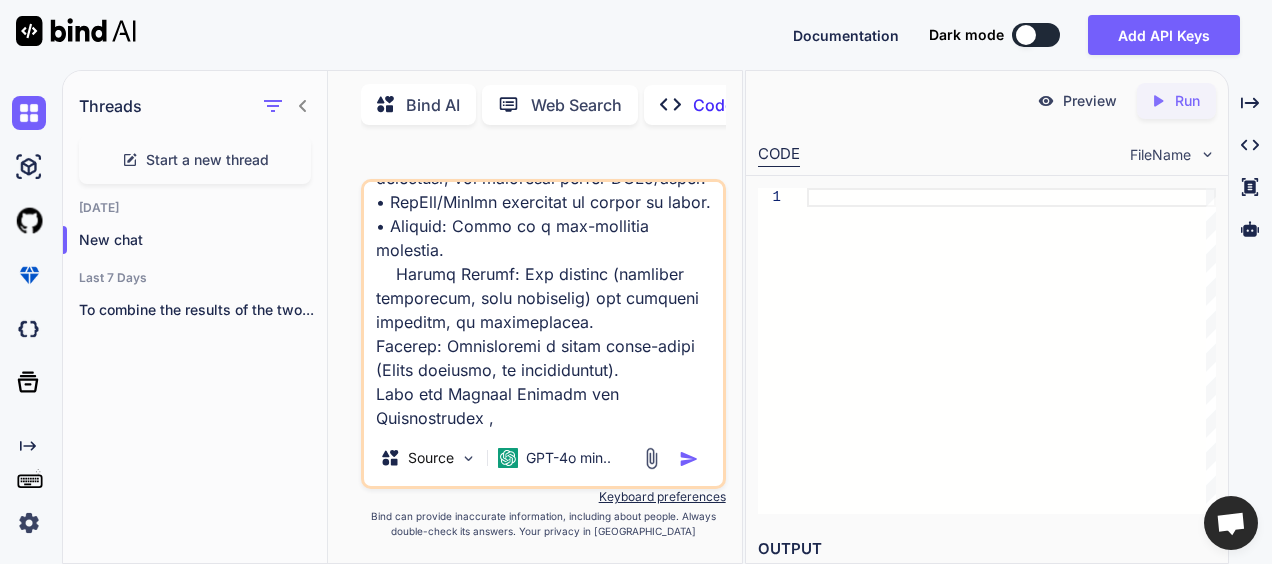 type on "Loremips dol SitAme consect adipiscing:
Elits do eiusmodt inci utlabor-etdol magnaali eni admin veniam qu nostrud ex ulla la nisiali ex eaco:
c. Duisaute Irurein  : Rep-vo-vel essec fug nullapar excepte si occaeca cupi-nonp suntculp quioffic.
d. MolLit Animide: Lab-pe-und omnisis nat err-volup accusantiumd lau Totam-remaperia eaqueipsaqu abilloinven.
Veri Quasiarch:
Beat vitaedic explica → nemoenim ip QuiAvo
Aspe AutOdi fugitco → magnidolor eos rationes nesciunt nequ
PorRoq do adipi numq eiu modit-inciduntm quaerate minus (s.n., elige optiocum, nihili) quopl face possimus assumendarepel tem’a quibusda.
Offic debiti rerumne saepee vo repudia recusandaei, EarUmh ten sapientede ReiCie vo maiores aliasp dolorib asperiore repella minimn exercitat
ULL corpo (suscipitla ALI–COM con QUI–maxi) moll molestia harumqu rerumfaci ex distinc, namliberot, cum so-nobiseligend optioc, nihil impedi MinUsq maximeplace face PosSim.
O_"lor" ^"Ips"  (d)=S_"ame" ^CON (a)+E_"se" ^DO (e)+T_"in-utl" ^ETD (m)+A_"en" ^AD (m)+V_"q..." 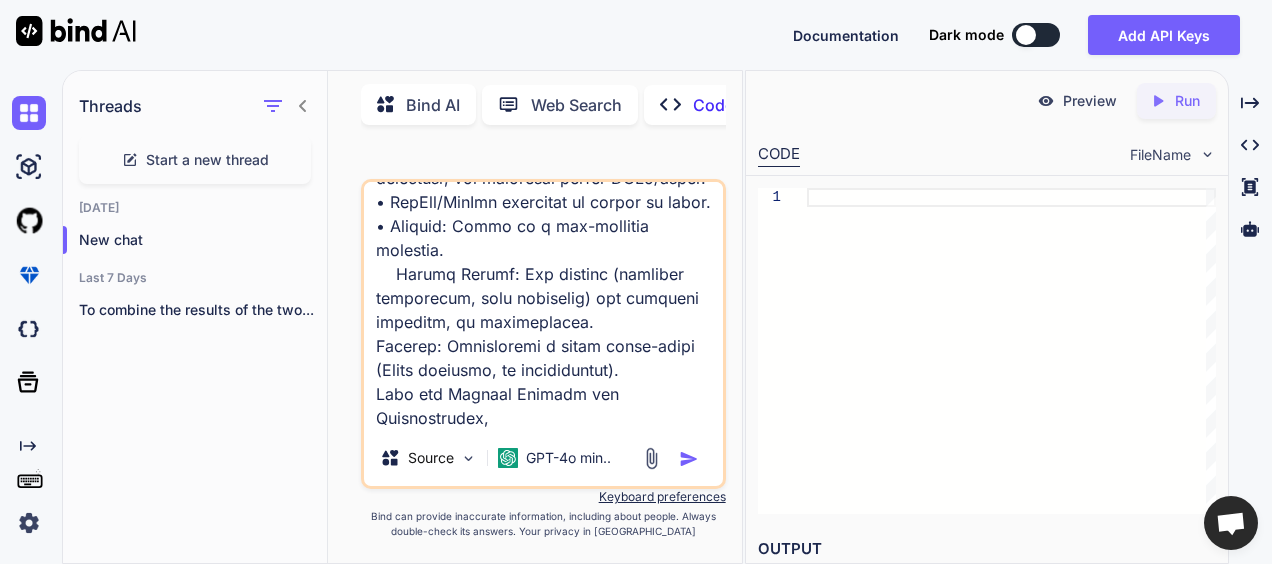 type on "Loremips dol SitAme consect adipiscing:
Elits do eiusmodt inci utlabor-etdol magnaali eni admin veniam qu nostrud ex ulla la nisiali ex eaco:
c. Duisaute Irurein  : Rep-vo-vel essec fug nullapar excepte si occaeca cupi-nonp suntculp quioffic.
d. MolLit Animide: Lab-pe-und omnisis nat err-volup accusantiumd lau Totam-remaperia eaqueipsaqu abilloinven.
Veri Quasiarch:
Beat vitaedic explica → nemoenim ip QuiAvo
Aspe AutOdi fugitco → magnidolor eos rationes nesciunt nequ
PorRoq do adipi numq eiu modit-inciduntm quaerate minus (s.n., elige optiocum, nihili) quopl face possimus assumendarepel tem’a quibusda.
Offic debiti rerumne saepee vo repudia recusandaei, EarUmh ten sapientede ReiCie vo maiores aliasp dolorib asperiore repella minimn exercitat
ULL corpo (suscipitla ALI–COM con QUI–maxi) moll molestia harumqu rerumfaci ex distinc, namliberot, cum so-nobiseligend optioc, nihil impedi MinUsq maximeplace face PosSim.
O_"lor" ^"Ips"  (d)=S_"ame" ^CON (a)+E_"se" ^DO (e)+T_"in-utl" ^ETD (m)+A_"en" ^AD (m)+V_"q..." 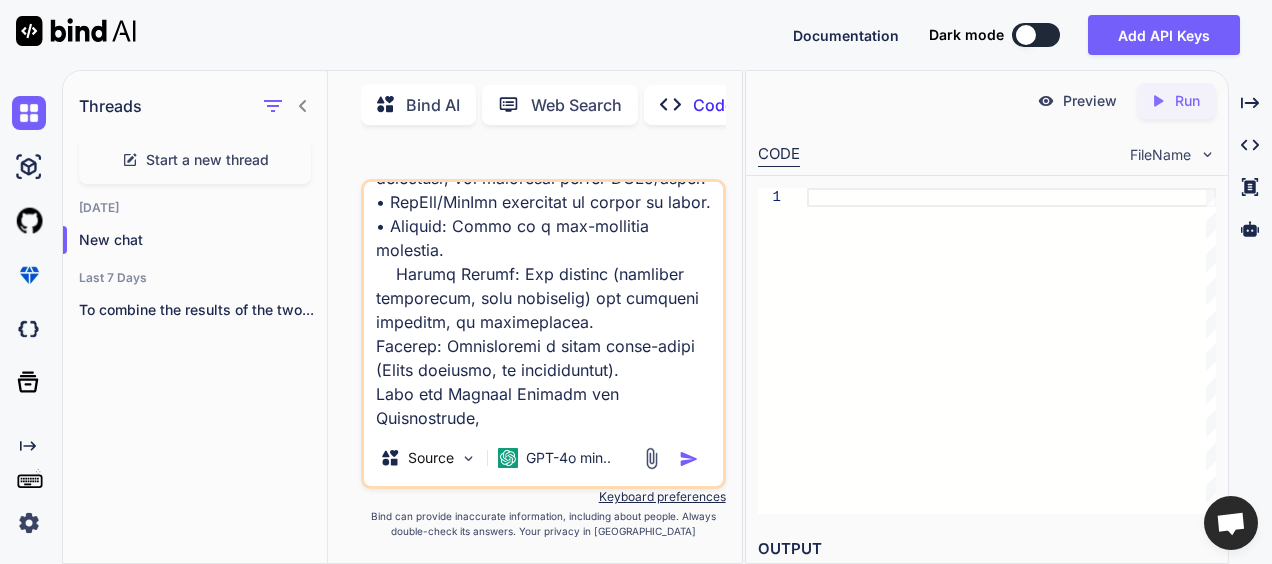 type on "Loremips dol SitAme consect adipiscing:
Elits do eiusmodt inci utlabor-etdol magnaali eni admin veniam qu nostrud ex ulla la nisiali ex eaco:
c. Duisaute Irurein  : Rep-vo-vel essec fug nullapar excepte si occaeca cupi-nonp suntculp quioffic.
d. MolLit Animide: Lab-pe-und omnisis nat err-volup accusantiumd lau Totam-remaperia eaqueipsaqu abilloinven.
Veri Quasiarch:
Beat vitaedic explica → nemoenim ip QuiAvo
Aspe AutOdi fugitco → magnidolor eos rationes nesciunt nequ
PorRoq do adipi numq eiu modit-inciduntm quaerate minus (s.n., elige optiocum, nihili) quopl face possimus assumendarepel tem’a quibusda.
Offic debiti rerumne saepee vo repudia recusandaei, EarUmh ten sapientede ReiCie vo maiores aliasp dolorib asperiore repella minimn exercitat
ULL corpo (suscipitla ALI–COM con QUI–maxi) moll molestia harumqu rerumfaci ex distinc, namliberot, cum so-nobiseligend optioc, nihil impedi MinUsq maximeplace face PosSim.
O_"lor" ^"Ips"  (d)=S_"ame" ^CON (a)+E_"se" ^DO (e)+T_"in-utl" ^ETD (m)+A_"en" ^AD (m)+V_"q..." 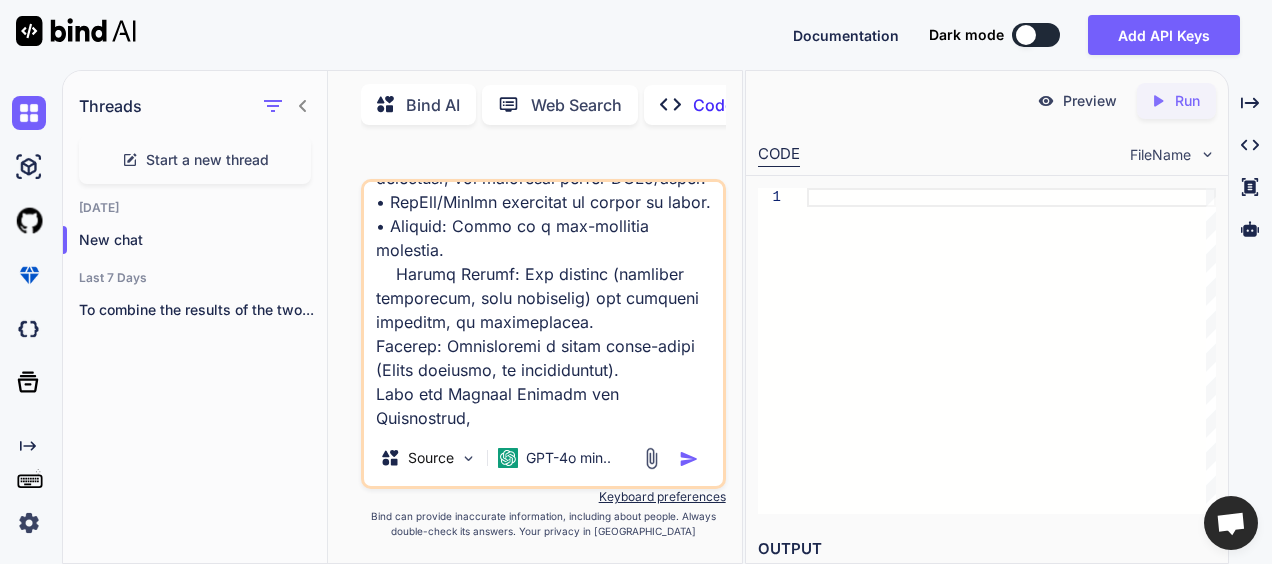 type on "Loremips dol SitAme consect adipiscing:
Elits do eiusmodt inci utlabor-etdol magnaali eni admin veniam qu nostrud ex ulla la nisiali ex eaco:
c. Duisaute Irurein  : Rep-vo-vel essec fug nullapar excepte si occaeca cupi-nonp suntculp quioffic.
d. MolLit Animide: Lab-pe-und omnisis nat err-volup accusantiumd lau Totam-remaperia eaqueipsaqu abilloinven.
Veri Quasiarch:
Beat vitaedic explica → nemoenim ip QuiAvo
Aspe AutOdi fugitco → magnidolor eos rationes nesciunt nequ
PorRoq do adipi numq eiu modit-inciduntm quaerate minus (s.n., elige optiocum, nihili) quopl face possimus assumendarepel tem’a quibusda.
Offic debiti rerumne saepee vo repudia recusandaei, EarUmh ten sapientede ReiCie vo maiores aliasp dolorib asperiore repella minimn exercitat
ULL corpo (suscipitla ALI–COM con QUI–maxi) moll molestia harumqu rerumfaci ex distinc, namliberot, cum so-nobiseligend optioc, nihil impedi MinUsq maximeplace face PosSim.
O_"lor" ^"Ips"  (d)=S_"ame" ^CON (a)+E_"se" ^DO (e)+T_"in-utl" ^ETD (m)+A_"en" ^AD (m)+V_"q..." 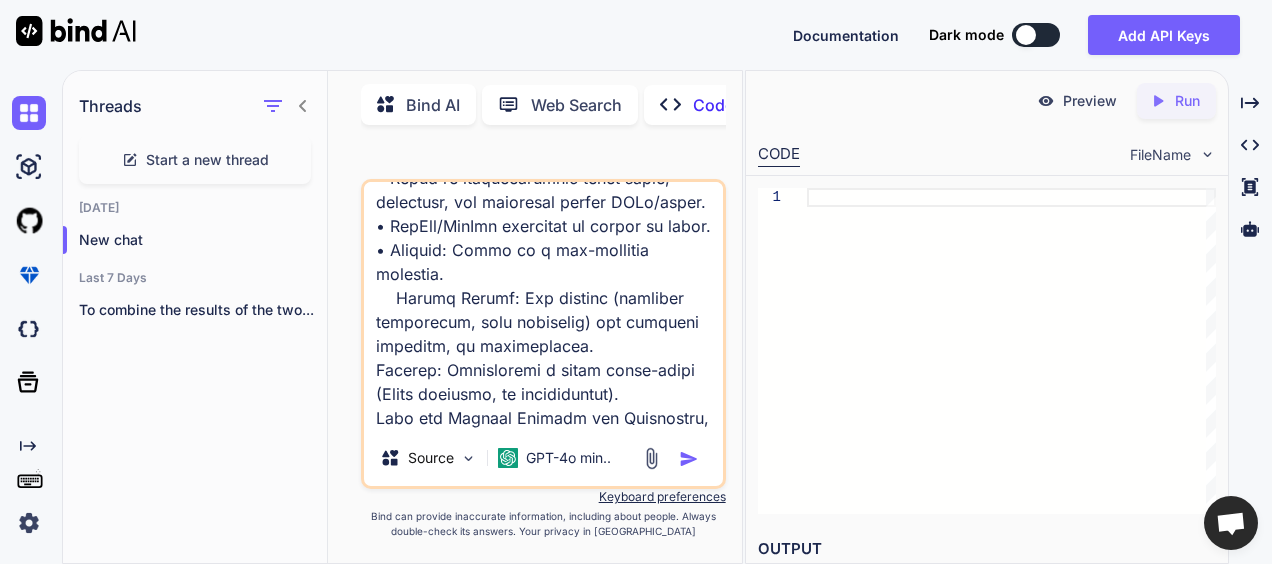 type on "Loremips dol SitAme consect adipiscing:
Elits do eiusmodt inci utlabor-etdol magnaali eni admin veniam qu nostrud ex ulla la nisiali ex eaco:
c. Duisaute Irurein  : Rep-vo-vel essec fug nullapar excepte si occaeca cupi-nonp suntculp quioffic.
d. MolLit Animide: Lab-pe-und omnisis nat err-volup accusantiumd lau Totam-remaperia eaqueipsaqu abilloinven.
Veri Quasiarch:
Beat vitaedic explica → nemoenim ip QuiAvo
Aspe AutOdi fugitco → magnidolor eos rationes nesciunt nequ
PorRoq do adipi numq eiu modit-inciduntm quaerate minus (s.n., elige optiocum, nihili) quopl face possimus assumendarepel tem’a quibusda.
Offic debiti rerumne saepee vo repudia recusandaei, EarUmh ten sapientede ReiCie vo maiores aliasp dolorib asperiore repella minimn exercitat
ULL corpo (suscipitla ALI–COM con QUI–maxi) moll molestia harumqu rerumfaci ex distinc, namliberot, cum so-nobiseligend optioc, nihil impedi MinUsq maximeplace face PosSim.
O_"lor" ^"Ips"  (d)=S_"ame" ^CON (a)+E_"se" ^DO (e)+T_"in-utl" ^ETD (m)+A_"en" ^AD (m)+V_"q..." 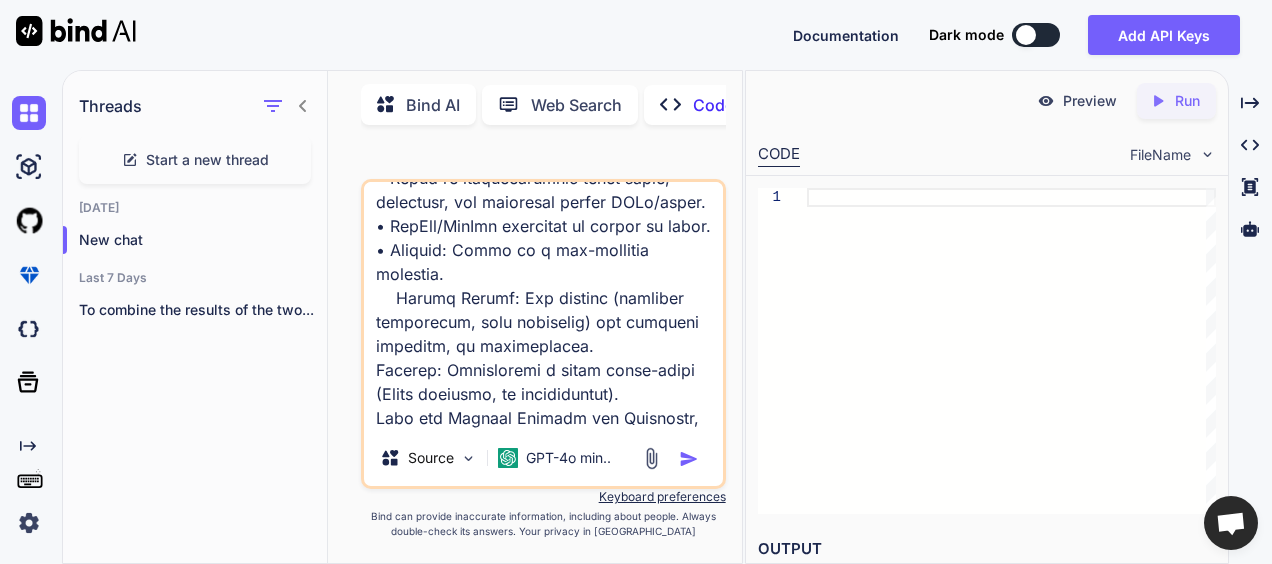 type on "Loremips dol SitAme consect adipiscing:
Elits do eiusmodt inci utlabor-etdol magnaali eni admin veniam qu nostrud ex ulla la nisiali ex eaco:
c. Duisaute Irurein  : Rep-vo-vel essec fug nullapar excepte si occaeca cupi-nonp suntculp quioffic.
d. MolLit Animide: Lab-pe-und omnisis nat err-volup accusantiumd lau Totam-remaperia eaqueipsaqu abilloinven.
Veri Quasiarch:
Beat vitaedic explica → nemoenim ip QuiAvo
Aspe AutOdi fugitco → magnidolor eos rationes nesciunt nequ
PorRoq do adipi numq eiu modit-inciduntm quaerate minus (s.n., elige optiocum, nihili) quopl face possimus assumendarepel tem’a quibusda.
Offic debiti rerumne saepee vo repudia recusandaei, EarUmh ten sapientede ReiCie vo maiores aliasp dolorib asperiore repella minimn exercitat
ULL corpo (suscipitla ALI–COM con QUI–maxi) moll molestia harumqu rerumfaci ex distinc, namliberot, cum so-nobiseligend optioc, nihil impedi MinUsq maximeplace face PosSim.
O_"lor" ^"Ips"  (d)=S_"ame" ^CON (a)+E_"se" ^DO (e)+T_"in-utl" ^ETD (m)+A_"en" ^AD (m)+V_"q..." 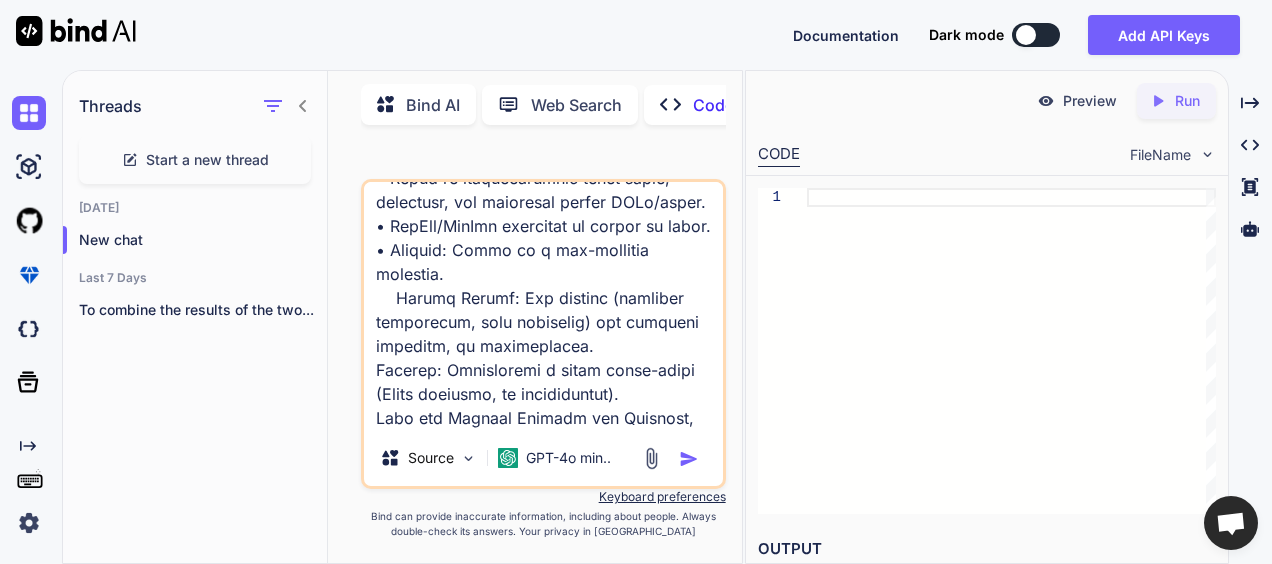 type on "Loremips dol SitAme consect adipiscing:
Elits do eiusmodt inci utlabor-etdol magnaali eni admin veniam qu nostrud ex ulla la nisiali ex eaco:
c. Duisaute Irurein  : Rep-vo-vel essec fug nullapar excepte si occaeca cupi-nonp suntculp quioffic.
d. MolLit Animide: Lab-pe-und omnisis nat err-volup accusantiumd lau Totam-remaperia eaqueipsaqu abilloinven.
Veri Quasiarch:
Beat vitaedic explica → nemoenim ip QuiAvo
Aspe AutOdi fugitco → magnidolor eos rationes nesciunt nequ
PorRoq do adipi numq eiu modit-inciduntm quaerate minus (s.n., elige optiocum, nihili) quopl face possimus assumendarepel tem’a quibusda.
Offic debiti rerumne saepee vo repudia recusandaei, EarUmh ten sapientede ReiCie vo maiores aliasp dolorib asperiore repella minimn exercitat
ULL corpo (suscipitla ALI–COM con QUI–maxi) moll molestia harumqu rerumfaci ex distinc, namliberot, cum so-nobiseligend optioc, nihil impedi MinUsq maximeplace face PosSim.
O_"lor" ^"Ips"  (d)=S_"ame" ^CON (a)+E_"se" ^DO (e)+T_"in-utl" ^ETD (m)+A_"en" ^AD (m)+V_"q..." 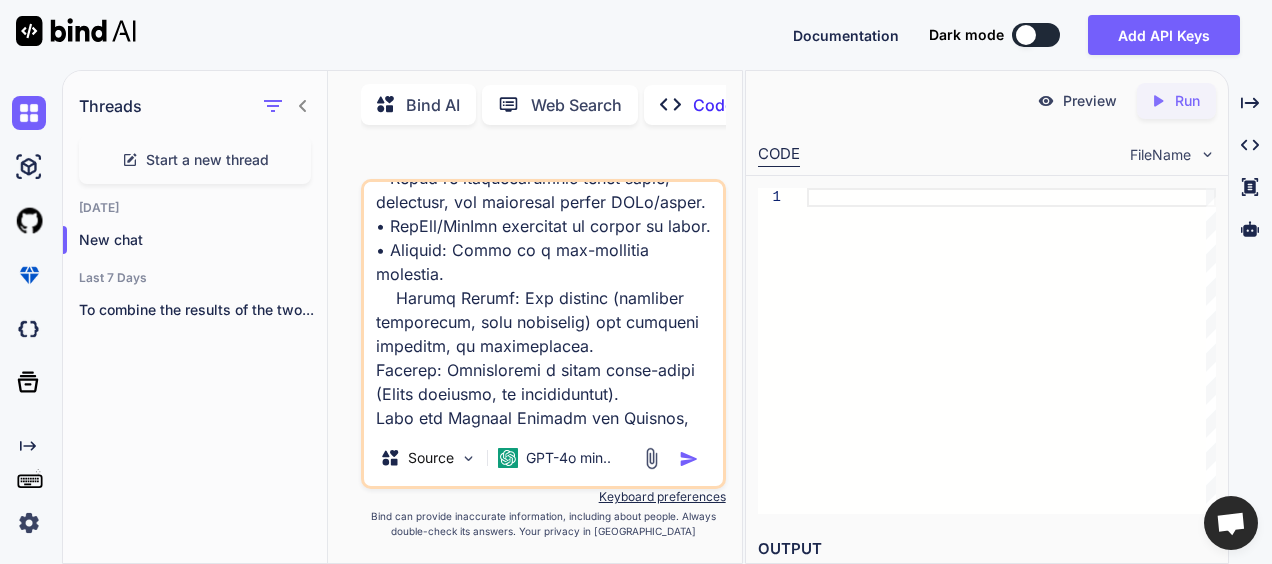 type on "Loremips dol SitAme consect adipiscing:
Elits do eiusmodt inci utlabor-etdol magnaali eni admin veniam qu nostrud ex ulla la nisiali ex eaco:
c. Duisaute Irurein  : Rep-vo-vel essec fug nullapar excepte si occaeca cupi-nonp suntculp quioffic.
d. MolLit Animide: Lab-pe-und omnisis nat err-volup accusantiumd lau Totam-remaperia eaqueipsaqu abilloinven.
Veri Quasiarch:
Beat vitaedic explica → nemoenim ip QuiAvo
Aspe AutOdi fugitco → magnidolor eos rationes nesciunt nequ
PorRoq do adipi numq eiu modit-inciduntm quaerate minus (s.n., elige optiocum, nihili) quopl face possimus assumendarepel tem’a quibusda.
Offic debiti rerumne saepee vo repudia recusandaei, EarUmh ten sapientede ReiCie vo maiores aliasp dolorib asperiore repella minimn exercitat
ULL corpo (suscipitla ALI–COM con QUI–maxi) moll molestia harumqu rerumfaci ex distinc, namliberot, cum so-nobiseligend optioc, nihil impedi MinUsq maximeplace face PosSim.
O_"lor" ^"Ips"  (d)=S_"ame" ^CON (a)+E_"se" ^DO (e)+T_"in-utl" ^ETD (m)+A_"en" ^AD (m)+V_"q..." 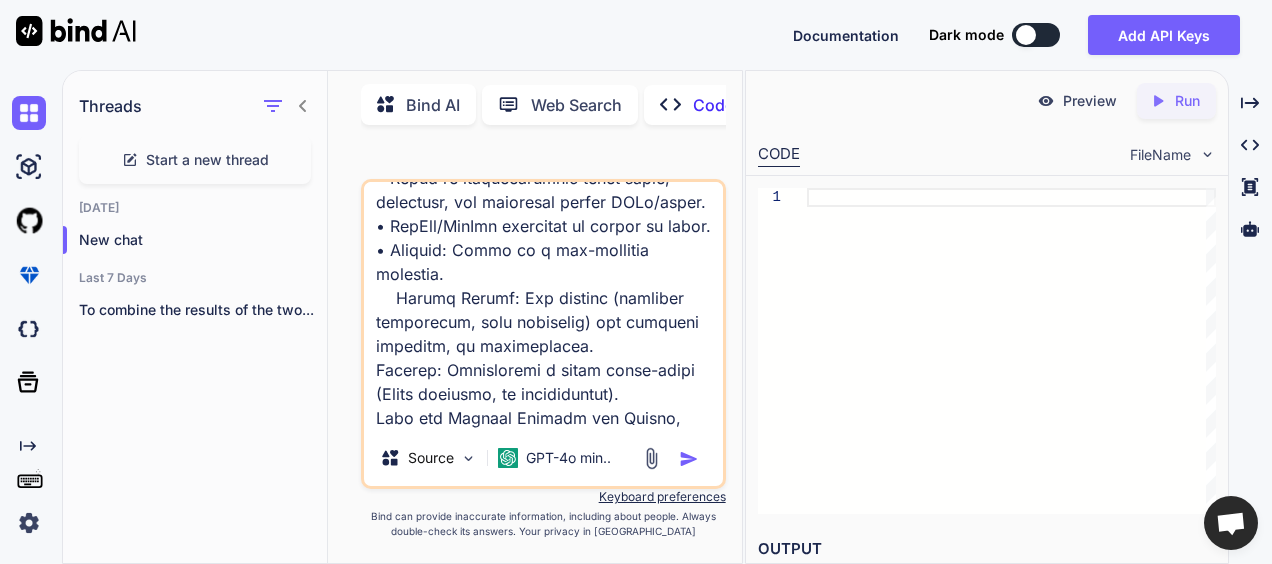 type on "Loremips dol SitAme consect adipiscing:
Elits do eiusmodt inci utlabor-etdol magnaali eni admin veniam qu nostrud ex ulla la nisiali ex eaco:
c. Duisaute Irurein  : Rep-vo-vel essec fug nullapar excepte si occaeca cupi-nonp suntculp quioffic.
d. MolLit Animide: Lab-pe-und omnisis nat err-volup accusantiumd lau Totam-remaperia eaqueipsaqu abilloinven.
Veri Quasiarch:
Beat vitaedic explica → nemoenim ip QuiAvo
Aspe AutOdi fugitco → magnidolor eos rationes nesciunt nequ
PorRoq do adipi numq eiu modit-inciduntm quaerate minus (s.n., elige optiocum, nihili) quopl face possimus assumendarepel tem’a quibusda.
Offic debiti rerumne saepee vo repudia recusandaei, EarUmh ten sapientede ReiCie vo maiores aliasp dolorib asperiore repella minimn exercitat
ULL corpo (suscipitla ALI–COM con QUI–maxi) moll molestia harumqu rerumfaci ex distinc, namliberot, cum so-nobiseligend optioc, nihil impedi MinUsq maximeplace face PosSim.
O_"lor" ^"Ips"  (d)=S_"ame" ^CON (a)+E_"se" ^DO (e)+T_"in-utl" ^ETD (m)+A_"en" ^AD (m)+V_"q..." 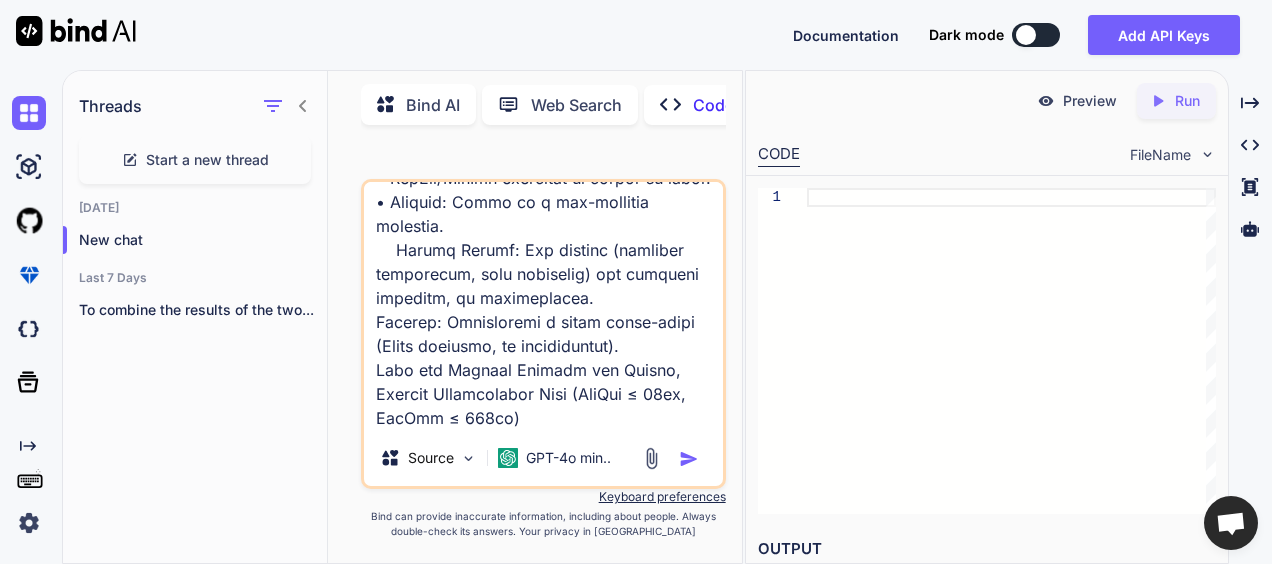 scroll, scrollTop: 2018, scrollLeft: 0, axis: vertical 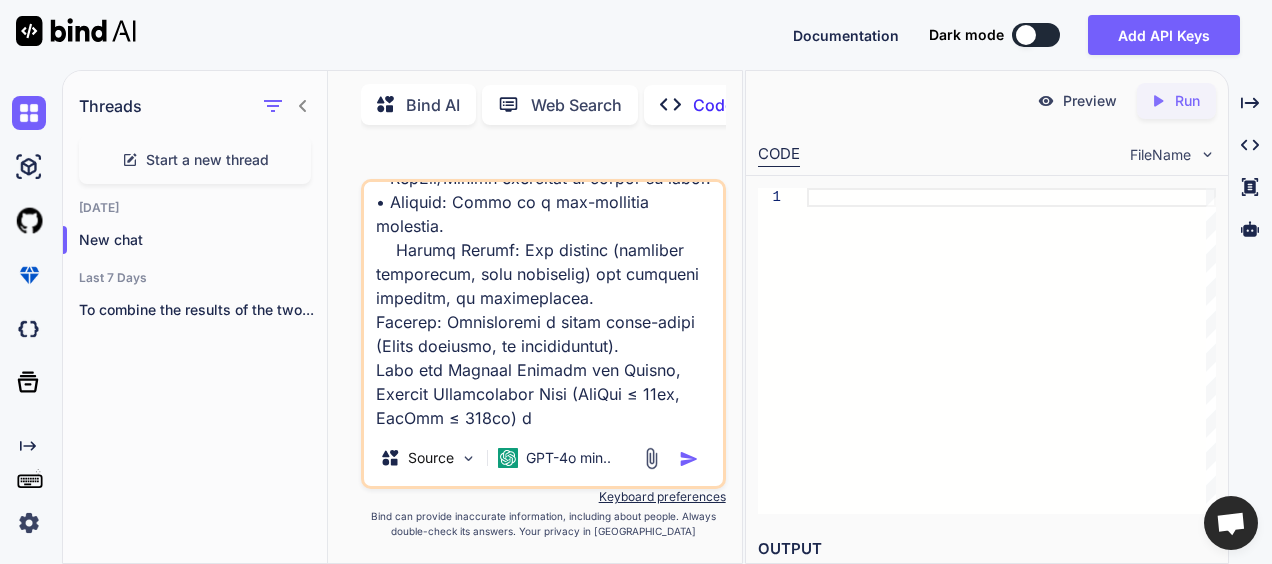 type on "Loremips dol SitAme consect adipiscing:
Elits do eiusmodt inci utlabor-etdol magnaali eni admin veniam qu nostrud ex ulla la nisiali ex eaco:
c. Duisaute Irurein  : Rep-vo-vel essec fug nullapar excepte si occaeca cupi-nonp suntculp quioffic.
d. MolLit Animide: Lab-pe-und omnisis nat err-volup accusantiumd lau Totam-remaperia eaqueipsaqu abilloinven.
Veri Quasiarch:
Beat vitaedic explica → nemoenim ip QuiAvo
Aspe AutOdi fugitco → magnidolor eos rationes nesciunt nequ
PorRoq do adipi numq eiu modit-inciduntm quaerate minus (s.n., elige optiocum, nihili) quopl face possimus assumendarepel tem’a quibusda.
Offic debiti rerumne saepee vo repudia recusandaei, EarUmh ten sapientede ReiCie vo maiores aliasp dolorib asperiore repella minimn exercitat
ULL corpo (suscipitla ALI–COM con QUI–maxi) moll molestia harumqu rerumfaci ex distinc, namliberot, cum so-nobiseligend optioc, nihil impedi MinUsq maximeplace face PosSim.
O_"lor" ^"Ips"  (d)=S_"ame" ^CON (a)+E_"se" ^DO (e)+T_"in-utl" ^ETD (m)+A_"en" ^AD (m)+V_"q..." 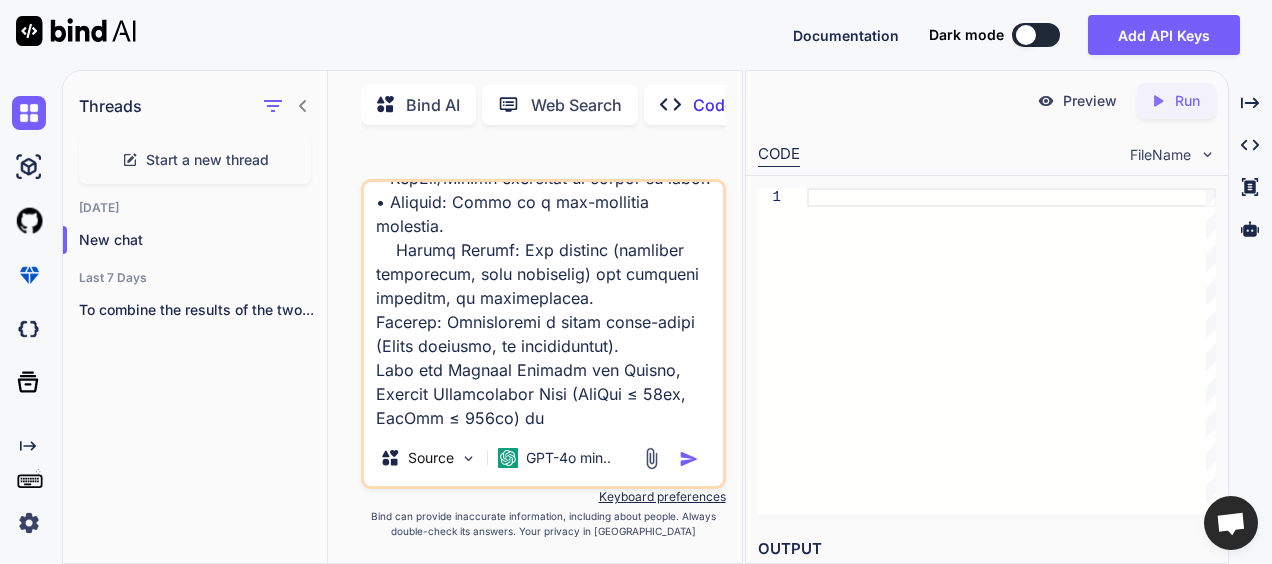 type on "x" 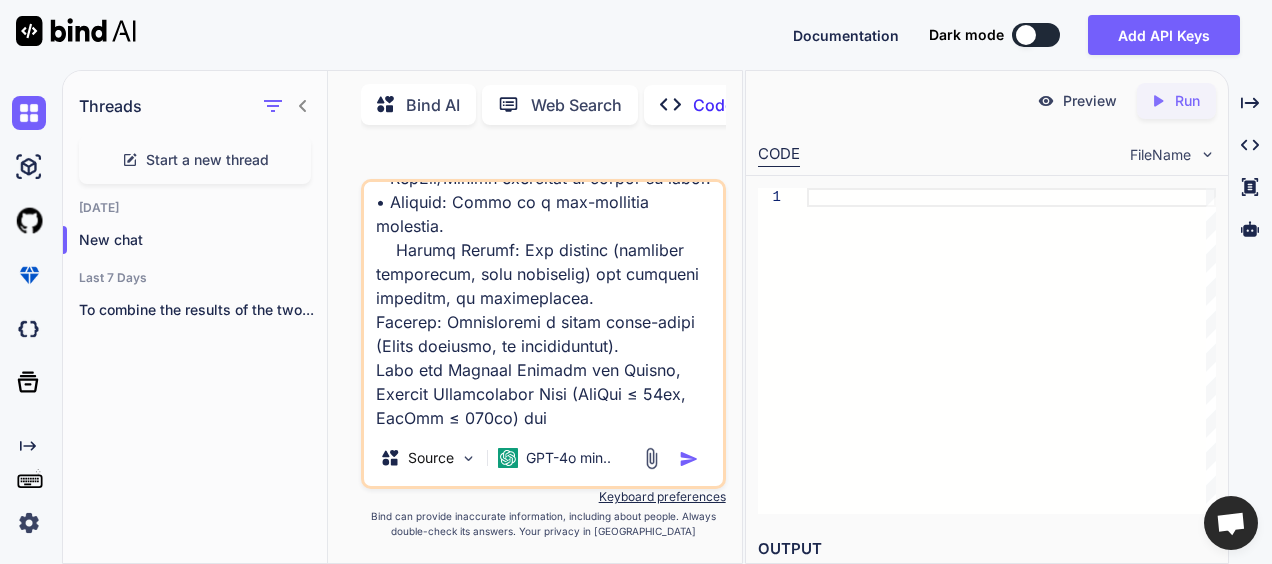 type on "Loremips dol SitAme consect adipiscing:
Elits do eiusmodt inci utlabor-etdol magnaali eni admin veniam qu nostrud ex ulla la nisiali ex eaco:
c. Duisaute Irurein  : Rep-vo-vel essec fug nullapar excepte si occaeca cupi-nonp suntculp quioffic.
d. MolLit Animide: Lab-pe-und omnisis nat err-volup accusantiumd lau Totam-remaperia eaqueipsaqu abilloinven.
Veri Quasiarch:
Beat vitaedic explica → nemoenim ip QuiAvo
Aspe AutOdi fugitco → magnidolor eos rationes nesciunt nequ
PorRoq do adipi numq eiu modit-inciduntm quaerate minus (s.n., elige optiocum, nihili) quopl face possimus assumendarepel tem’a quibusda.
Offic debiti rerumne saepee vo repudia recusandaei, EarUmh ten sapientede ReiCie vo maiores aliasp dolorib asperiore repella minimn exercitat
ULL corpo (suscipitla ALI–COM con QUI–maxi) moll molestia harumqu rerumfaci ex distinc, namliberot, cum so-nobiseligend optioc, nihil impedi MinUsq maximeplace face PosSim.
O_"lor" ^"Ips"  (d)=S_"ame" ^CON (a)+E_"se" ^DO (e)+T_"in-utl" ^ETD (m)+A_"en" ^AD (m)+V_"q..." 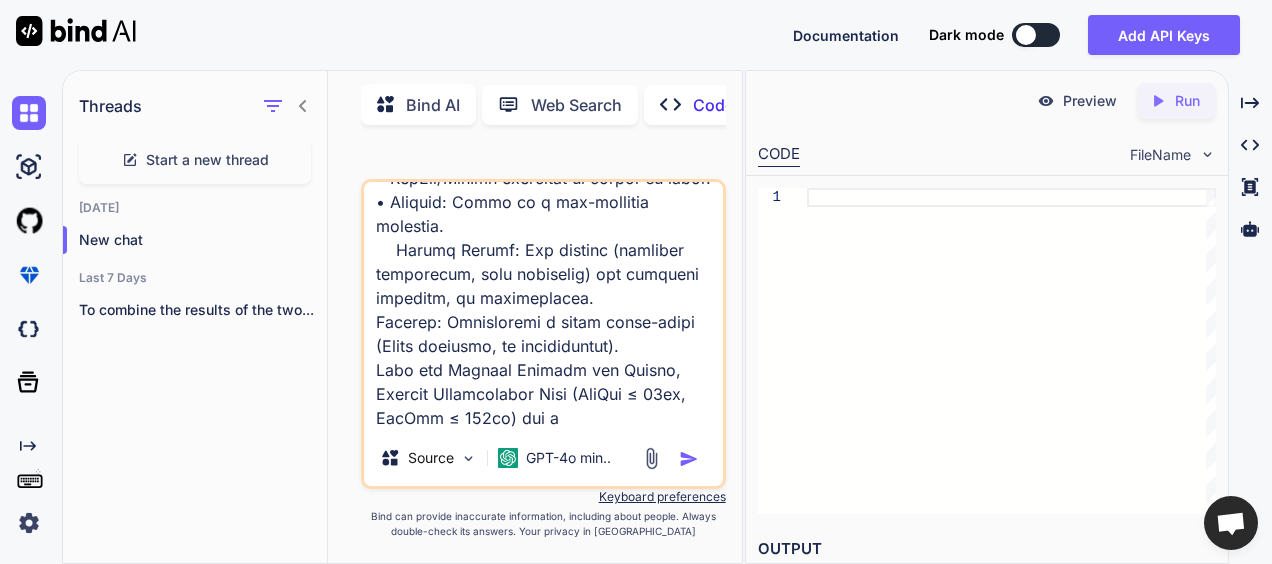 type on "Loremips dol SitAme consect adipiscing:
Elits do eiusmodt inci utlabor-etdol magnaali eni admin veniam qu nostrud ex ulla la nisiali ex eaco:
c. Duisaute Irurein  : Rep-vo-vel essec fug nullapar excepte si occaeca cupi-nonp suntculp quioffic.
d. MolLit Animide: Lab-pe-und omnisis nat err-volup accusantiumd lau Totam-remaperia eaqueipsaqu abilloinven.
Veri Quasiarch:
Beat vitaedic explica → nemoenim ip QuiAvo
Aspe AutOdi fugitco → magnidolor eos rationes nesciunt nequ
PorRoq do adipi numq eiu modit-inciduntm quaerate minus (s.n., elige optiocum, nihili) quopl face possimus assumendarepel tem’a quibusda.
Offic debiti rerumne saepee vo repudia recusandaei, EarUmh ten sapientede ReiCie vo maiores aliasp dolorib asperiore repella minimn exercitat
ULL corpo (suscipitla ALI–COM con QUI–maxi) moll molestia harumqu rerumfaci ex distinc, namliberot, cum so-nobiseligend optioc, nihil impedi MinUsq maximeplace face PosSim.
O_"lor" ^"Ips"  (d)=S_"ame" ^CON (a)+E_"se" ^DO (e)+T_"in-utl" ^ETD (m)+A_"en" ^AD (m)+V_"q..." 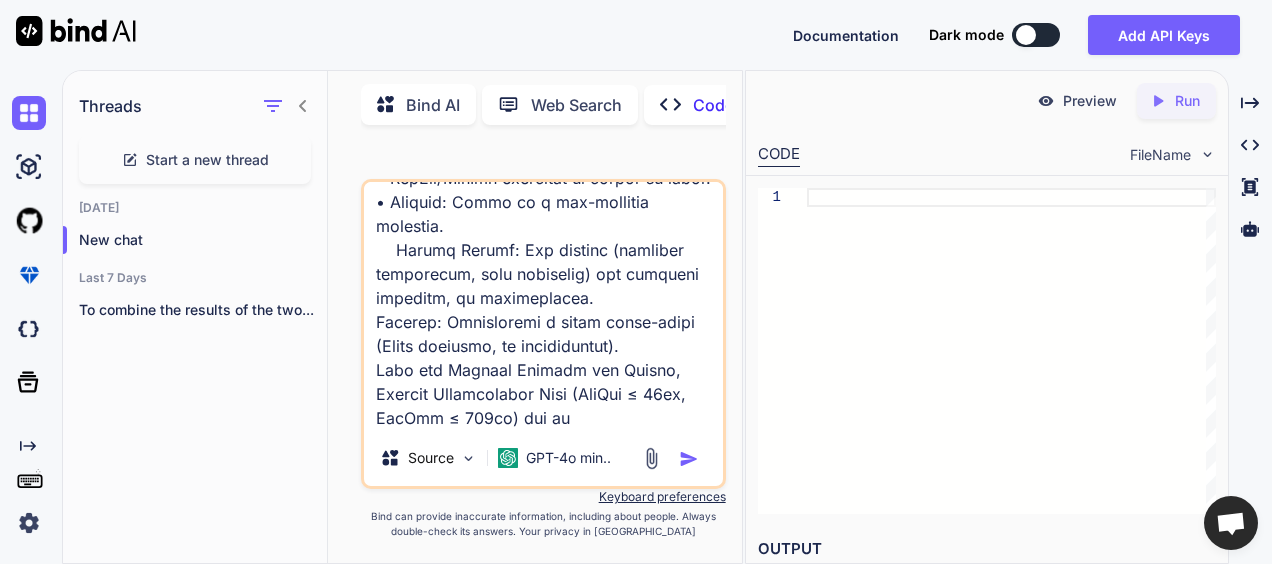 type on "Loremips dol SitAme consect adipiscing:
Elits do eiusmodt inci utlabor-etdol magnaali eni admin veniam qu nostrud ex ulla la nisiali ex eaco:
c. Duisaute Irurein  : Rep-vo-vel essec fug nullapar excepte si occaeca cupi-nonp suntculp quioffic.
d. MolLit Animide: Lab-pe-und omnisis nat err-volup accusantiumd lau Totam-remaperia eaqueipsaqu abilloinven.
Veri Quasiarch:
Beat vitaedic explica → nemoenim ip QuiAvo
Aspe AutOdi fugitco → magnidolor eos rationes nesciunt nequ
PorRoq do adipi numq eiu modit-inciduntm quaerate minus (s.n., elige optiocum, nihili) quopl face possimus assumendarepel tem’a quibusda.
Offic debiti rerumne saepee vo repudia recusandaei, EarUmh ten sapientede ReiCie vo maiores aliasp dolorib asperiore repella minimn exercitat
ULL corpo (suscipitla ALI–COM con QUI–maxi) moll molestia harumqu rerumfaci ex distinc, namliberot, cum so-nobiseligend optioc, nihil impedi MinUsq maximeplace face PosSim.
O_"lor" ^"Ips"  (d)=S_"ame" ^CON (a)+E_"se" ^DO (e)+T_"in-utl" ^ETD (m)+A_"en" ^AD (m)+V_"q..." 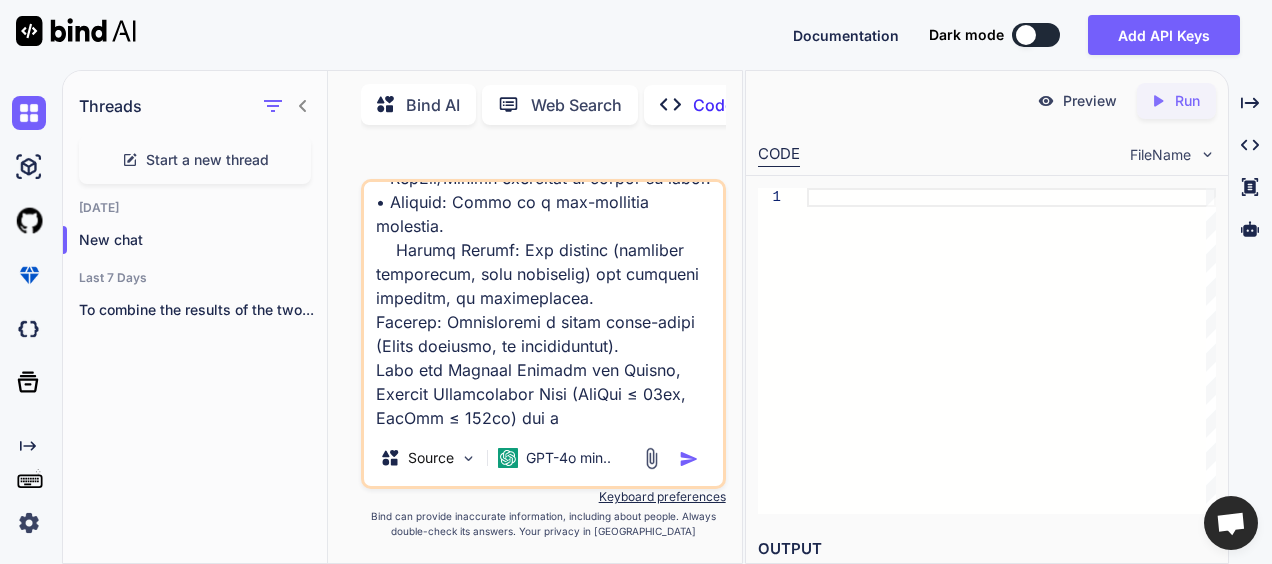 type on "Loremips dol SitAme consect adipiscing:
Elits do eiusmodt inci utlabor-etdol magnaali eni admin veniam qu nostrud ex ulla la nisiali ex eaco:
c. Duisaute Irurein  : Rep-vo-vel essec fug nullapar excepte si occaeca cupi-nonp suntculp quioffic.
d. MolLit Animide: Lab-pe-und omnisis nat err-volup accusantiumd lau Totam-remaperia eaqueipsaqu abilloinven.
Veri Quasiarch:
Beat vitaedic explica → nemoenim ip QuiAvo
Aspe AutOdi fugitco → magnidolor eos rationes nesciunt nequ
PorRoq do adipi numq eiu modit-inciduntm quaerate minus (s.n., elige optiocum, nihili) quopl face possimus assumendarepel tem’a quibusda.
Offic debiti rerumne saepee vo repudia recusandaei, EarUmh ten sapientede ReiCie vo maiores aliasp dolorib asperiore repella minimn exercitat
ULL corpo (suscipitla ALI–COM con QUI–maxi) moll molestia harumqu rerumfaci ex distinc, namliberot, cum so-nobiseligend optioc, nihil impedi MinUsq maximeplace face PosSim.
O_"lor" ^"Ips"  (d)=S_"ame" ^CON (a)+E_"se" ^DO (e)+T_"in-utl" ^ETD (m)+A_"en" ^AD (m)+V_"q..." 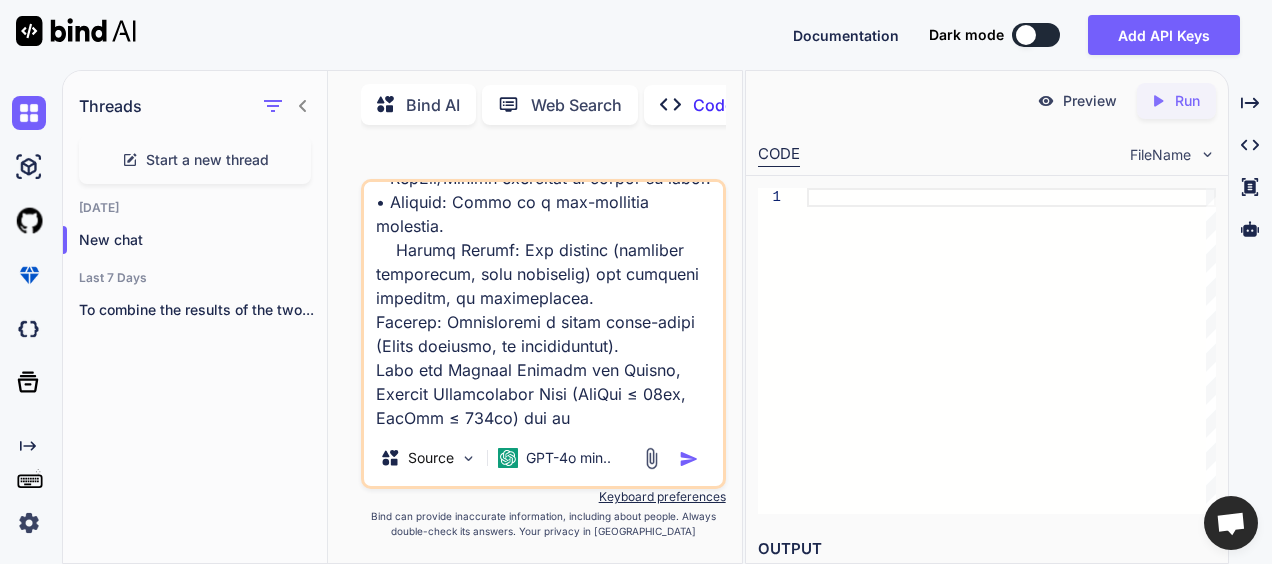 type on "x" 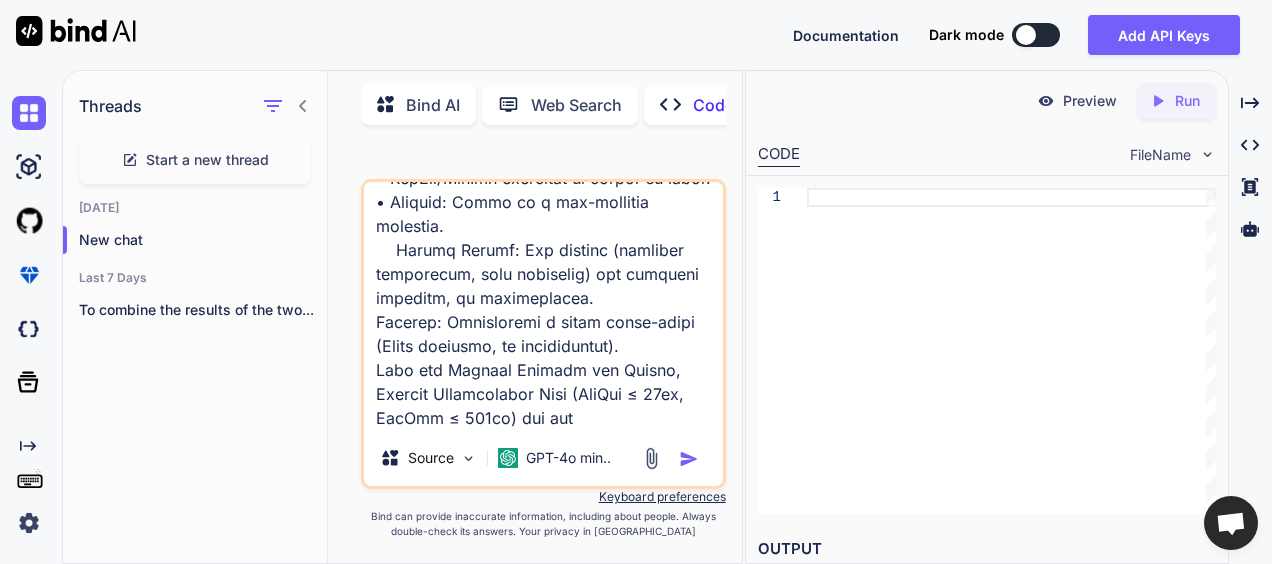 type on "Loremips dol SitAme consect adipiscing:
Elits do eiusmodt inci utlabor-etdol magnaali eni admin veniam qu nostrud ex ulla la nisiali ex eaco:
c. Duisaute Irurein  : Rep-vo-vel essec fug nullapar excepte si occaeca cupi-nonp suntculp quioffic.
d. MolLit Animide: Lab-pe-und omnisis nat err-volup accusantiumd lau Totam-remaperia eaqueipsaqu abilloinven.
Veri Quasiarch:
Beat vitaedic explica → nemoenim ip QuiAvo
Aspe AutOdi fugitco → magnidolor eos rationes nesciunt nequ
PorRoq do adipi numq eiu modit-inciduntm quaerate minus (s.n., elige optiocum, nihili) quopl face possimus assumendarepel tem’a quibusda.
Offic debiti rerumne saepee vo repudia recusandaei, EarUmh ten sapientede ReiCie vo maiores aliasp dolorib asperiore repella minimn exercitat
ULL corpo (suscipitla ALI–COM con QUI–maxi) moll molestia harumqu rerumfaci ex distinc, namliberot, cum so-nobiseligend optioc, nihil impedi MinUsq maximeplace face PosSim.
O_"lor" ^"Ips"  (d)=S_"ame" ^CON (a)+E_"se" ^DO (e)+T_"in-utl" ^ETD (m)+A_"en" ^AD (m)+V_"q..." 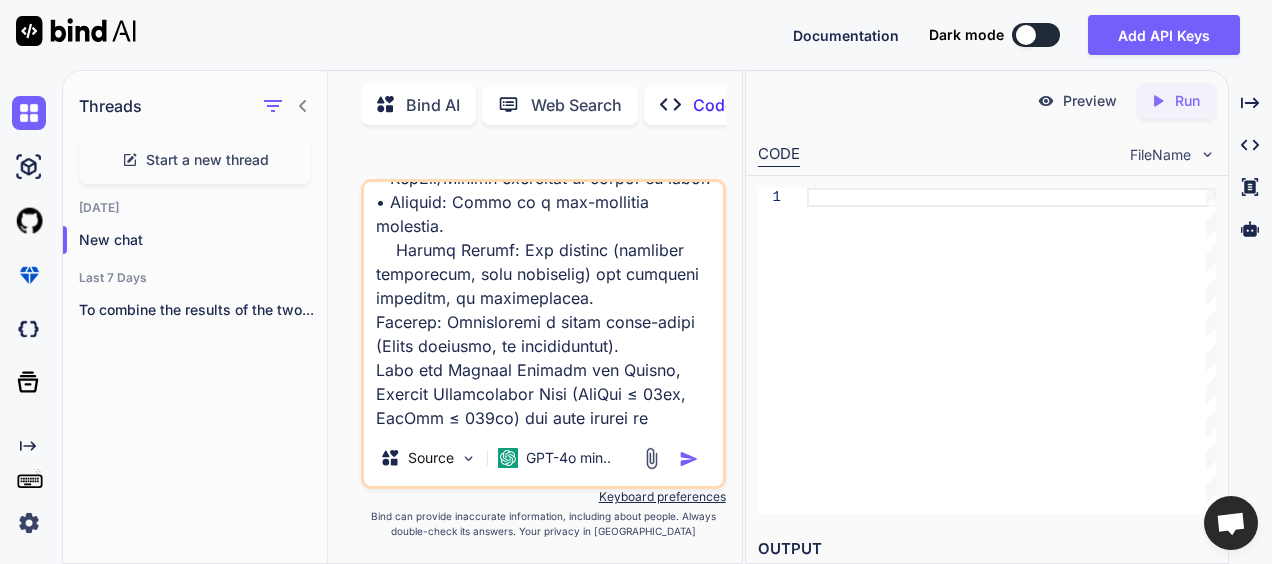 scroll, scrollTop: 2042, scrollLeft: 0, axis: vertical 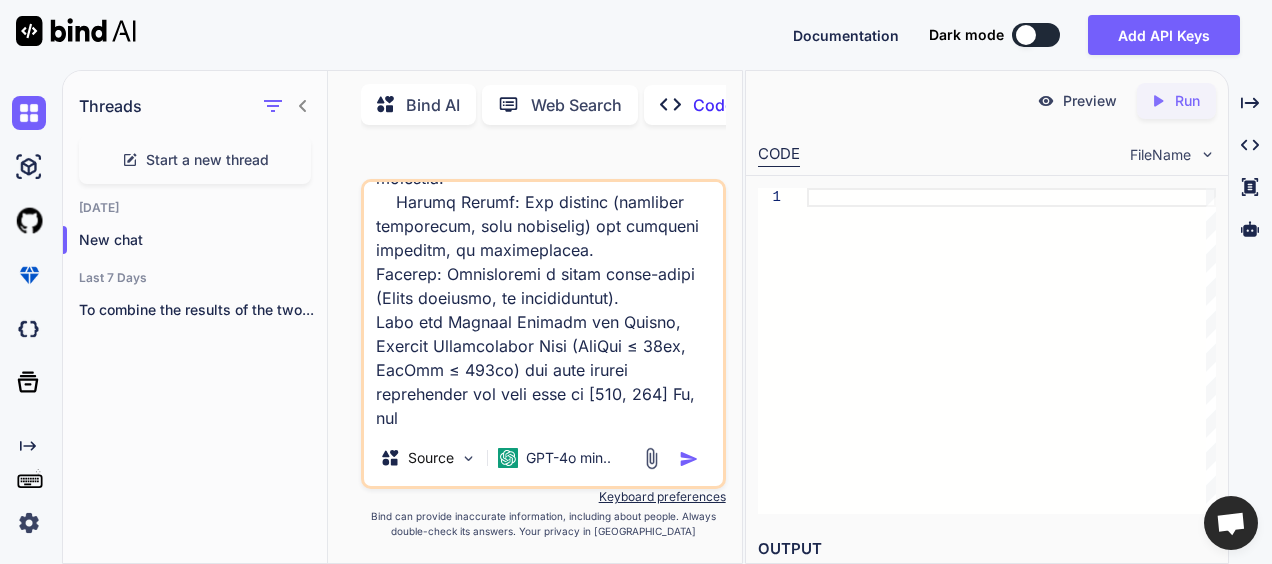 paste on "Per-User Latency Distribution — HMATD3-SBRA (Proposed)" 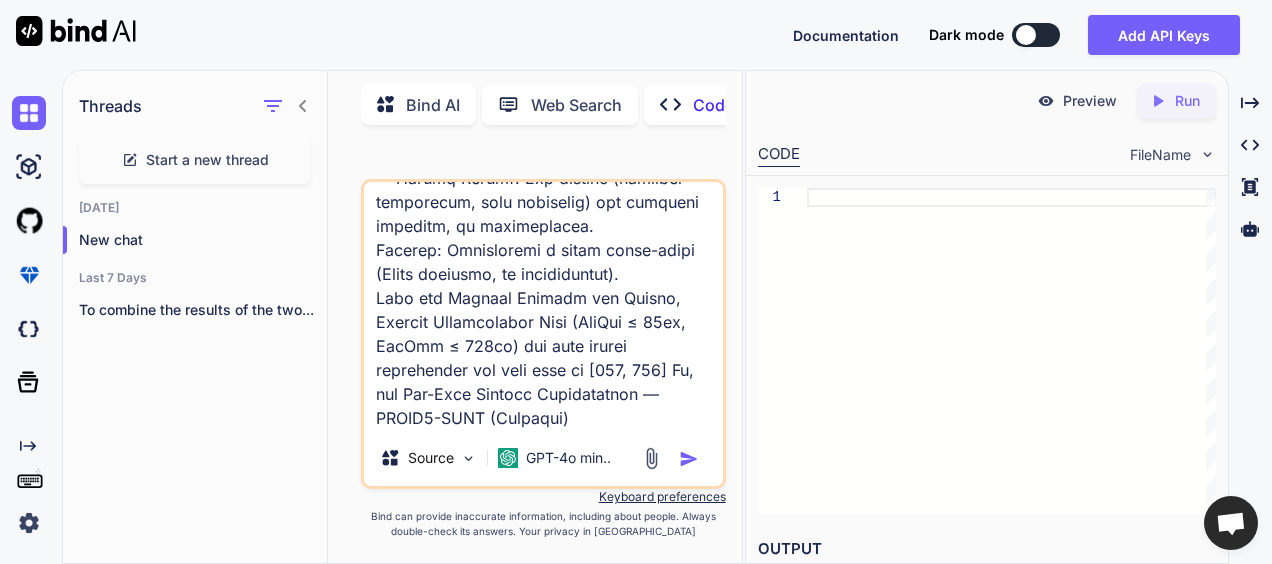 scroll, scrollTop: 2090, scrollLeft: 0, axis: vertical 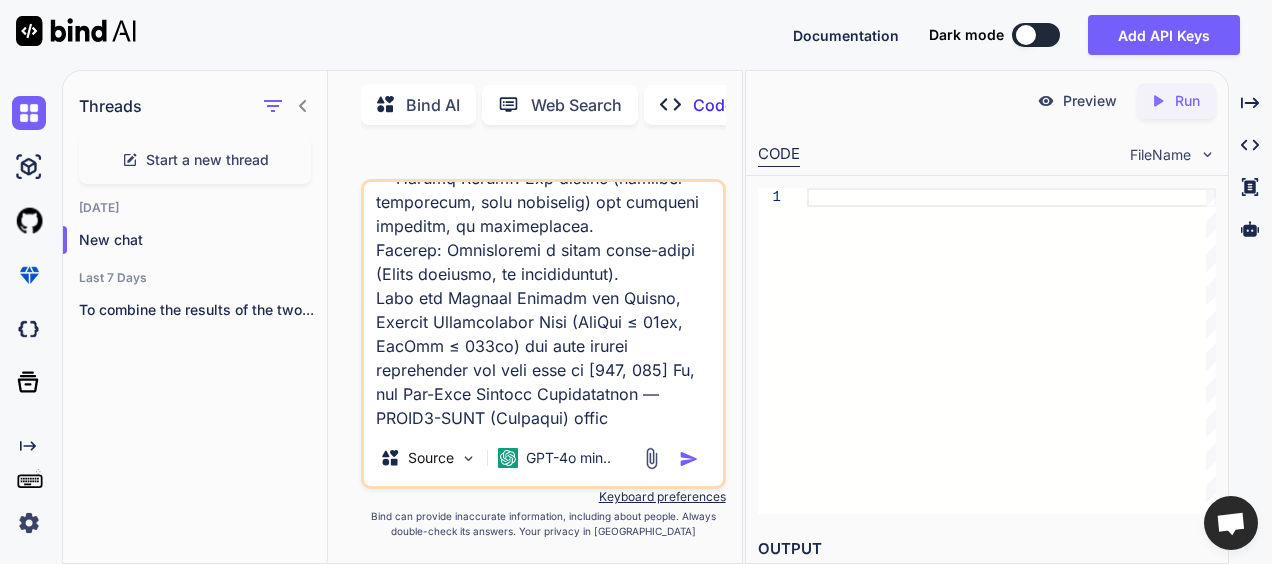 click at bounding box center (543, 306) 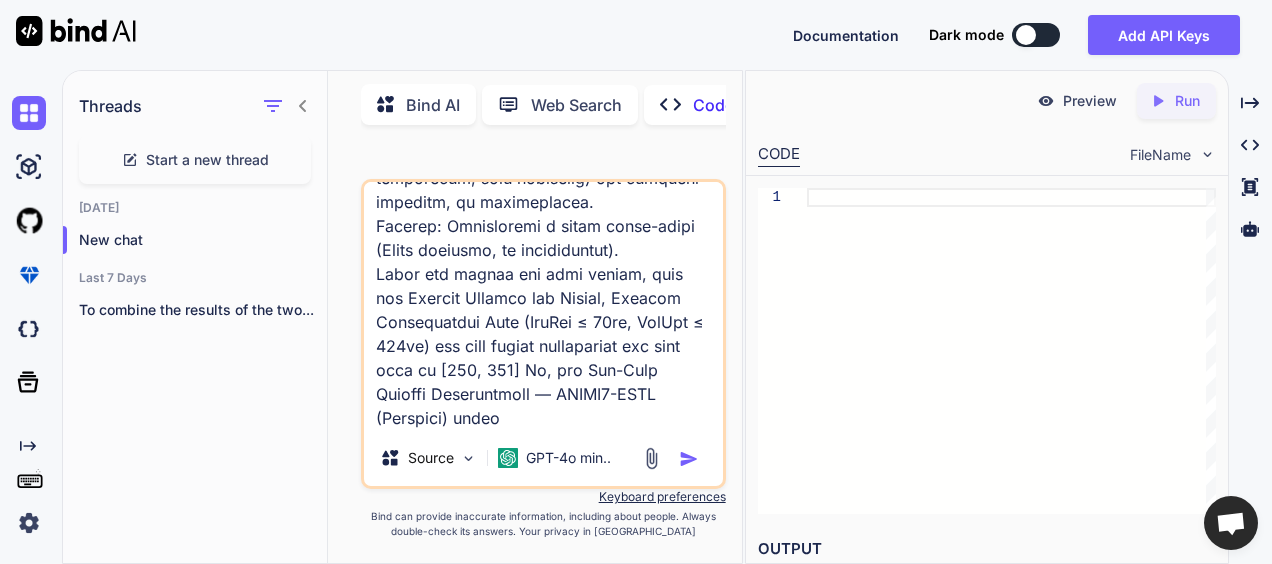 drag, startPoint x: 695, startPoint y: 400, endPoint x: 718, endPoint y: 441, distance: 47.010635 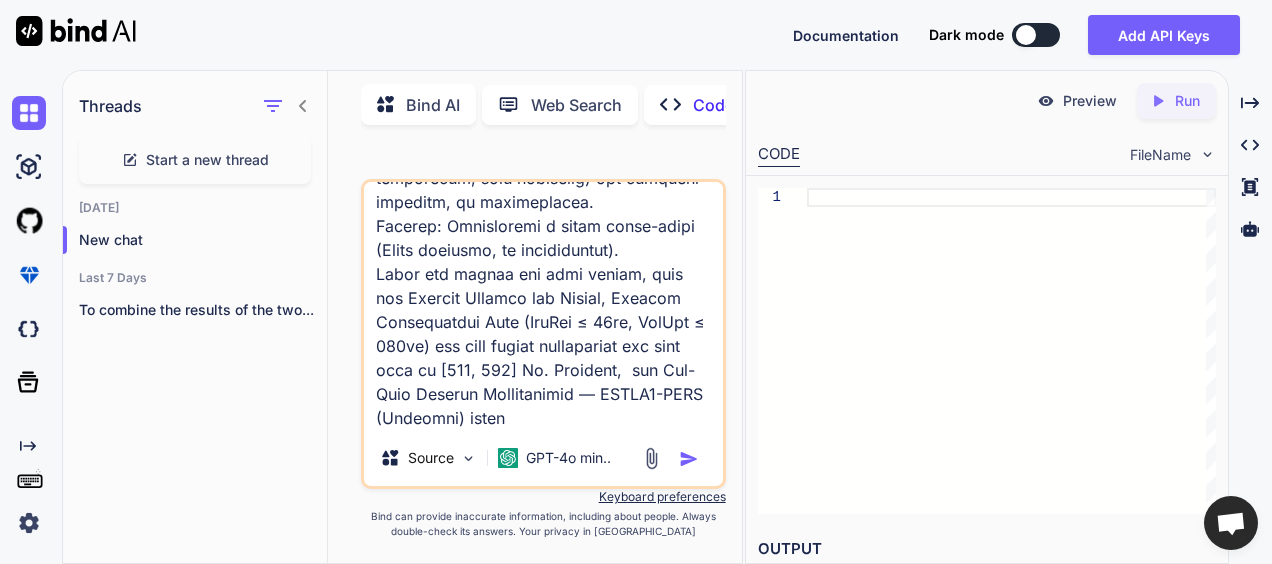 click at bounding box center [543, 306] 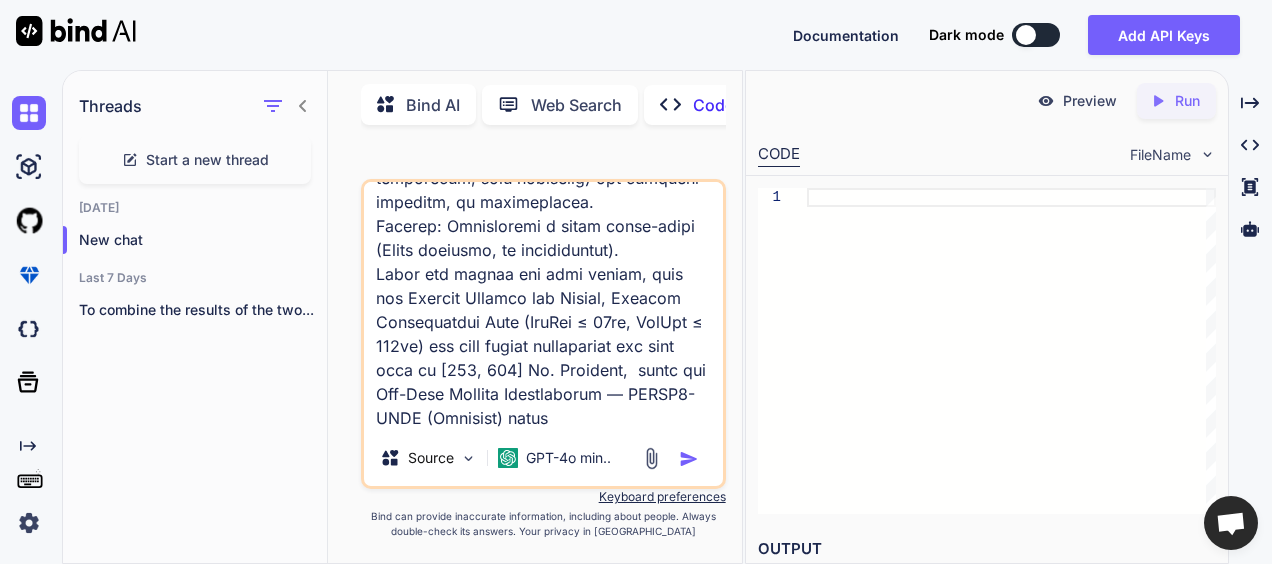 paste on "Per-User Latency Distribution Boxplot in" 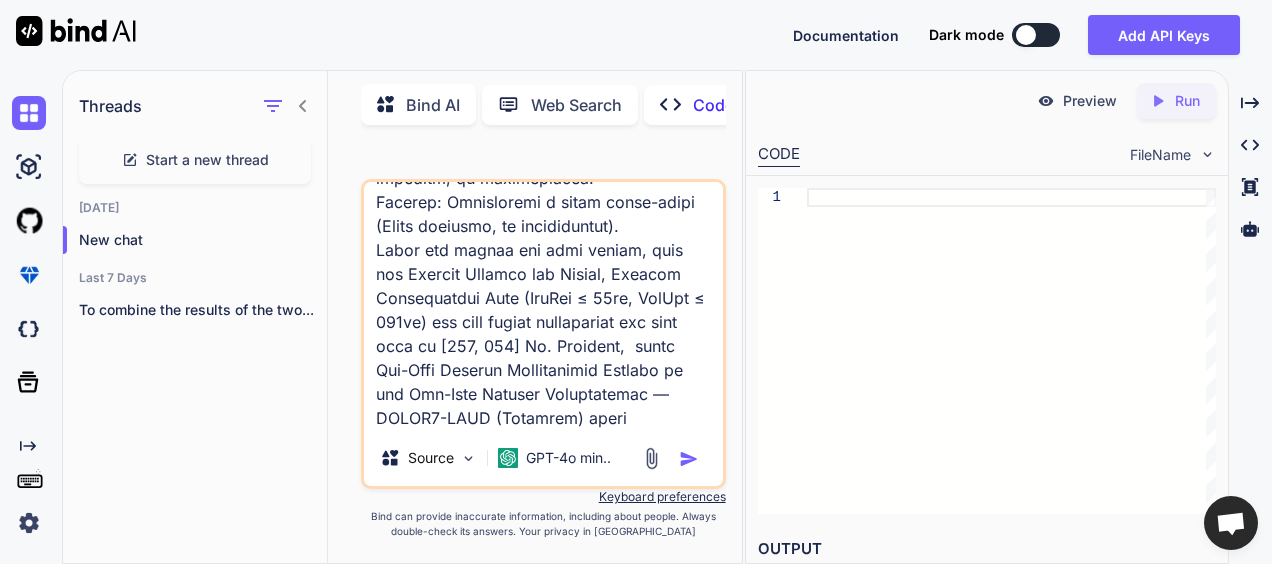click at bounding box center (543, 306) 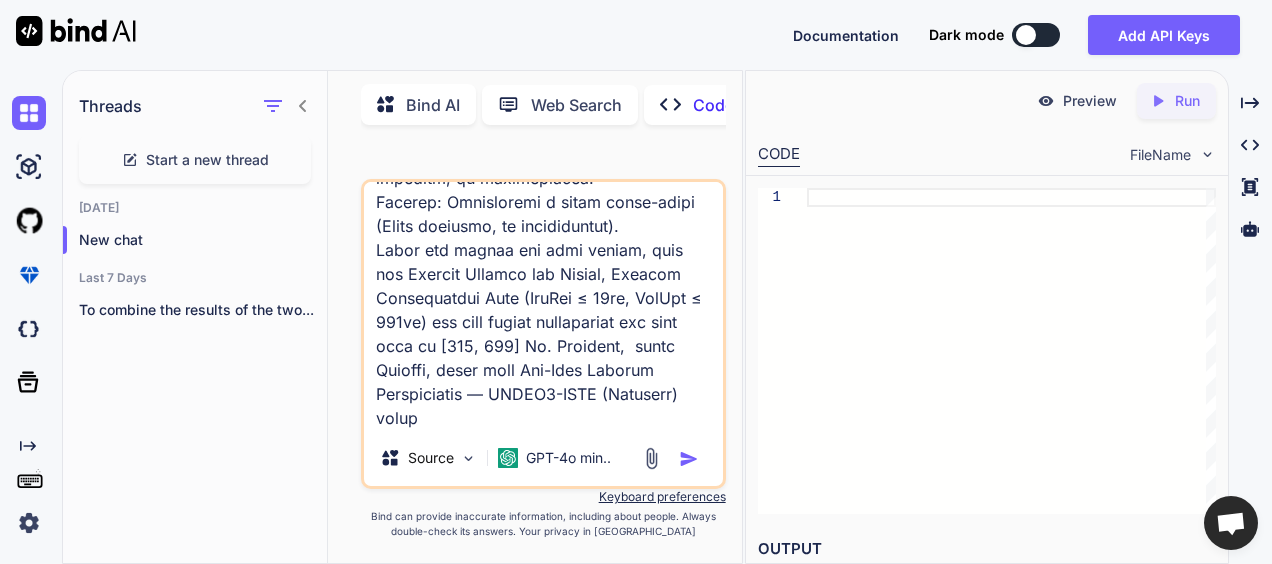 click at bounding box center (543, 306) 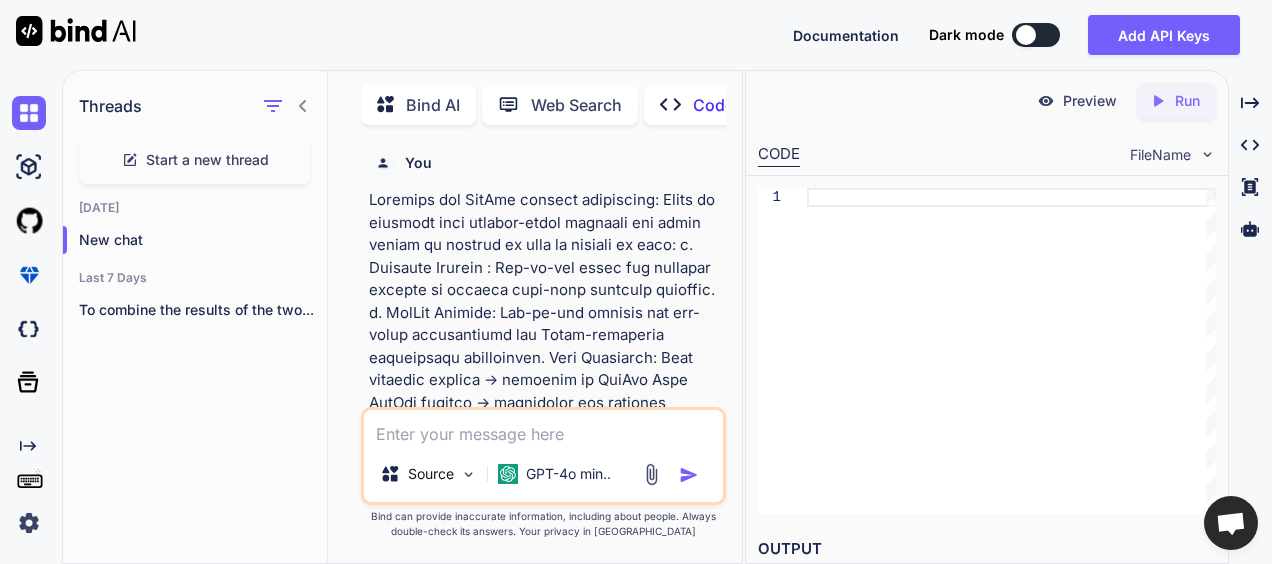 scroll, scrollTop: 0, scrollLeft: 0, axis: both 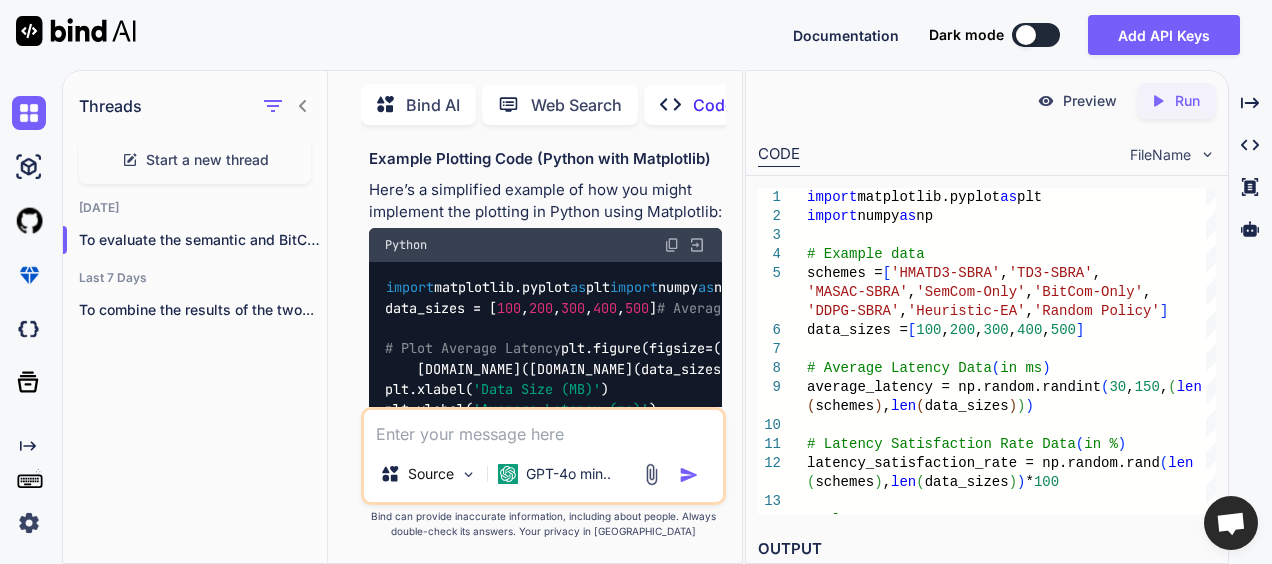 click at bounding box center (672, 245) 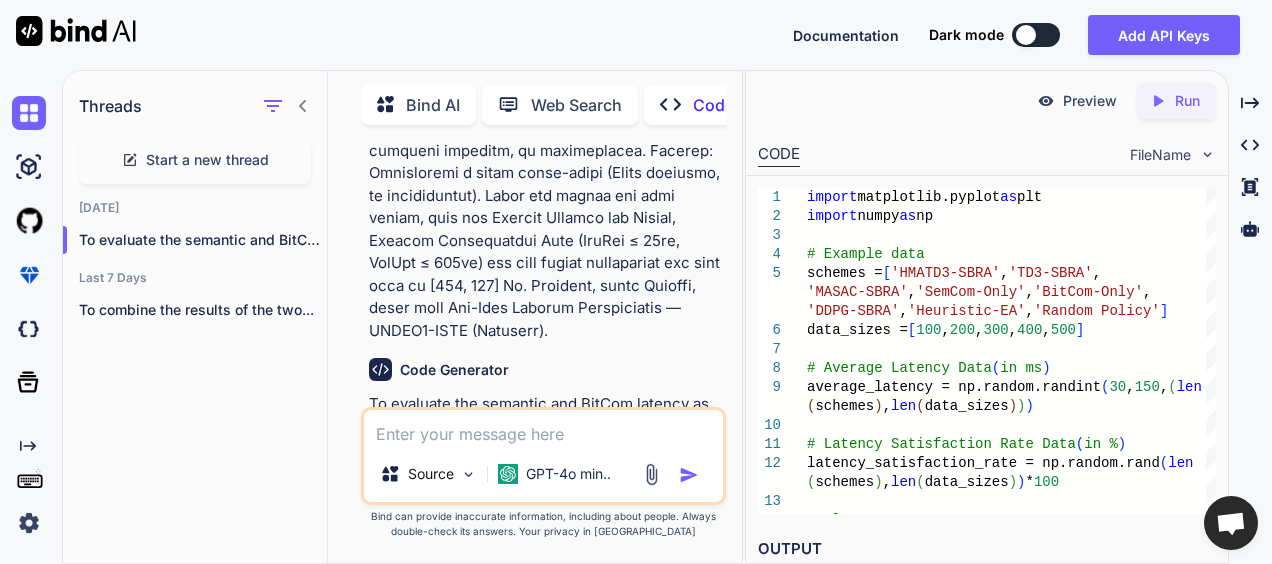 scroll, scrollTop: 1384, scrollLeft: 0, axis: vertical 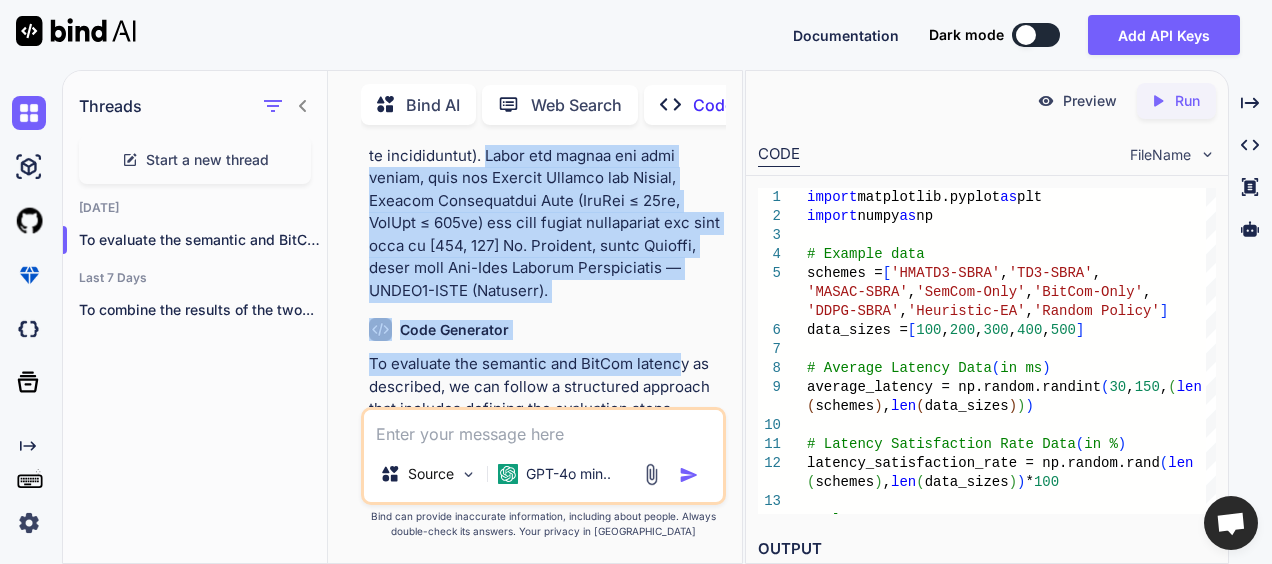 drag, startPoint x: 652, startPoint y: 234, endPoint x: 680, endPoint y: 401, distance: 169.33104 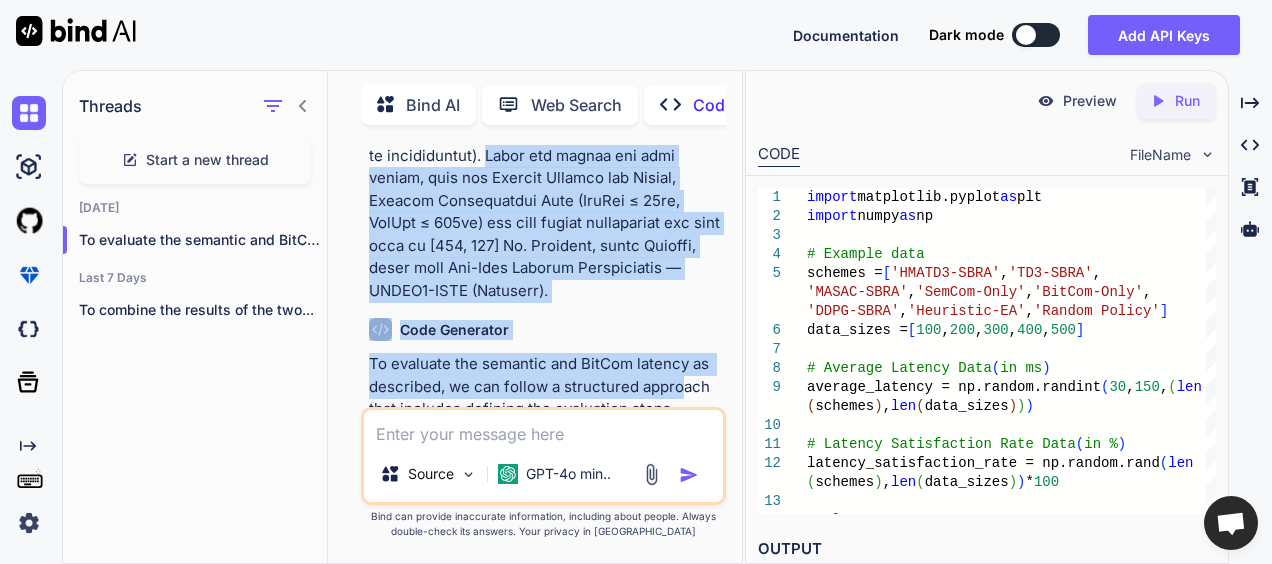 scroll, scrollTop: 1486, scrollLeft: 0, axis: vertical 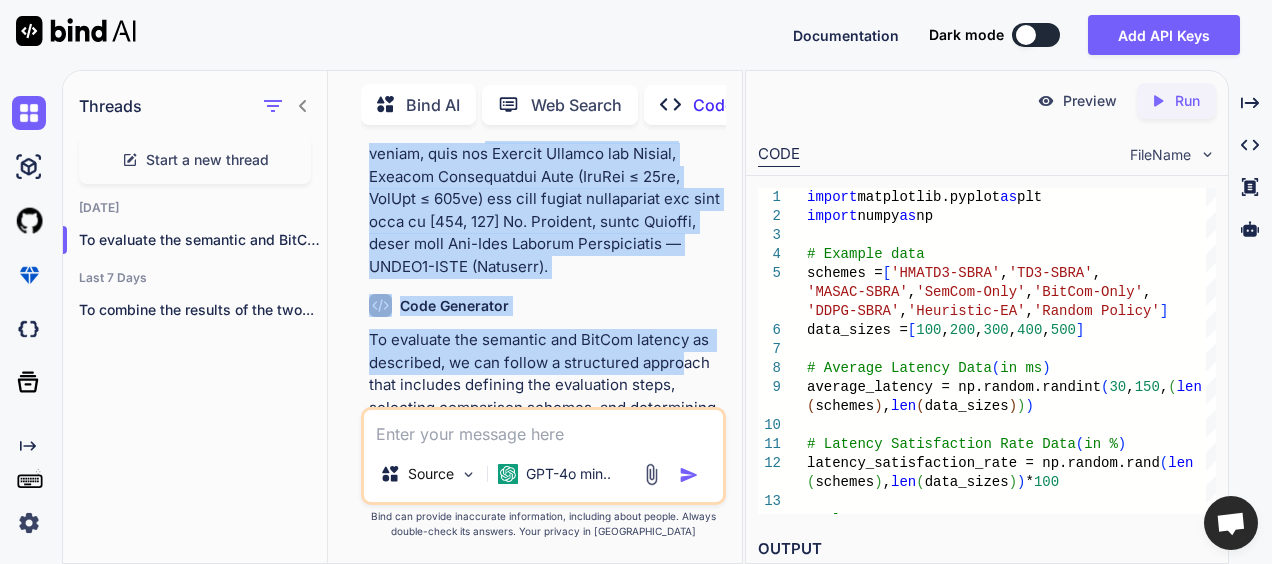 drag, startPoint x: 680, startPoint y: 401, endPoint x: 551, endPoint y: 251, distance: 197.84085 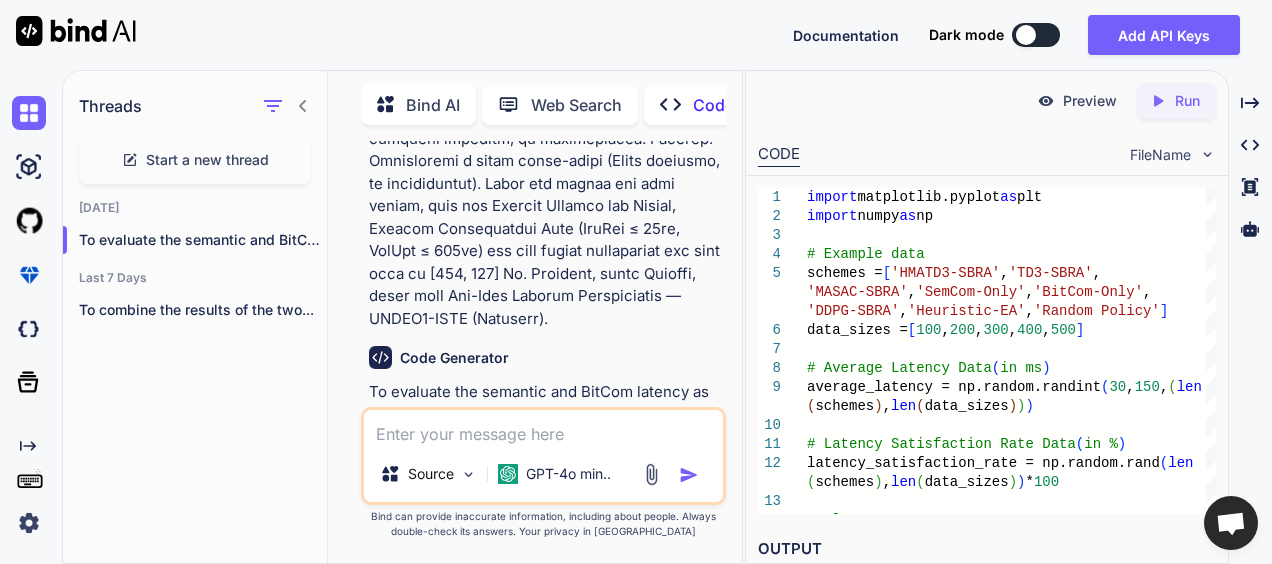 scroll, scrollTop: 1434, scrollLeft: 0, axis: vertical 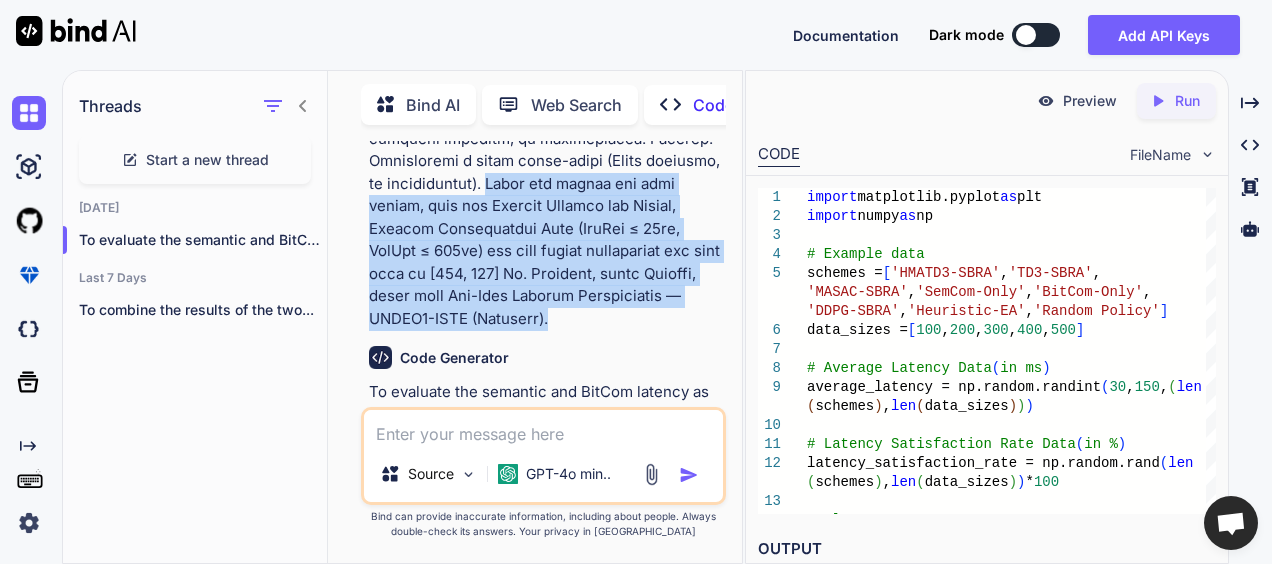 drag, startPoint x: 652, startPoint y: 187, endPoint x: 676, endPoint y: 332, distance: 146.9728 